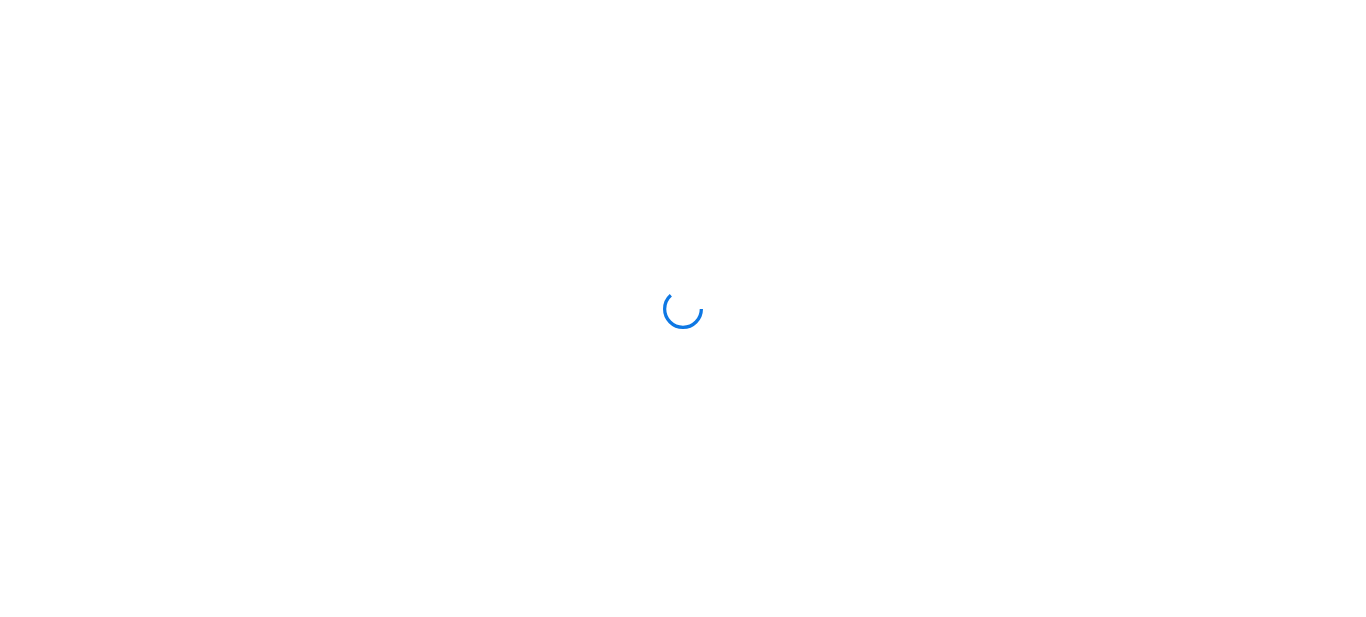 scroll, scrollTop: 0, scrollLeft: 0, axis: both 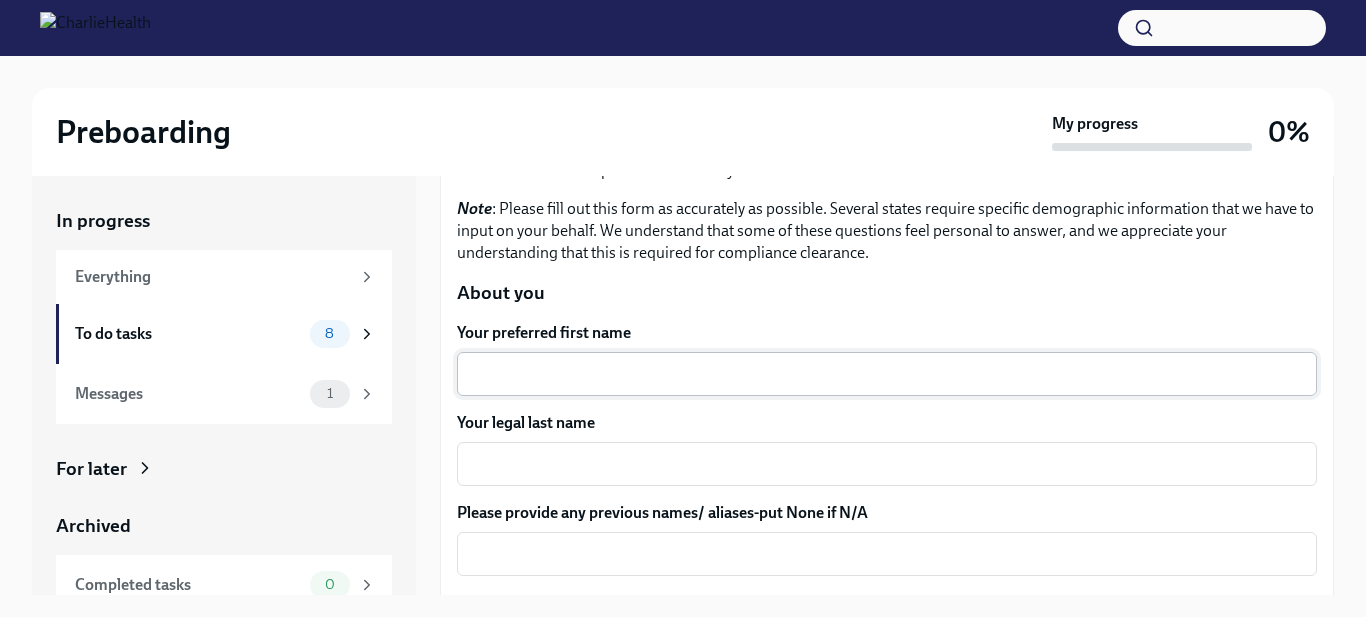 click on "Your preferred first name" at bounding box center (887, 374) 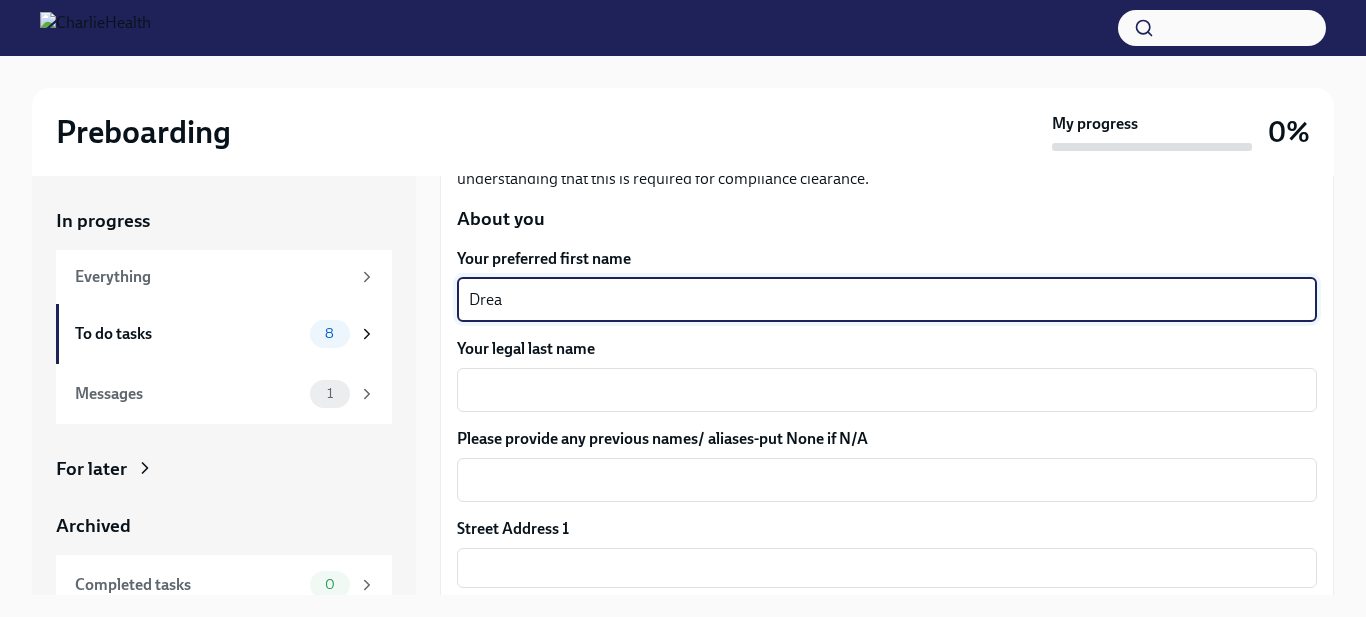 scroll, scrollTop: 252, scrollLeft: 0, axis: vertical 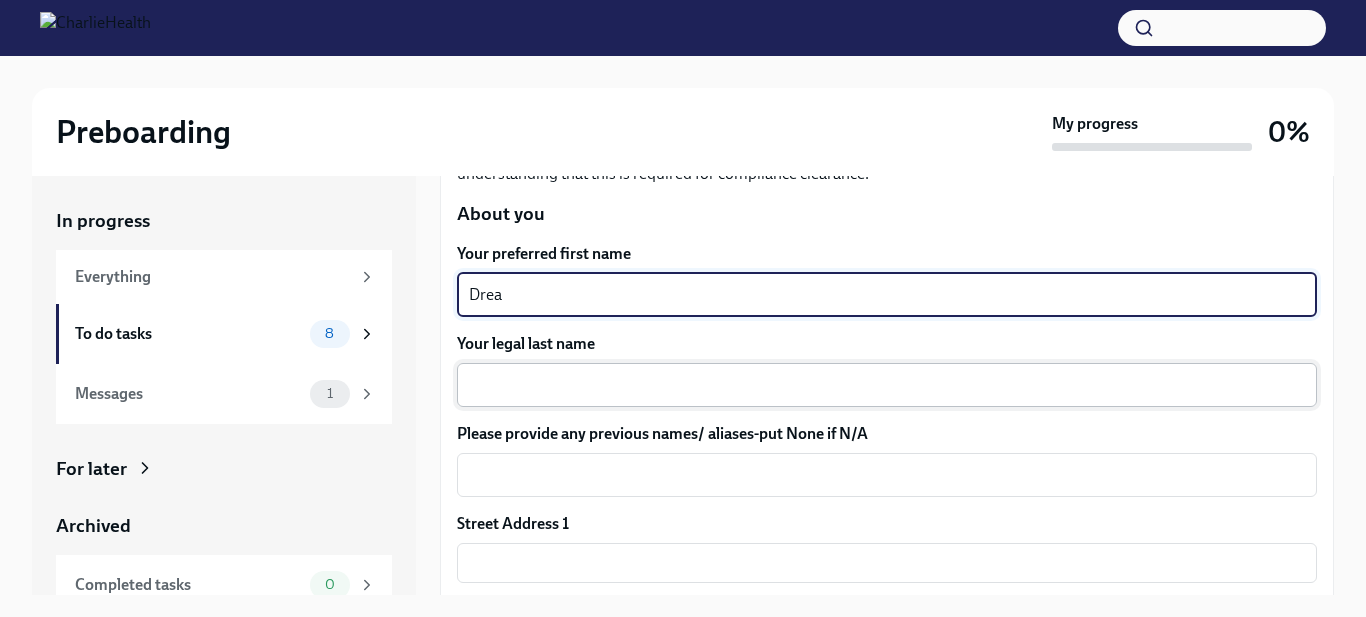 type on "Drea" 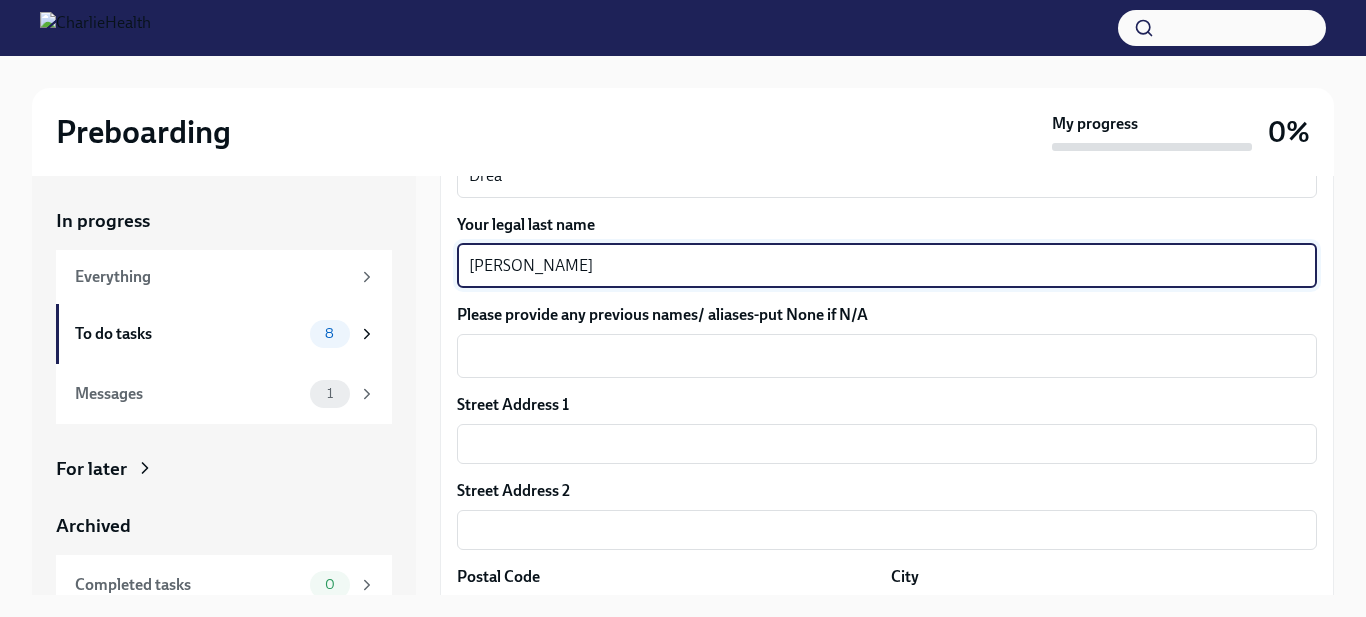 scroll, scrollTop: 402, scrollLeft: 0, axis: vertical 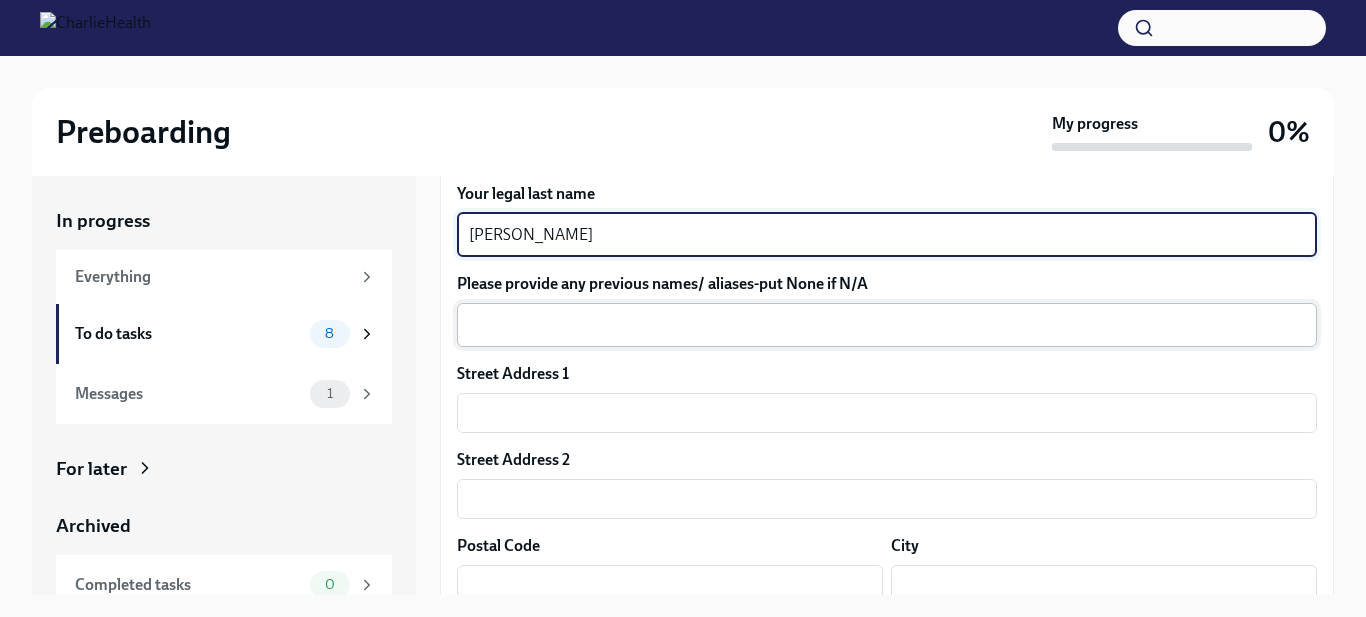 type on "[PERSON_NAME]" 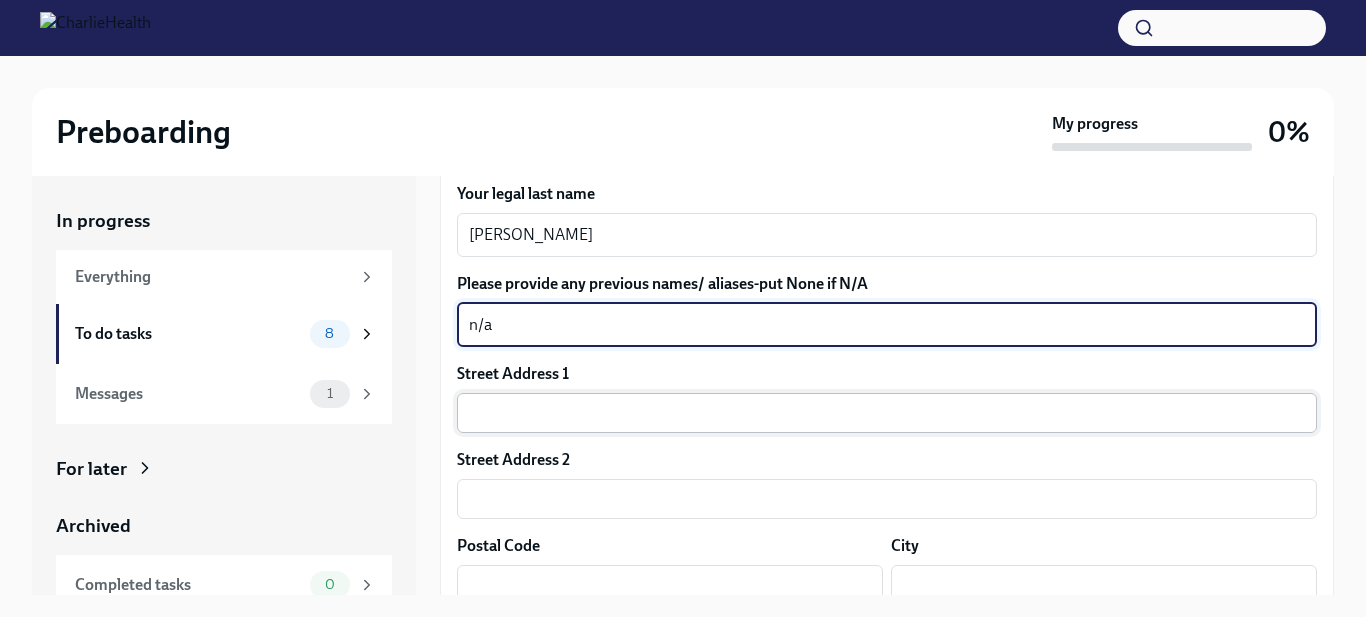 type on "n/a" 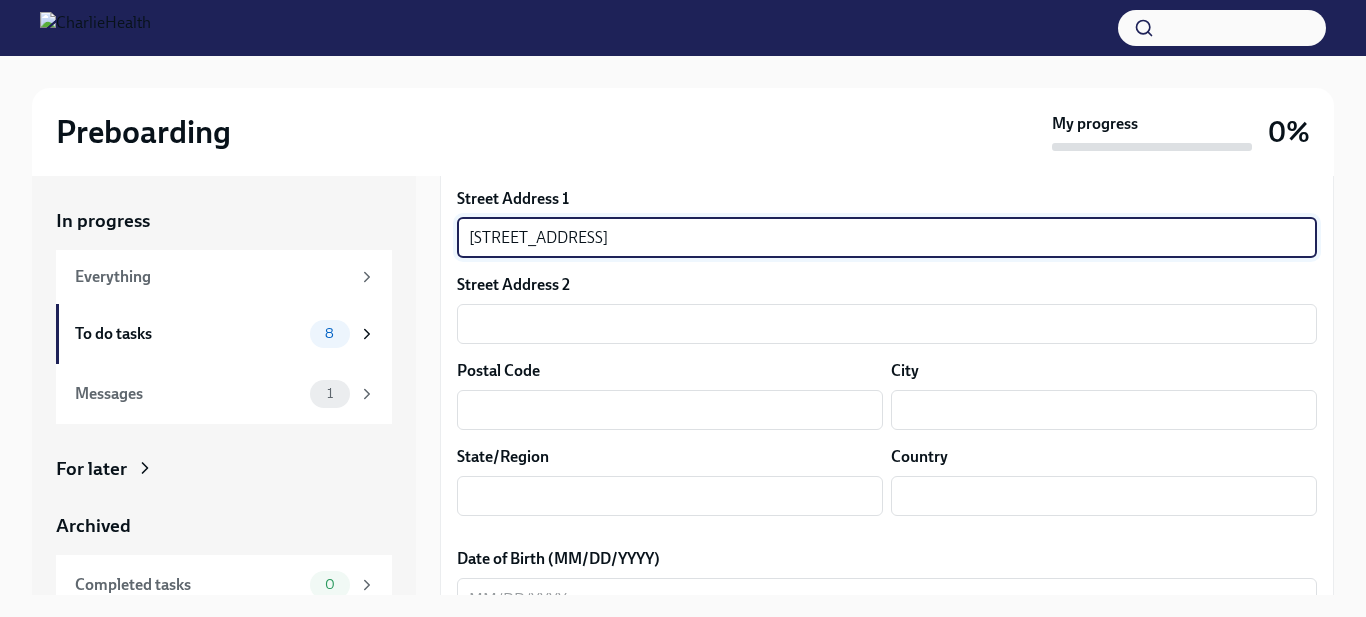 scroll, scrollTop: 583, scrollLeft: 0, axis: vertical 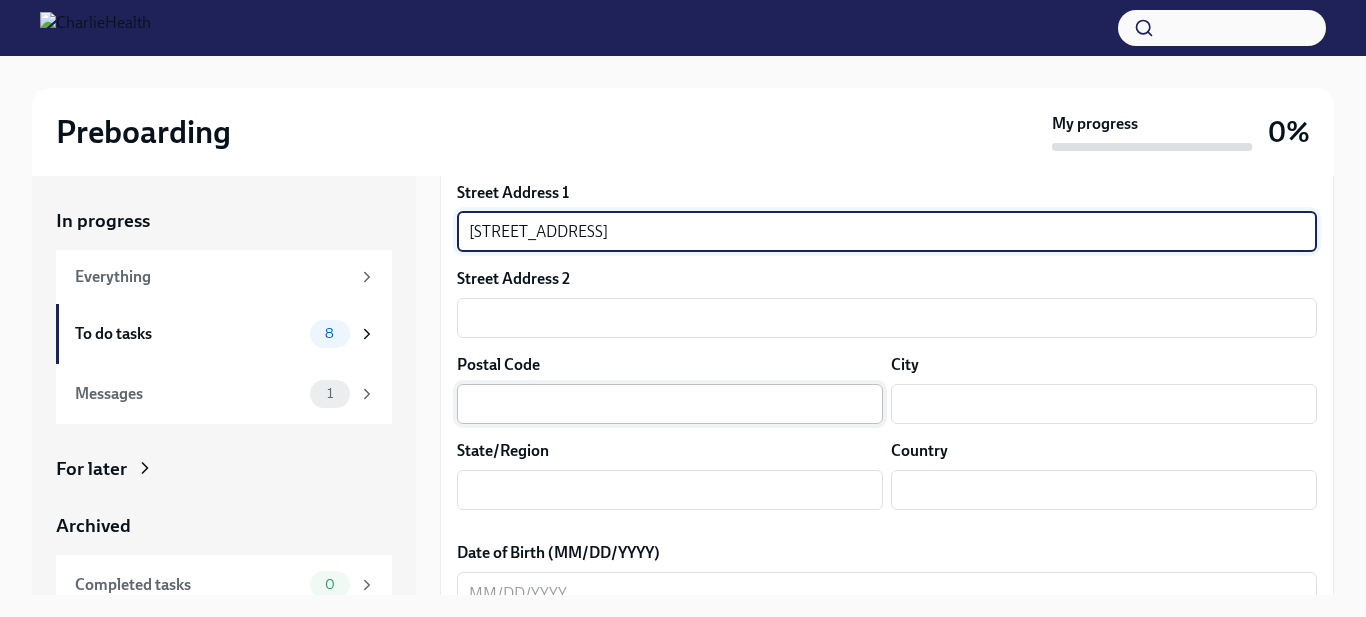 type on "[STREET_ADDRESS]" 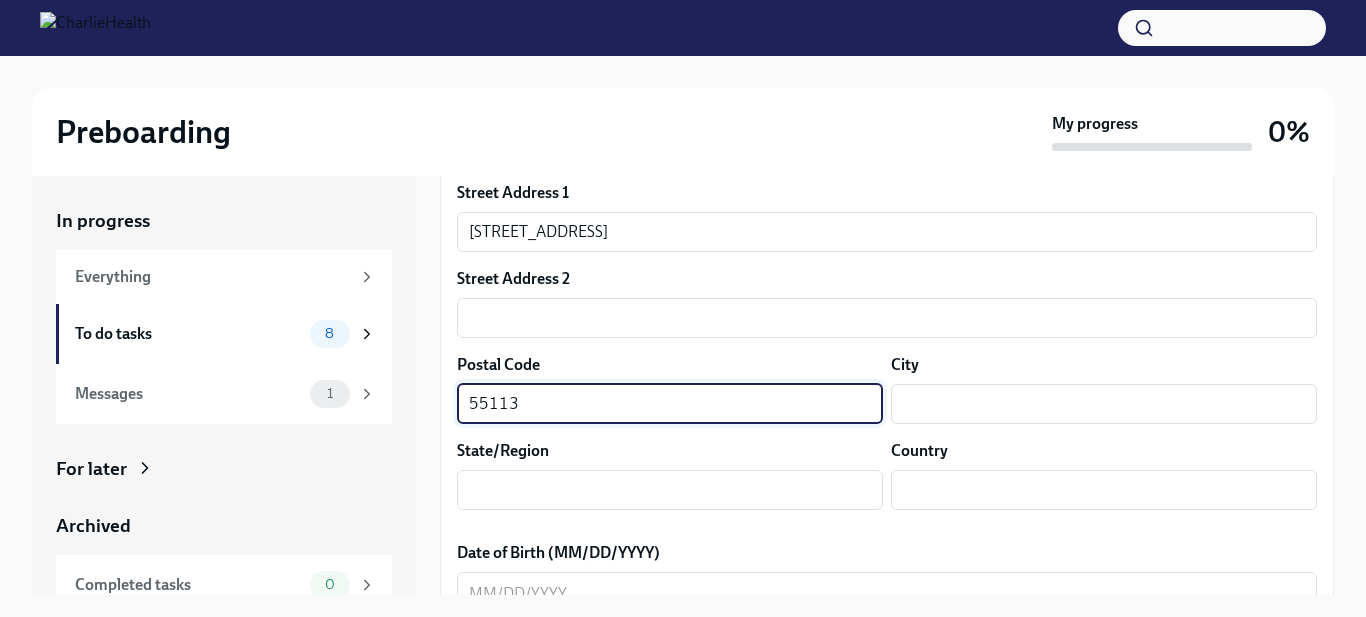 type on "55113" 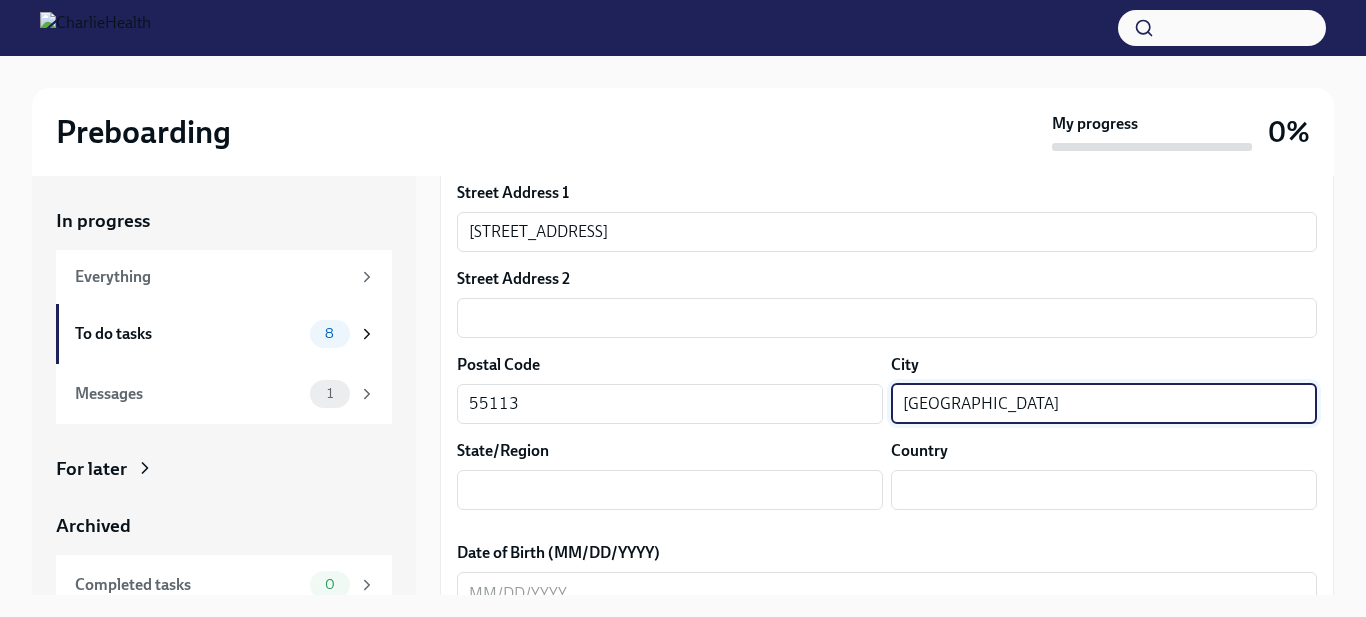 type on "[GEOGRAPHIC_DATA]" 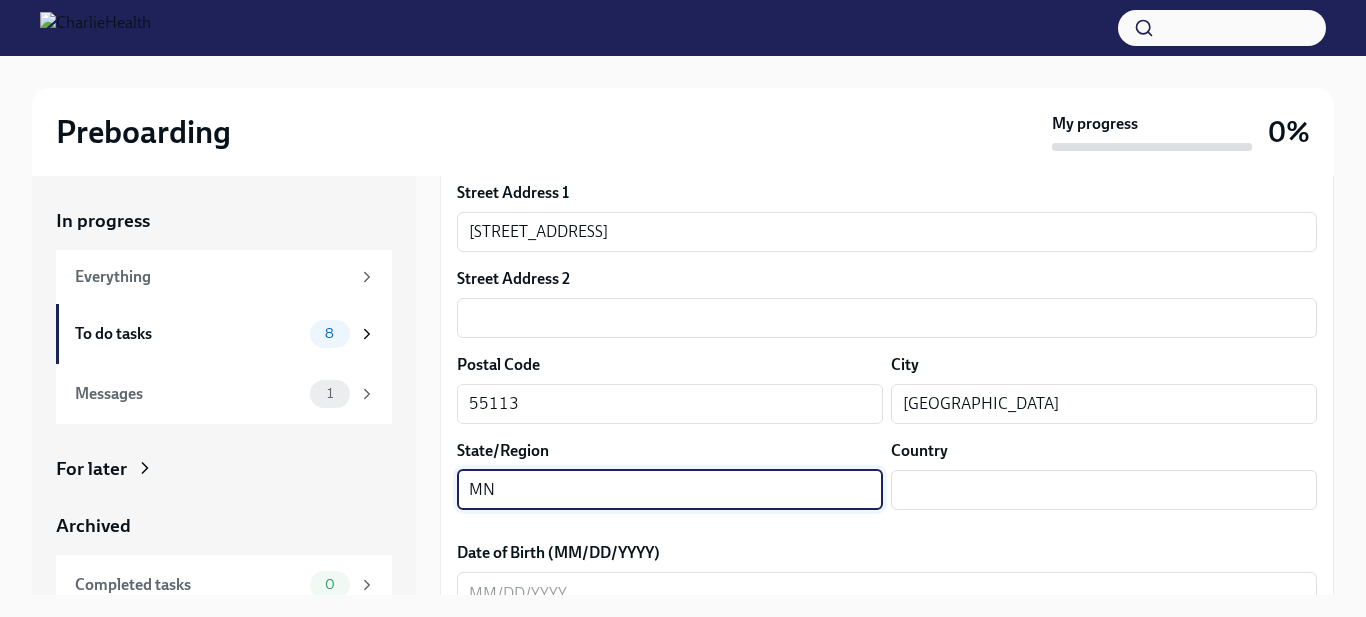 type on "MN" 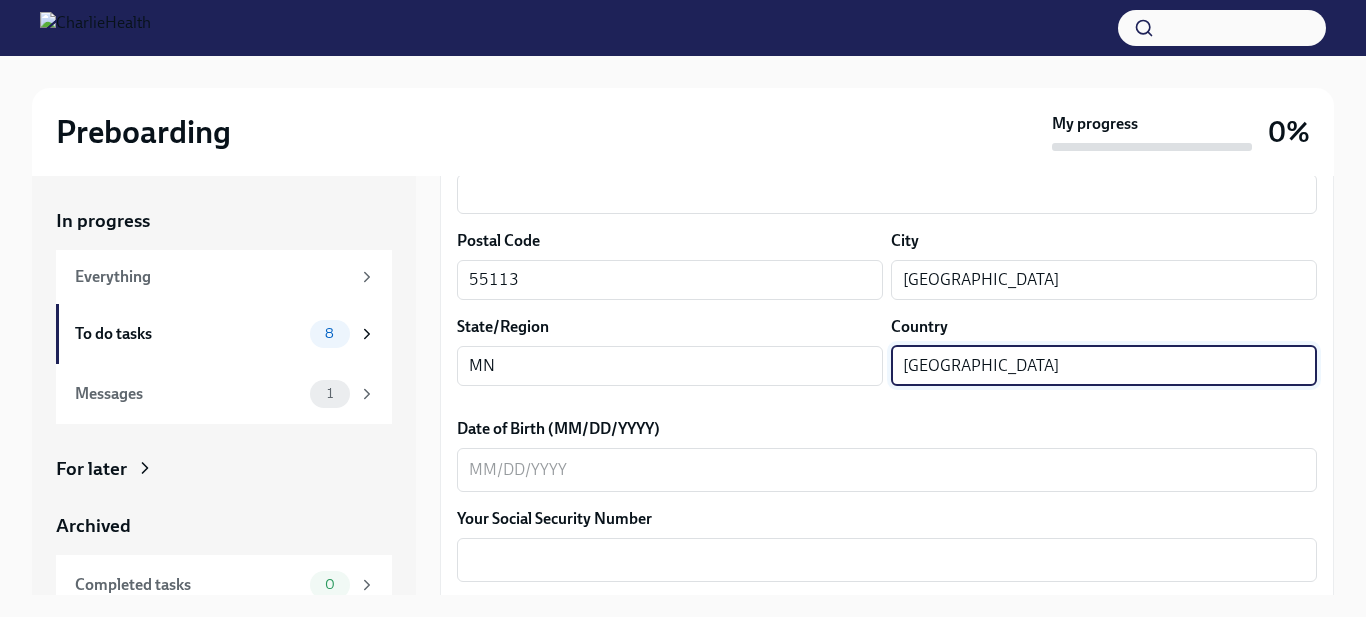 scroll, scrollTop: 737, scrollLeft: 0, axis: vertical 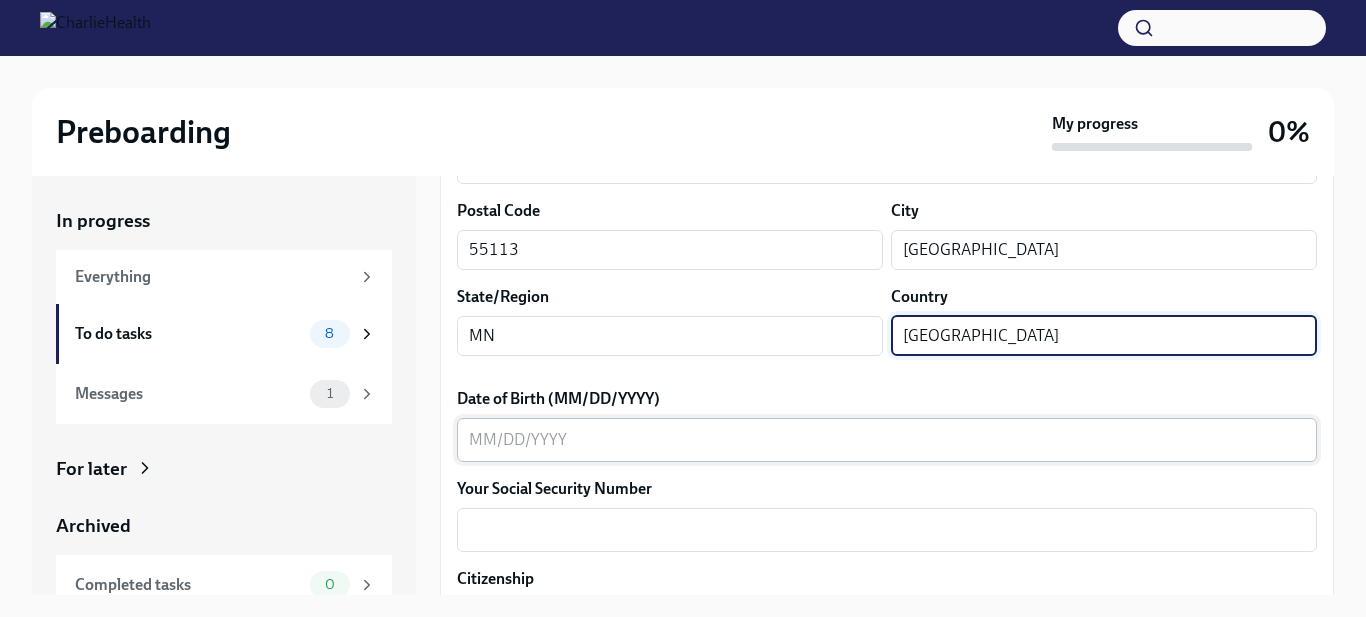 type on "[GEOGRAPHIC_DATA]" 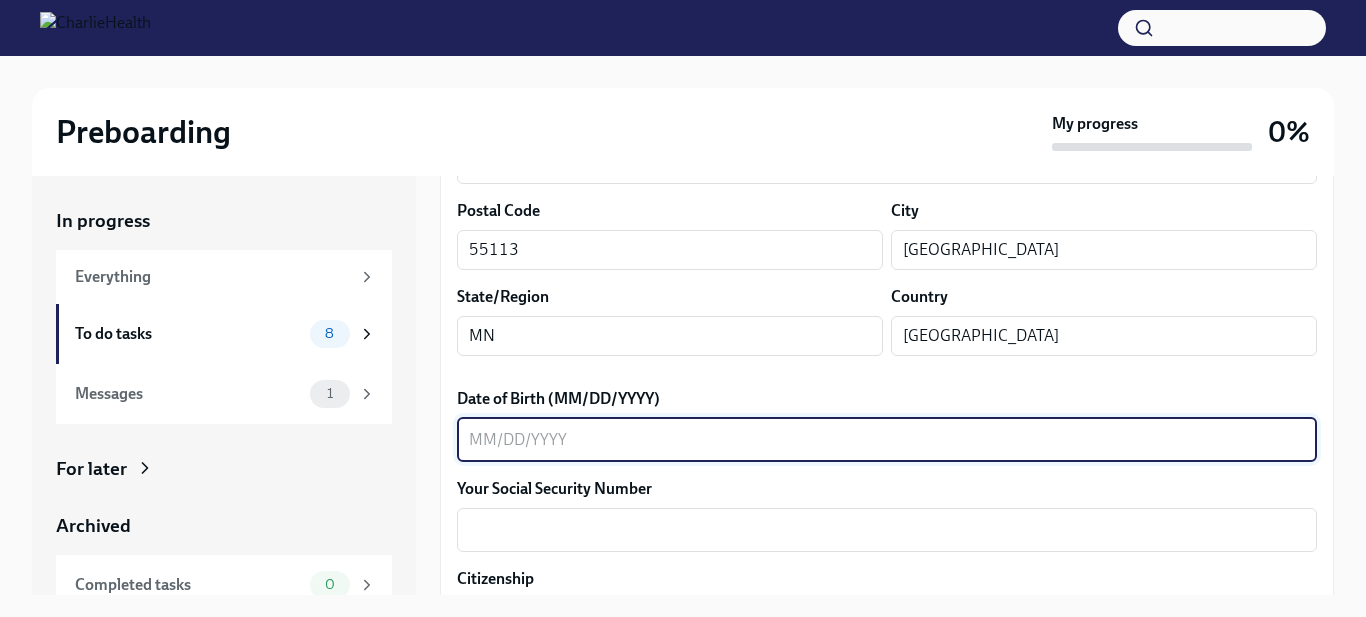 click on "Date of Birth (MM/DD/YYYY)" at bounding box center [887, 440] 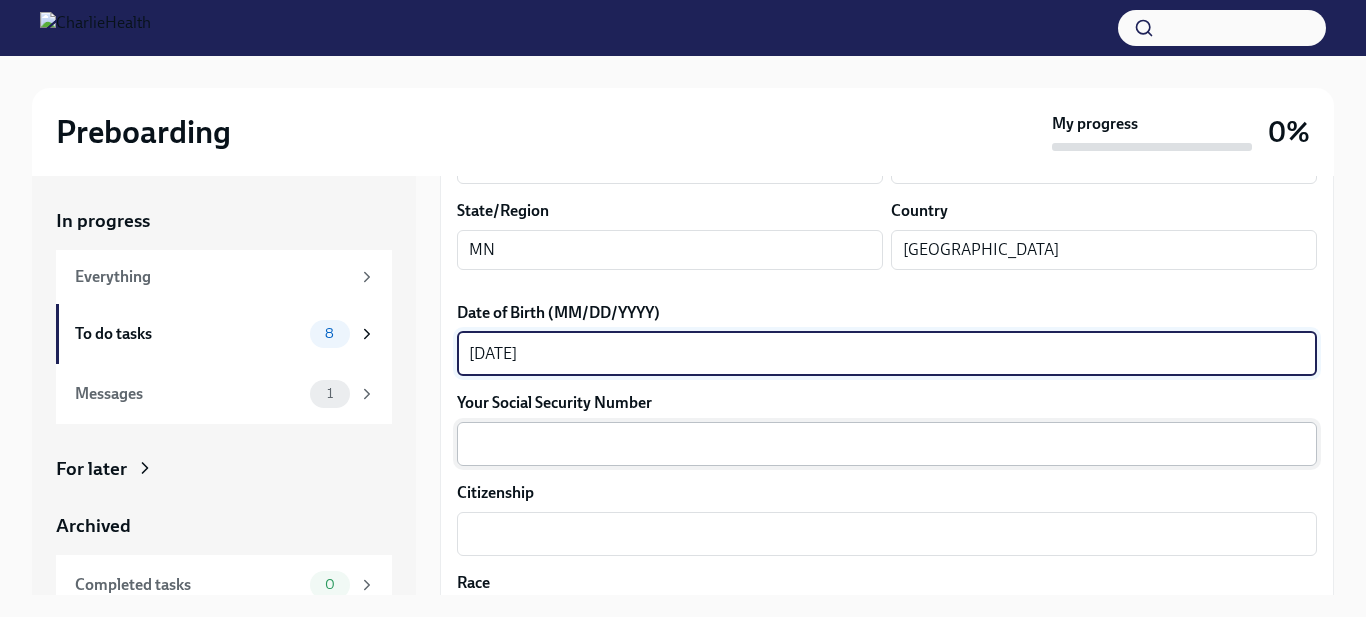 scroll, scrollTop: 828, scrollLeft: 0, axis: vertical 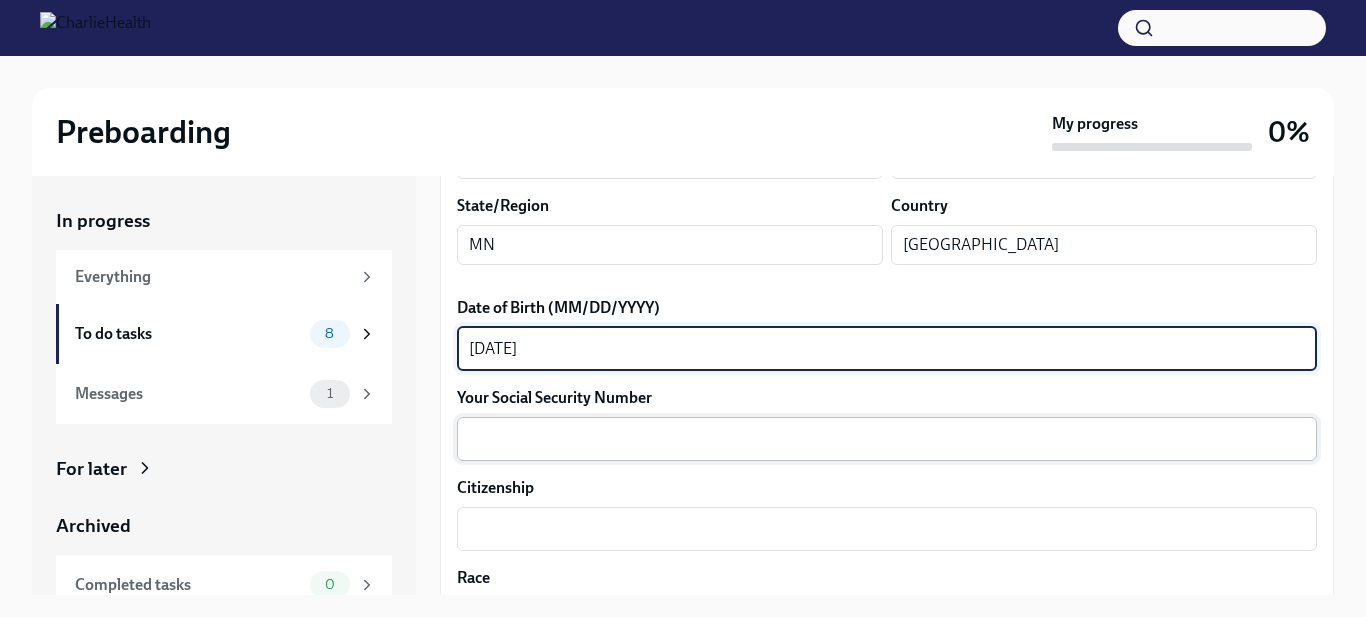 type on "[DATE]" 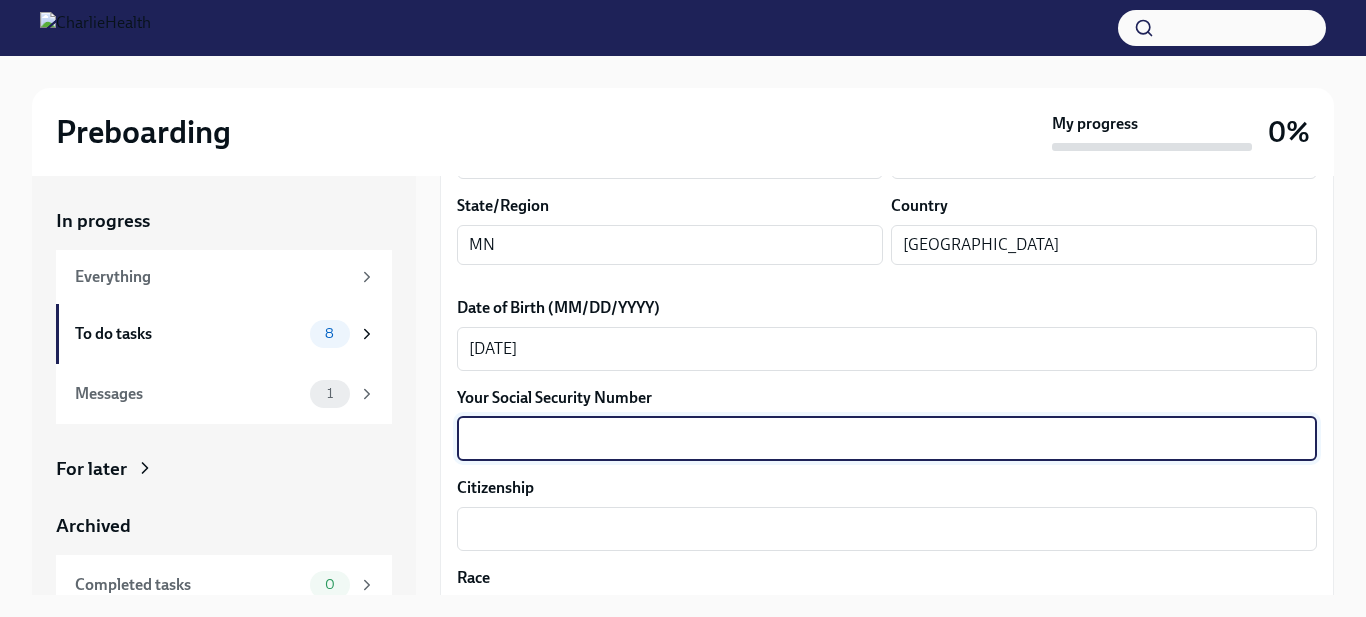 click on "Your Social Security Number" at bounding box center [887, 439] 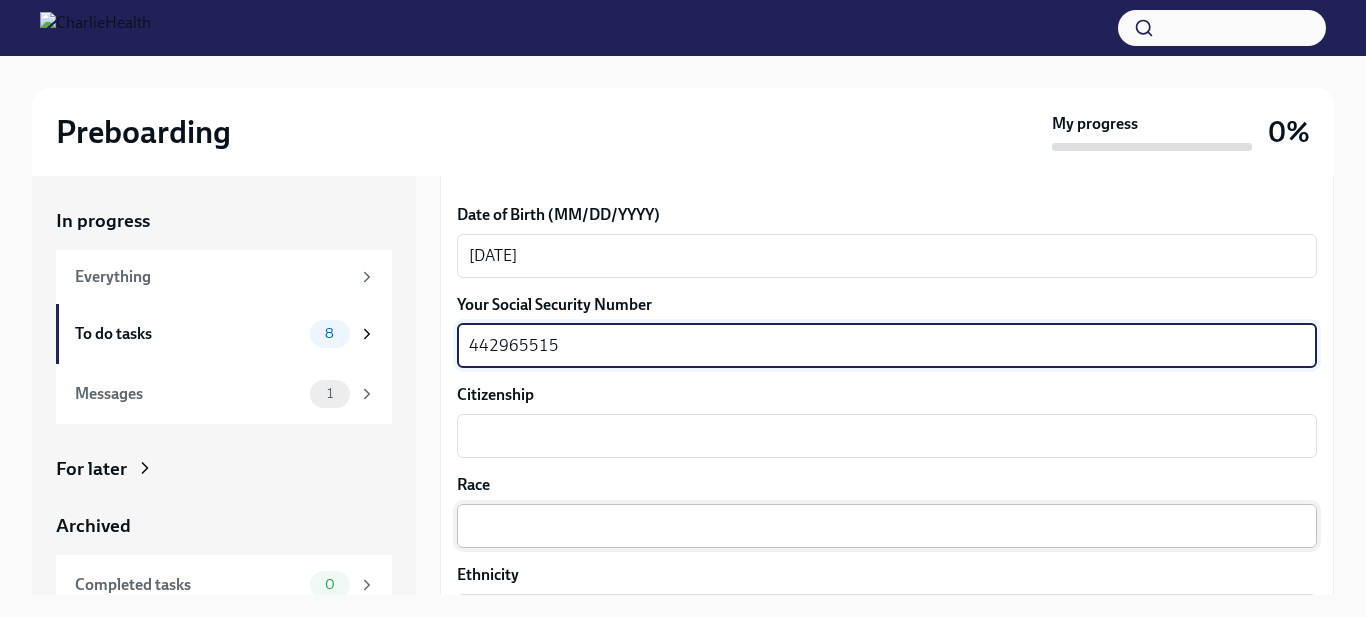 scroll, scrollTop: 971, scrollLeft: 0, axis: vertical 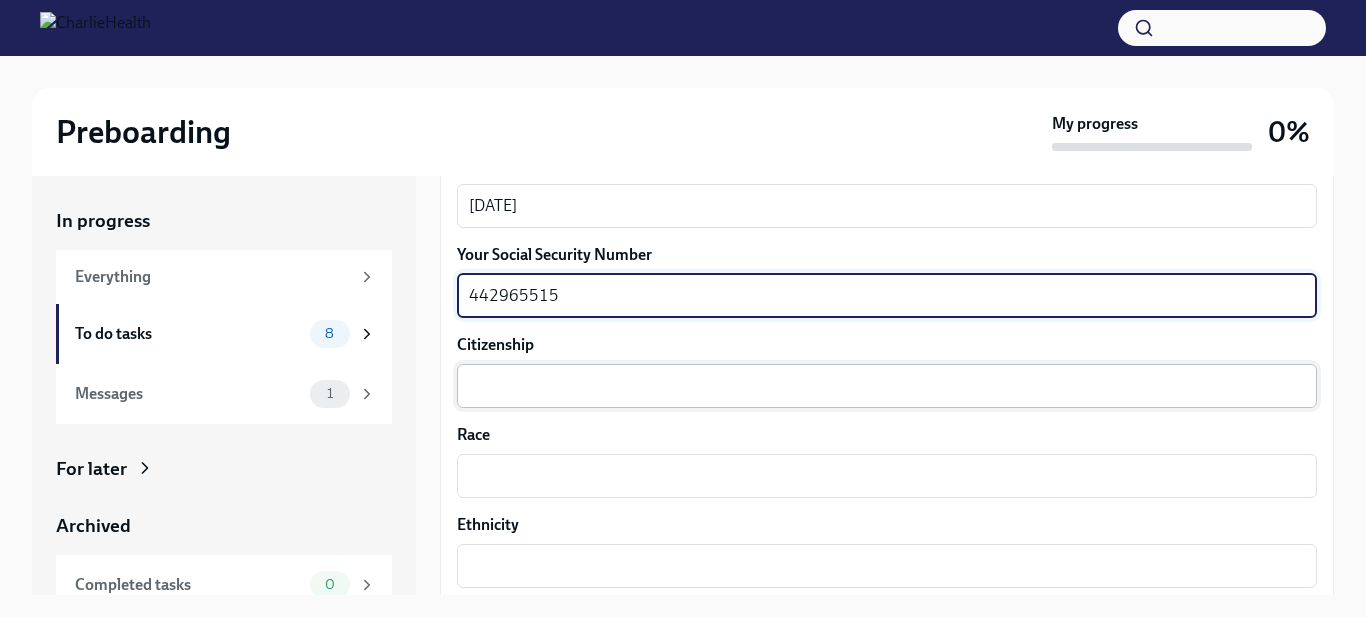 type on "442965515" 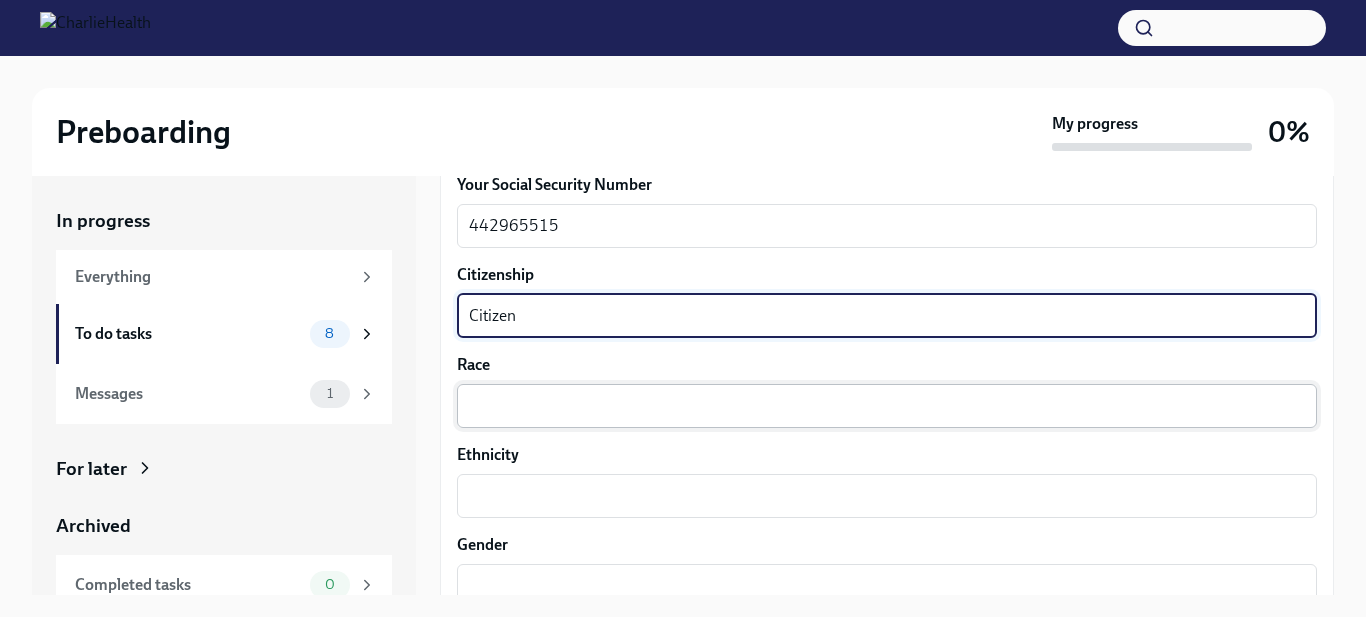 scroll, scrollTop: 1046, scrollLeft: 0, axis: vertical 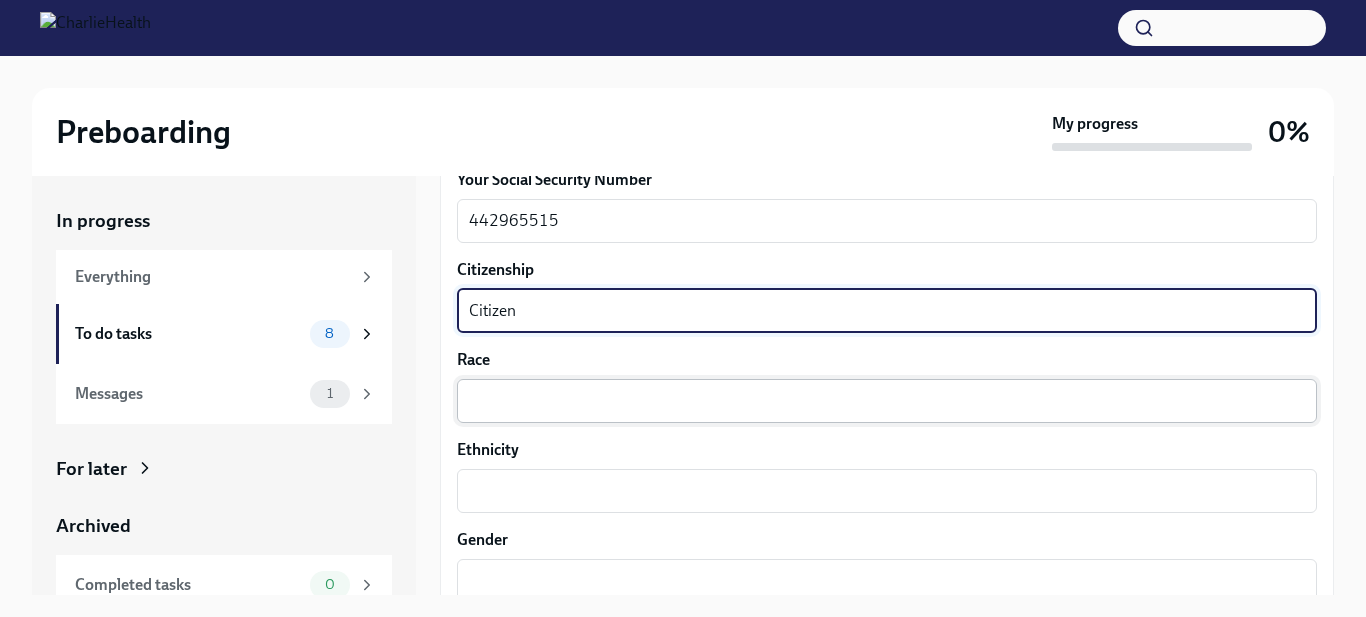 type on "Citizen" 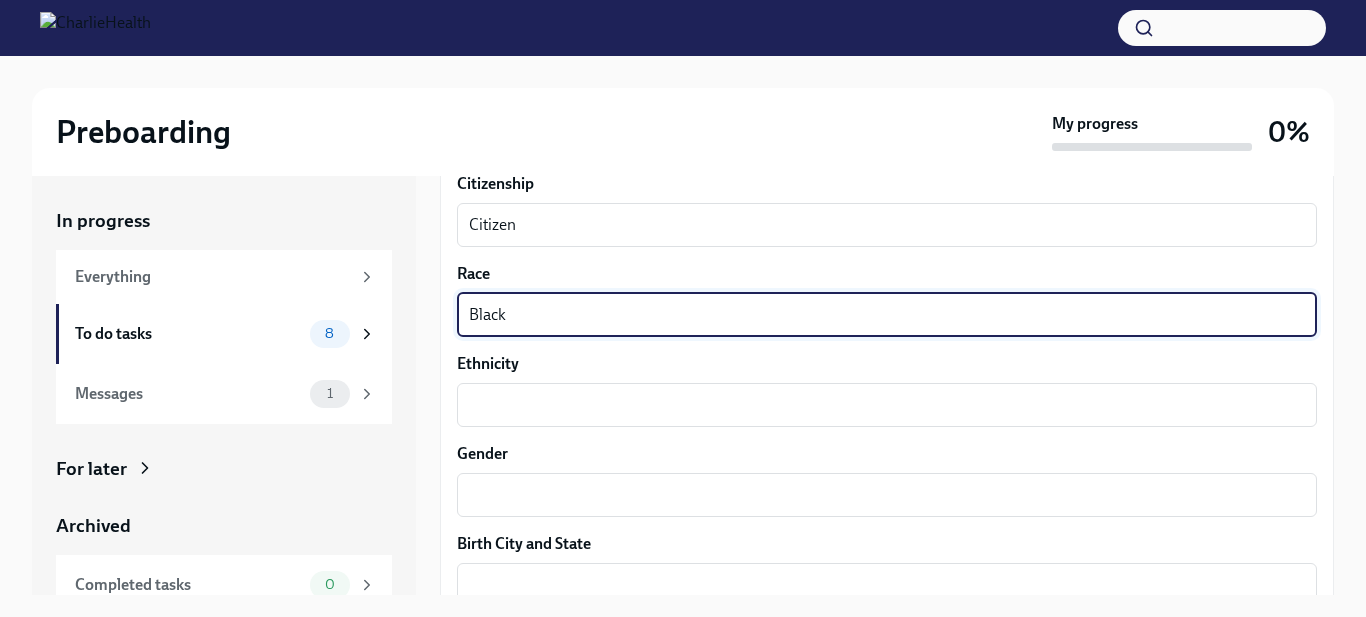 scroll, scrollTop: 1173, scrollLeft: 0, axis: vertical 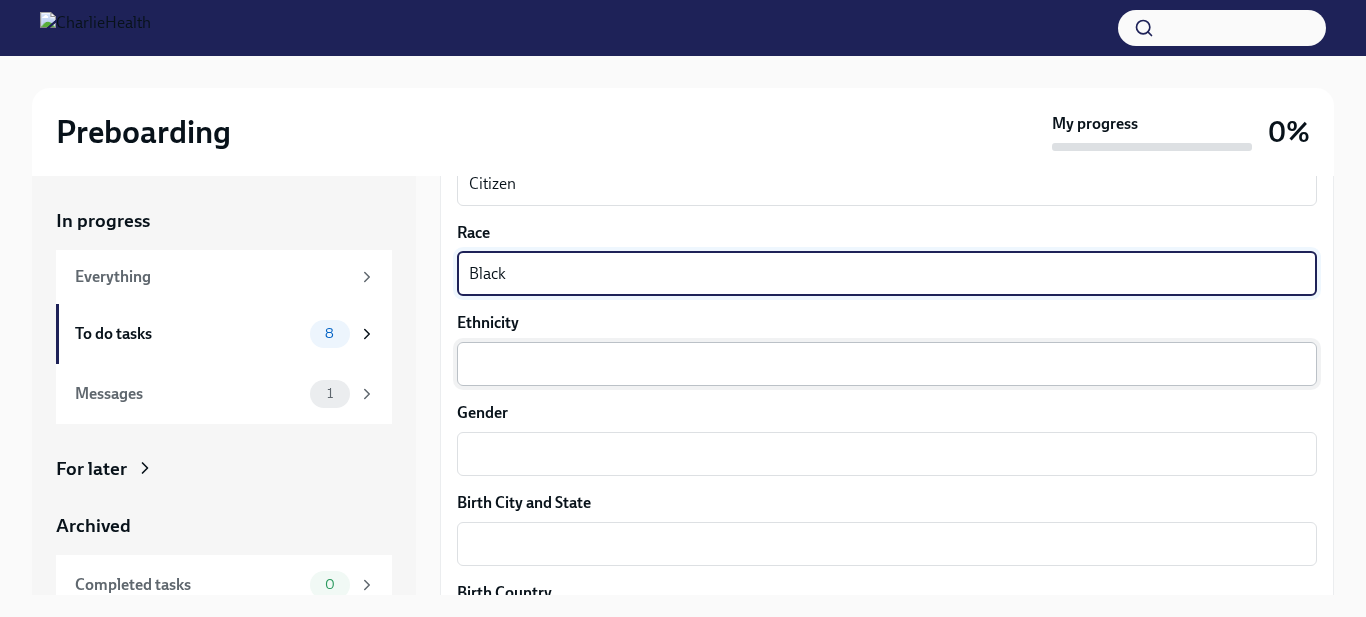 type on "Black" 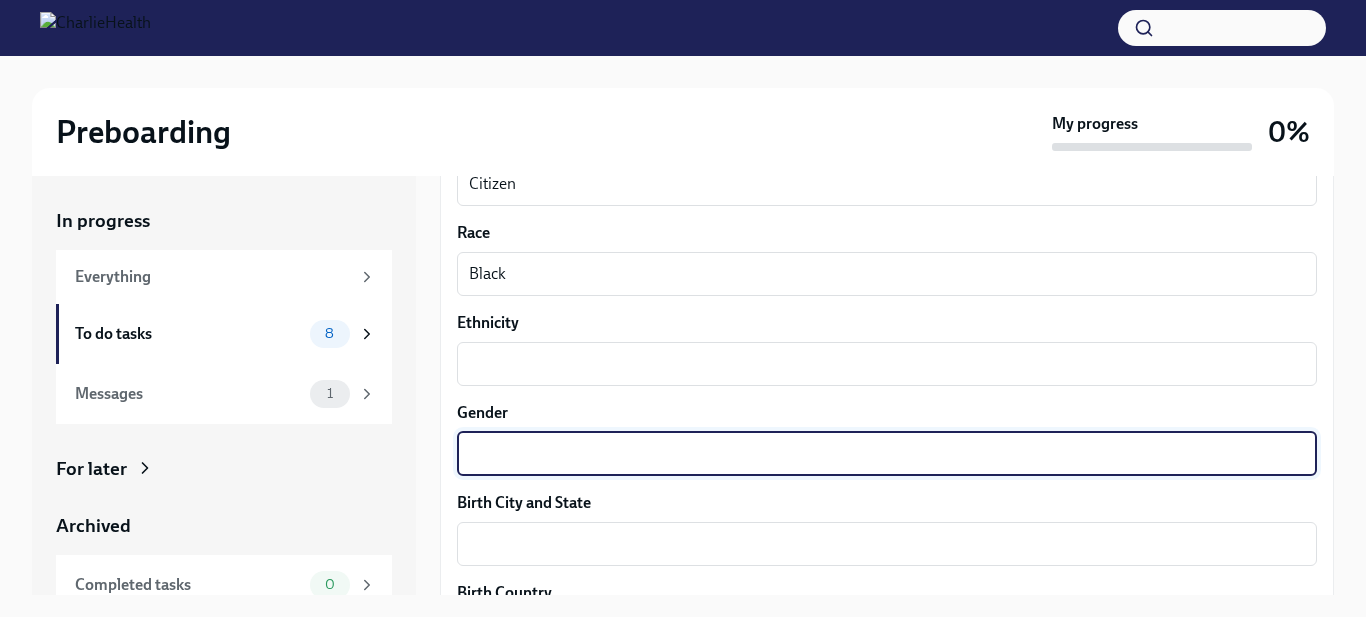 click on "Gender" at bounding box center (887, 454) 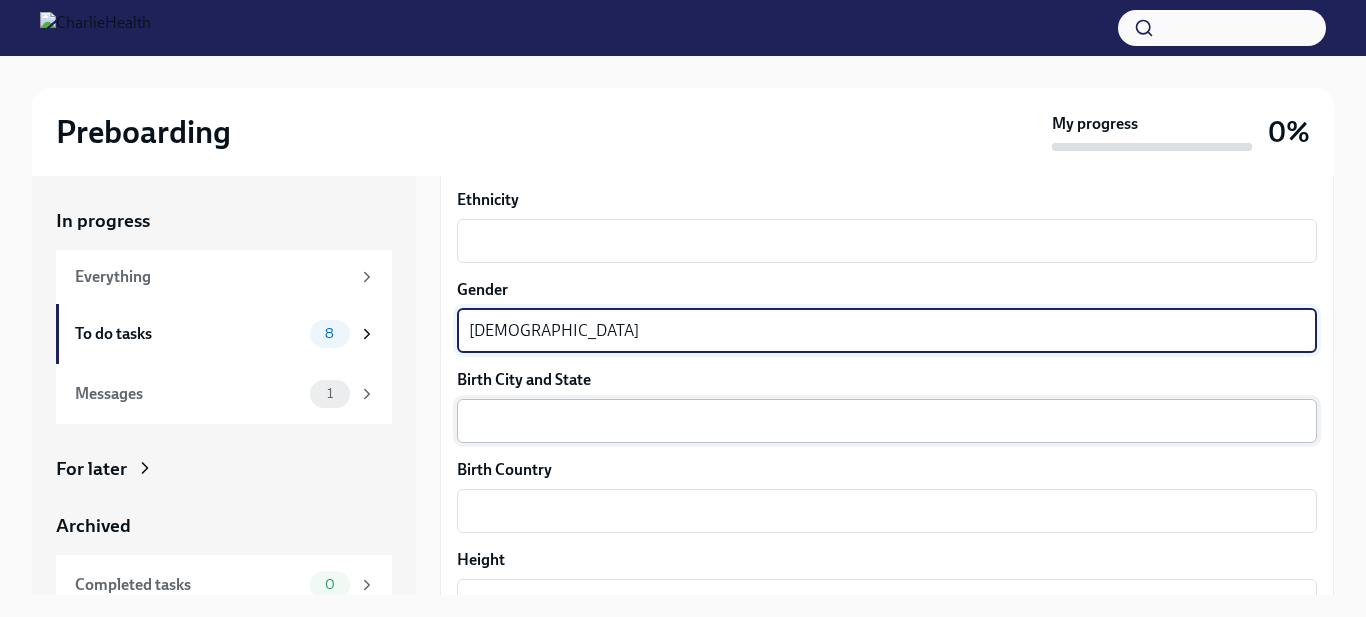 scroll, scrollTop: 1314, scrollLeft: 0, axis: vertical 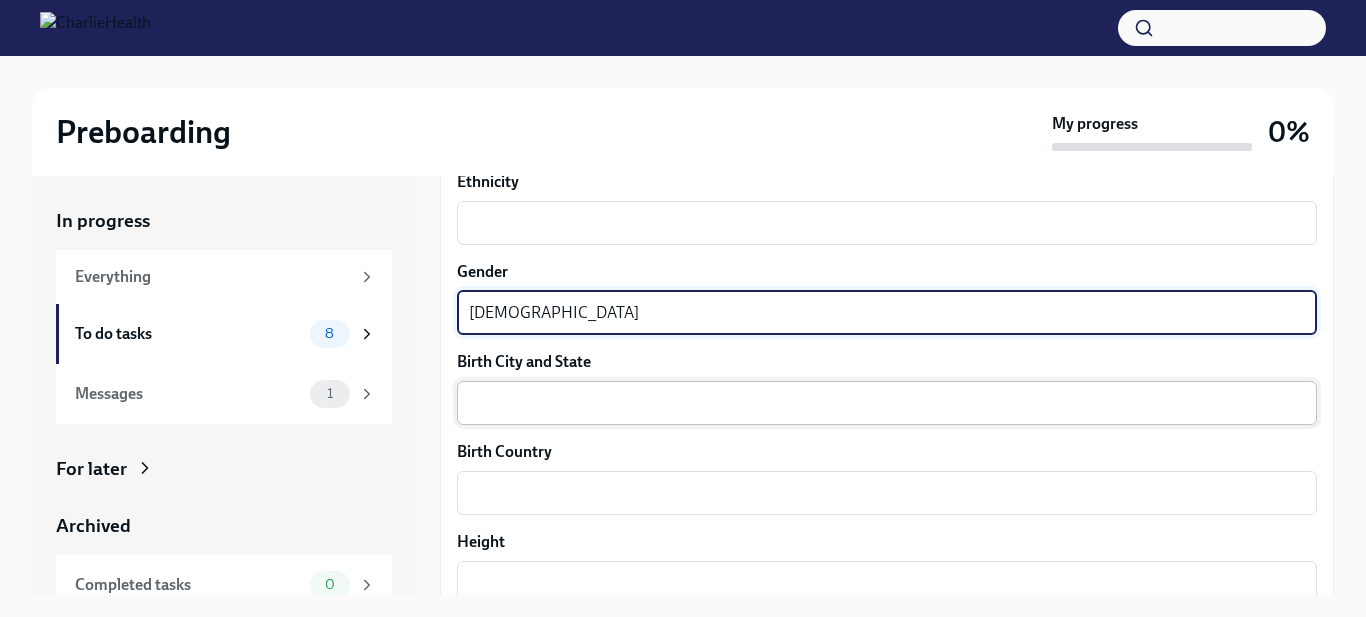 type on "[DEMOGRAPHIC_DATA]" 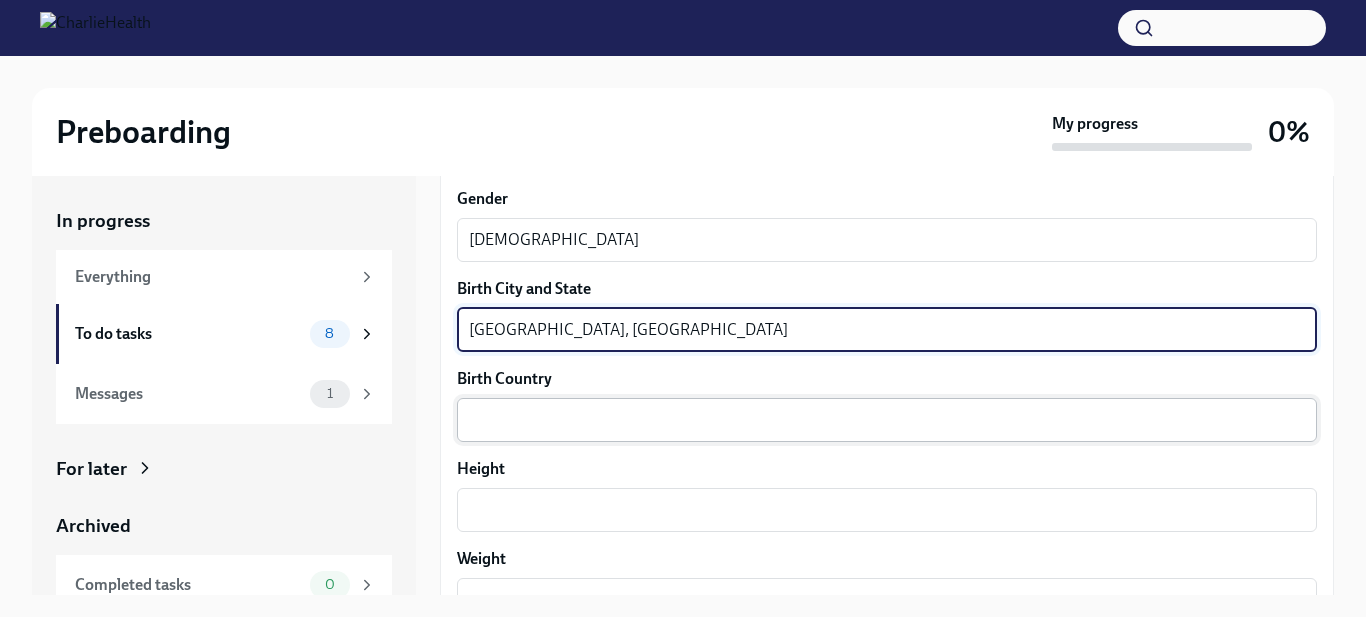 scroll, scrollTop: 1396, scrollLeft: 0, axis: vertical 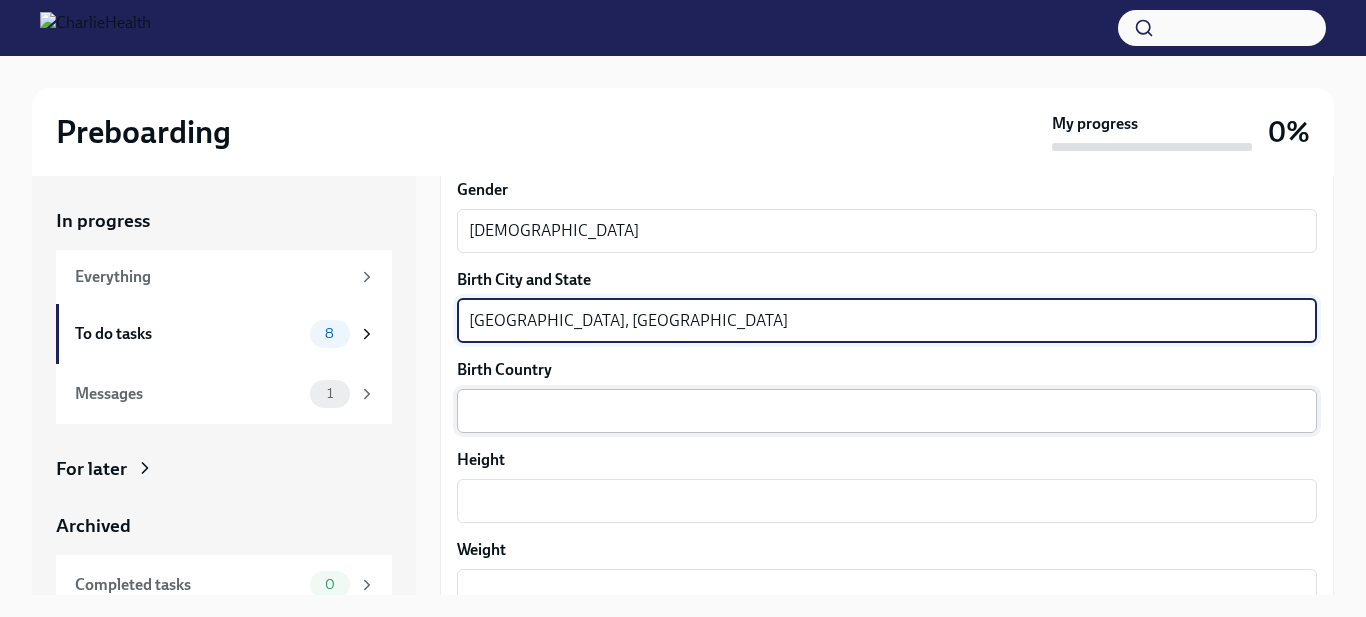 type on "[GEOGRAPHIC_DATA], [GEOGRAPHIC_DATA]" 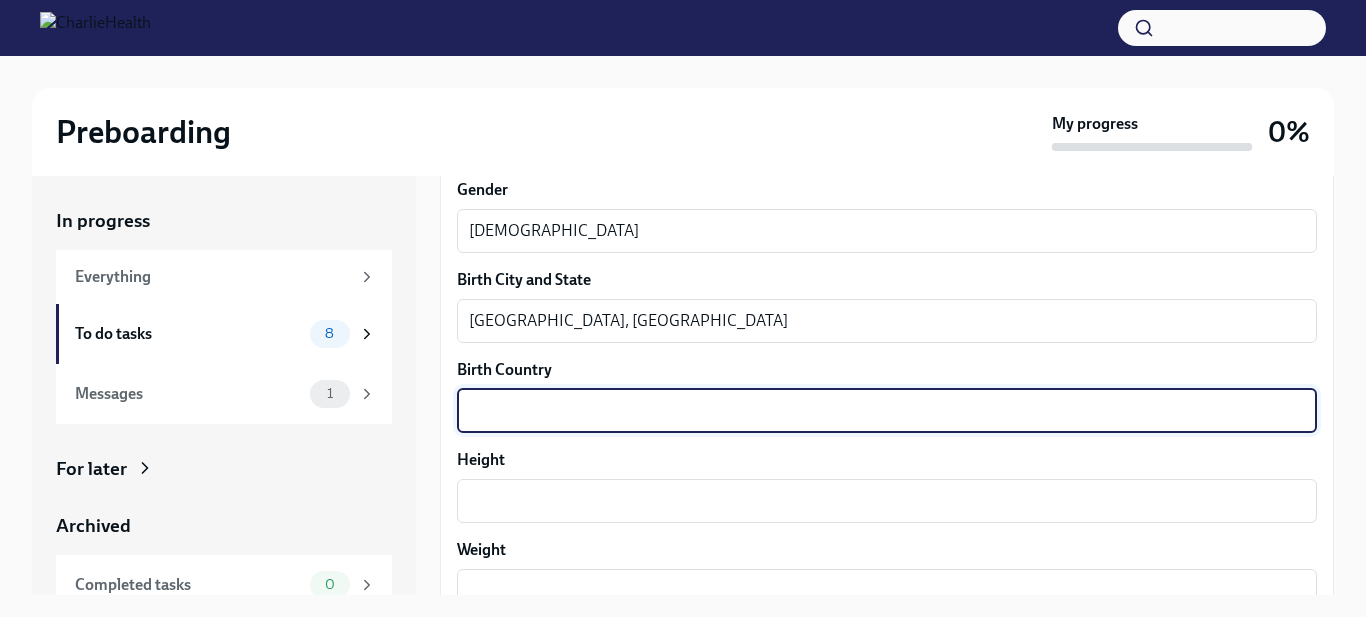 click on "Birth Country" at bounding box center [887, 411] 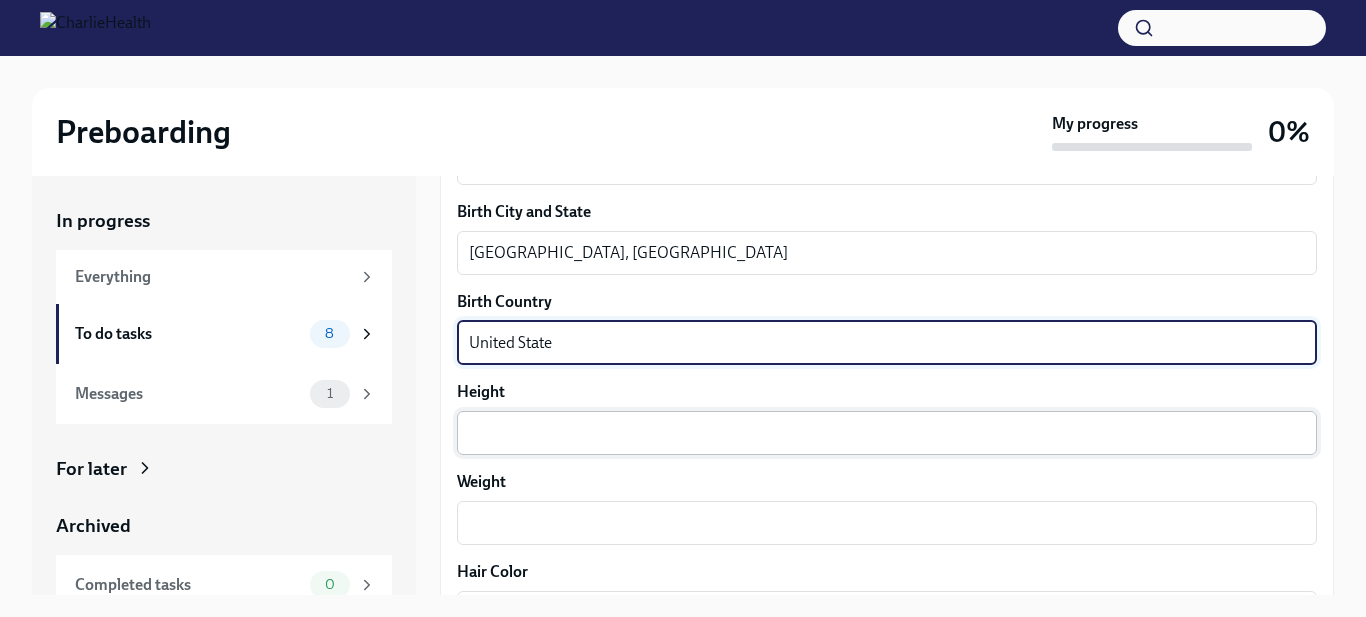 scroll, scrollTop: 1523, scrollLeft: 0, axis: vertical 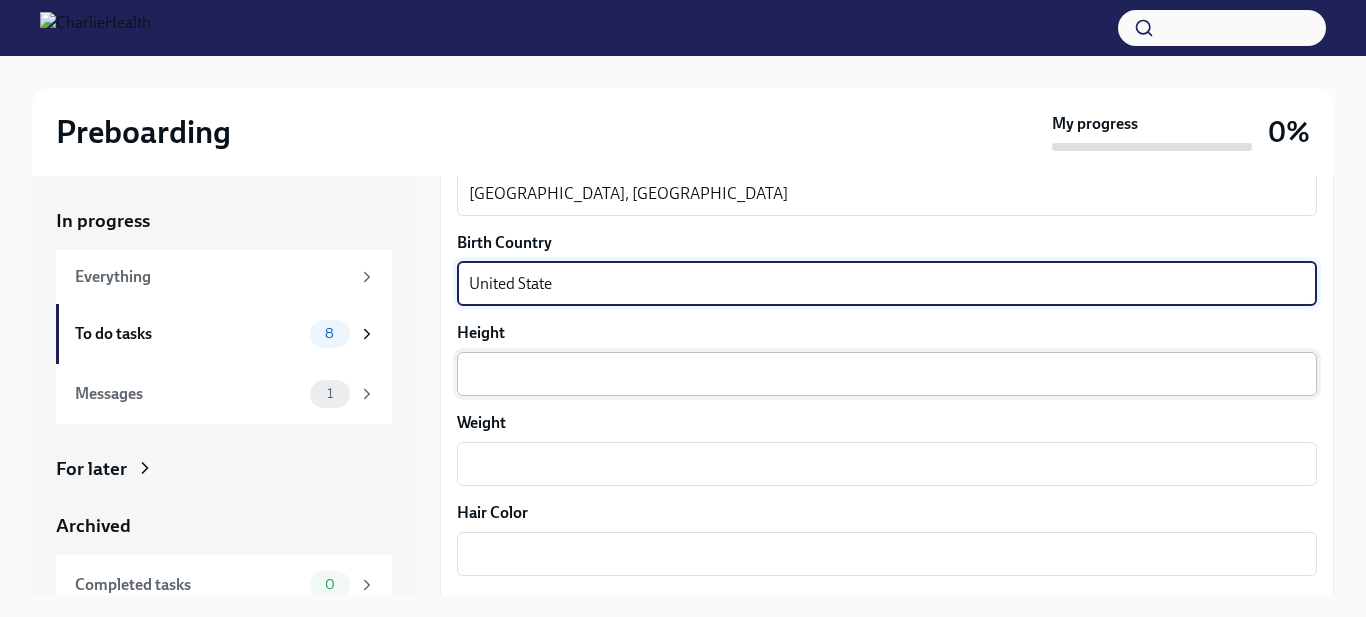 type on "United State" 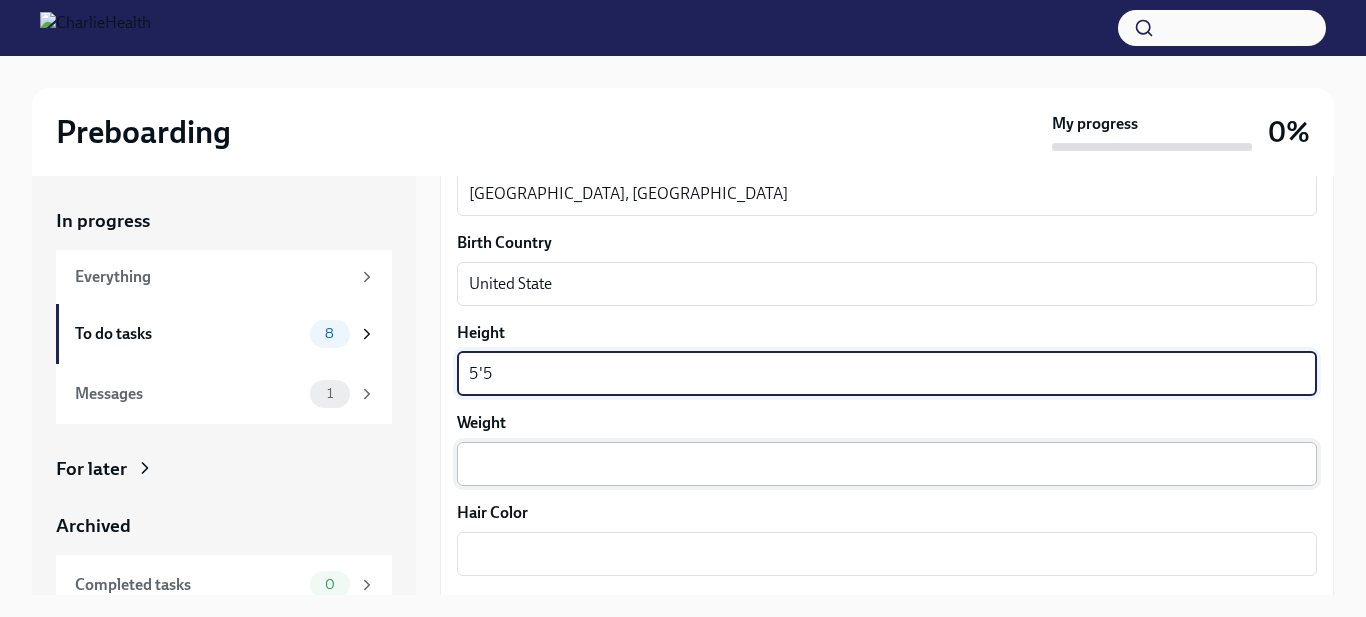 type on "5'5" 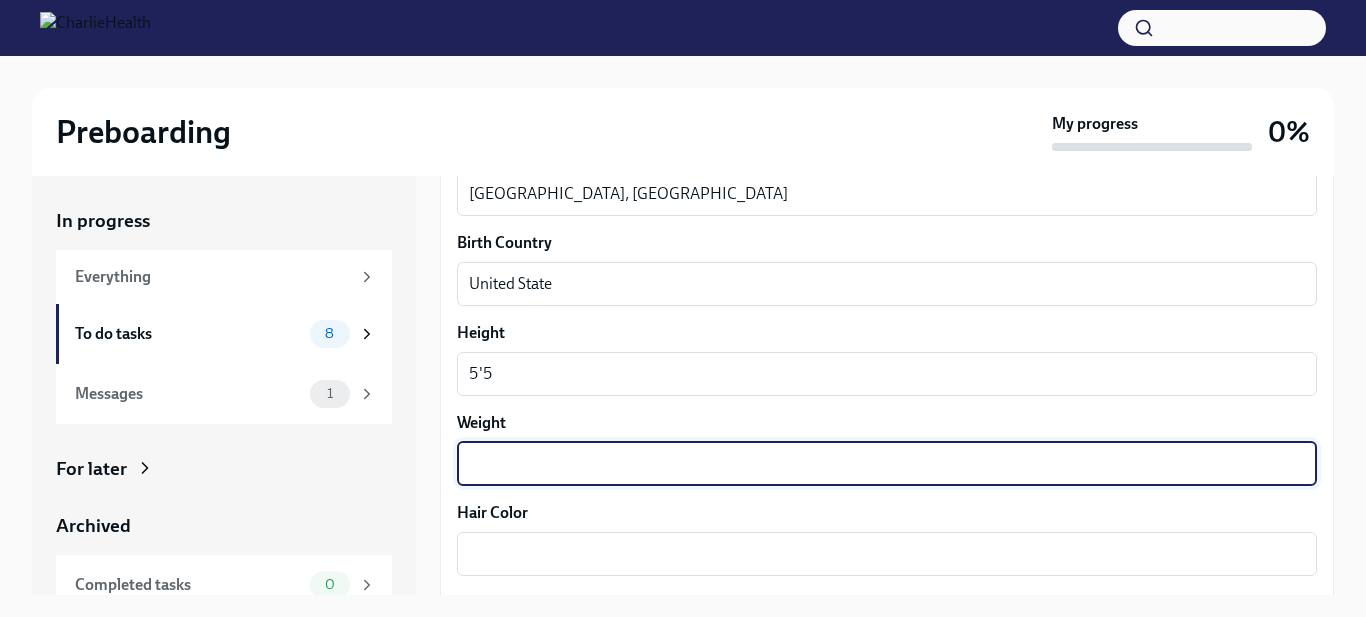 click on "Weight" at bounding box center [887, 464] 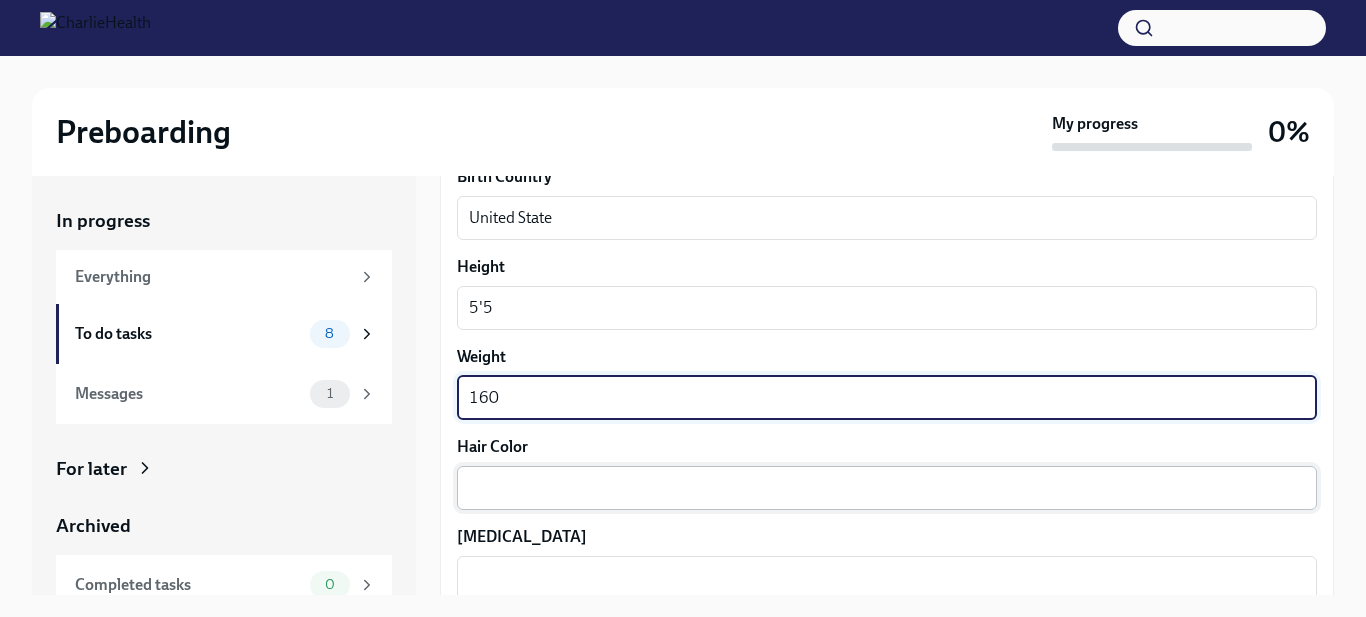 scroll, scrollTop: 1617, scrollLeft: 0, axis: vertical 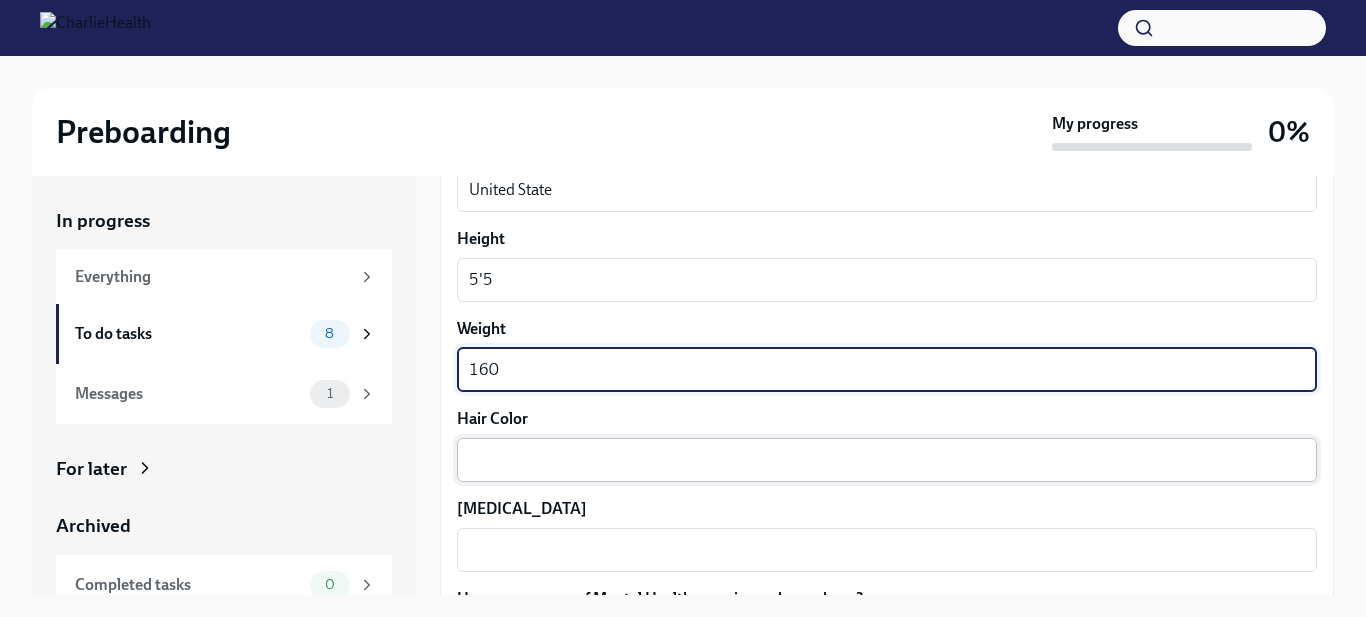 type on "160" 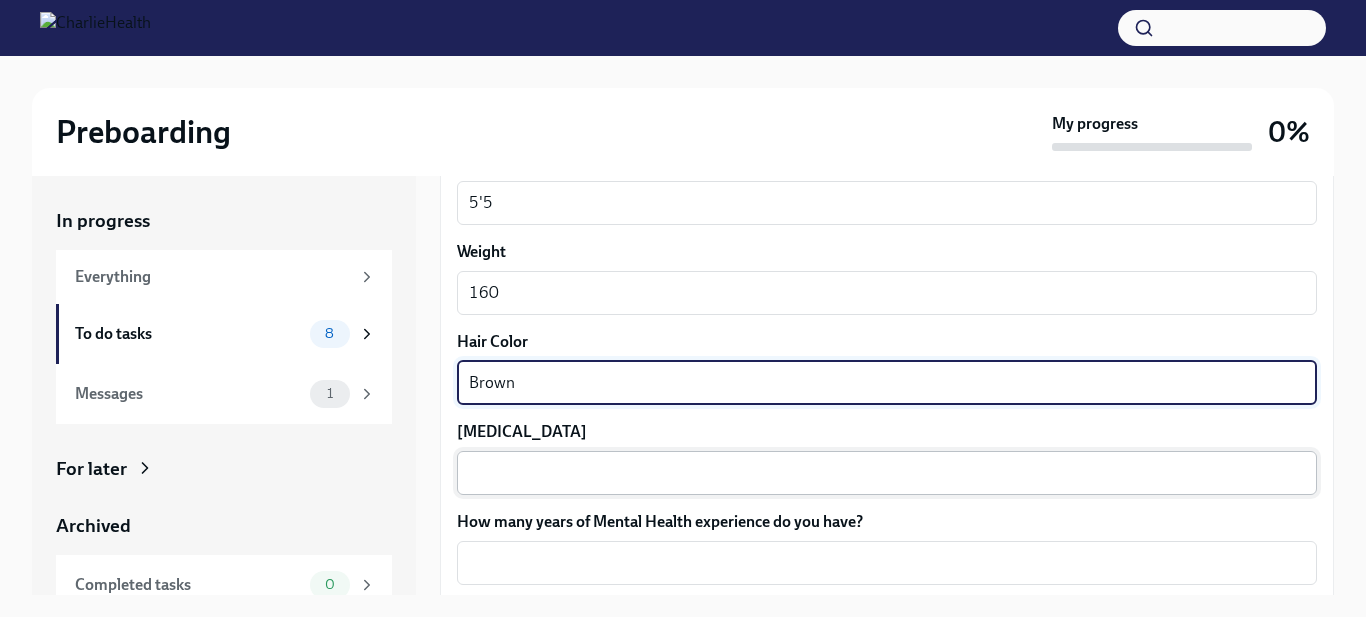 scroll, scrollTop: 1709, scrollLeft: 0, axis: vertical 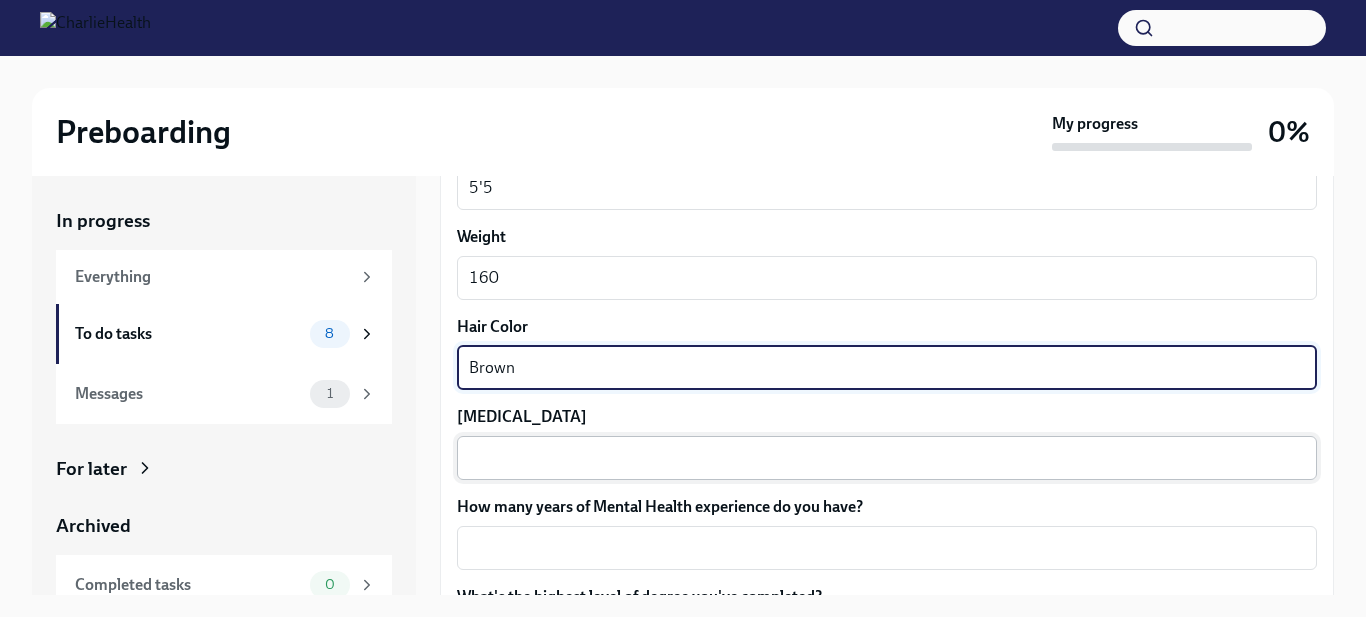type on "Brown" 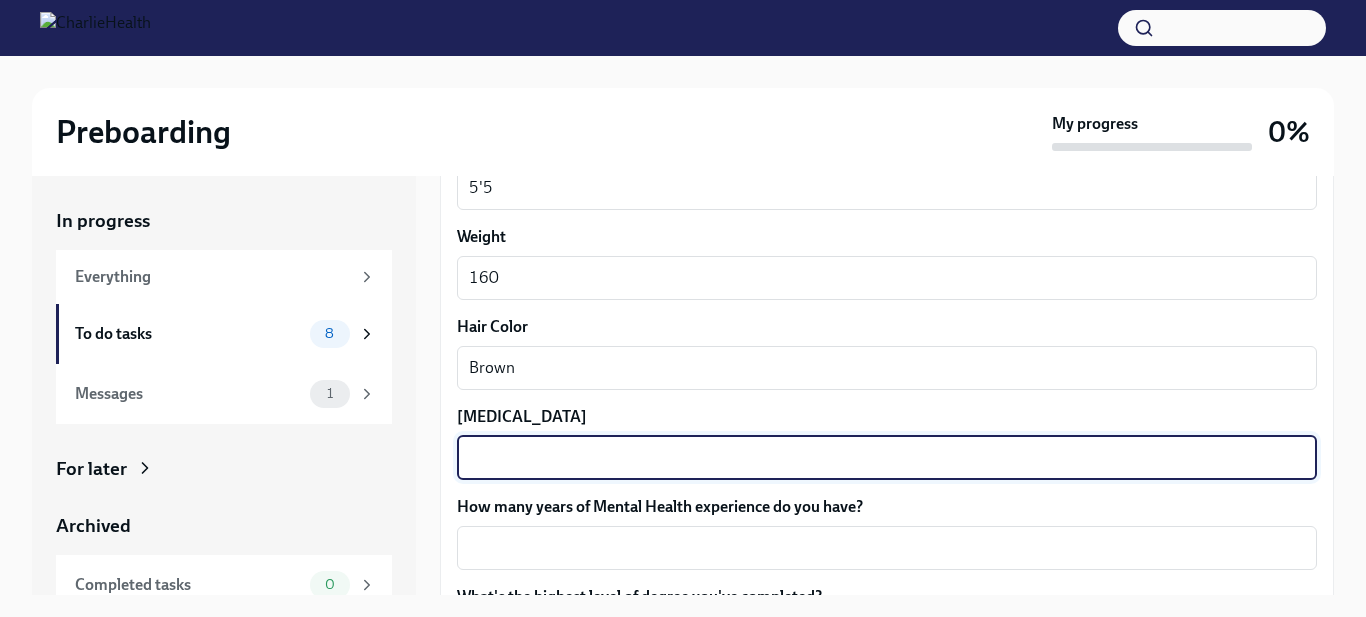 click on "[MEDICAL_DATA]" at bounding box center (887, 458) 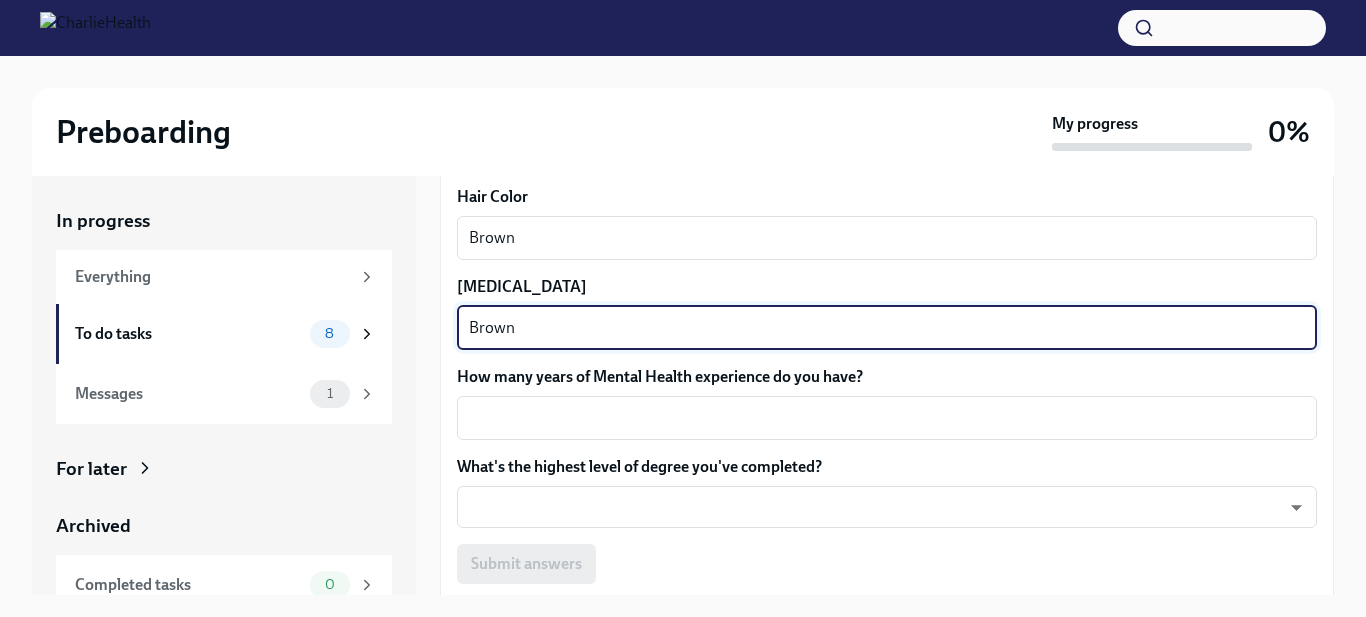 scroll, scrollTop: 1849, scrollLeft: 0, axis: vertical 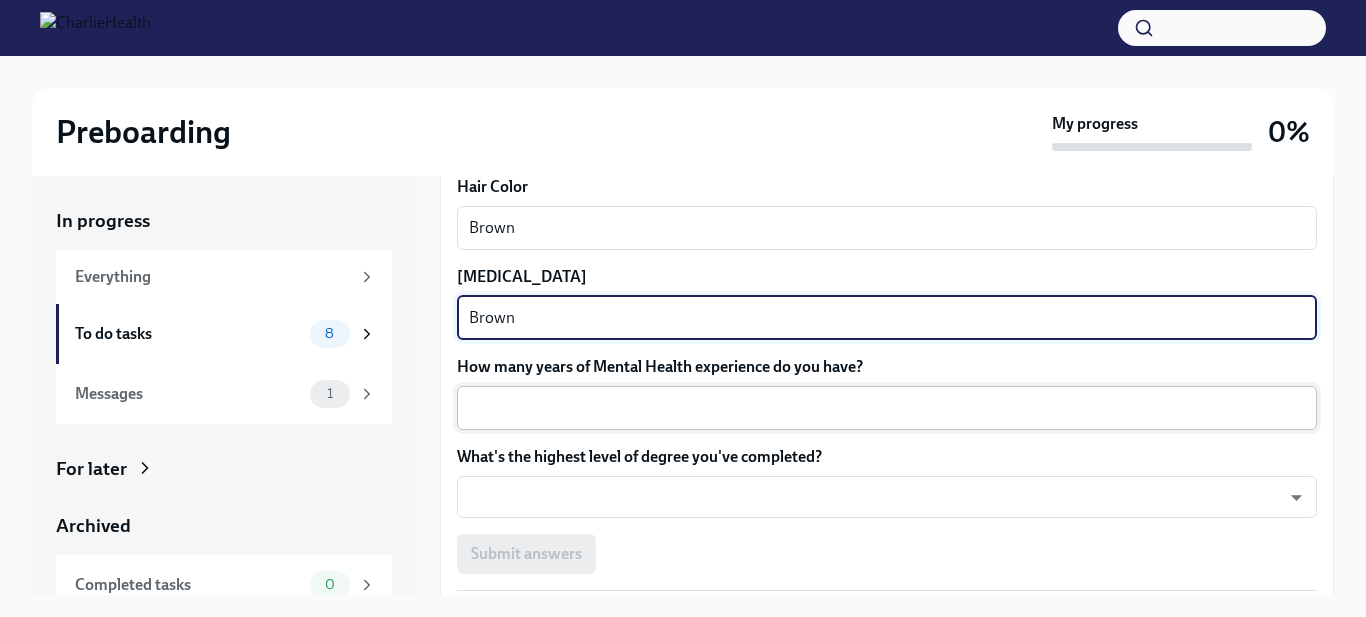 type on "Brown" 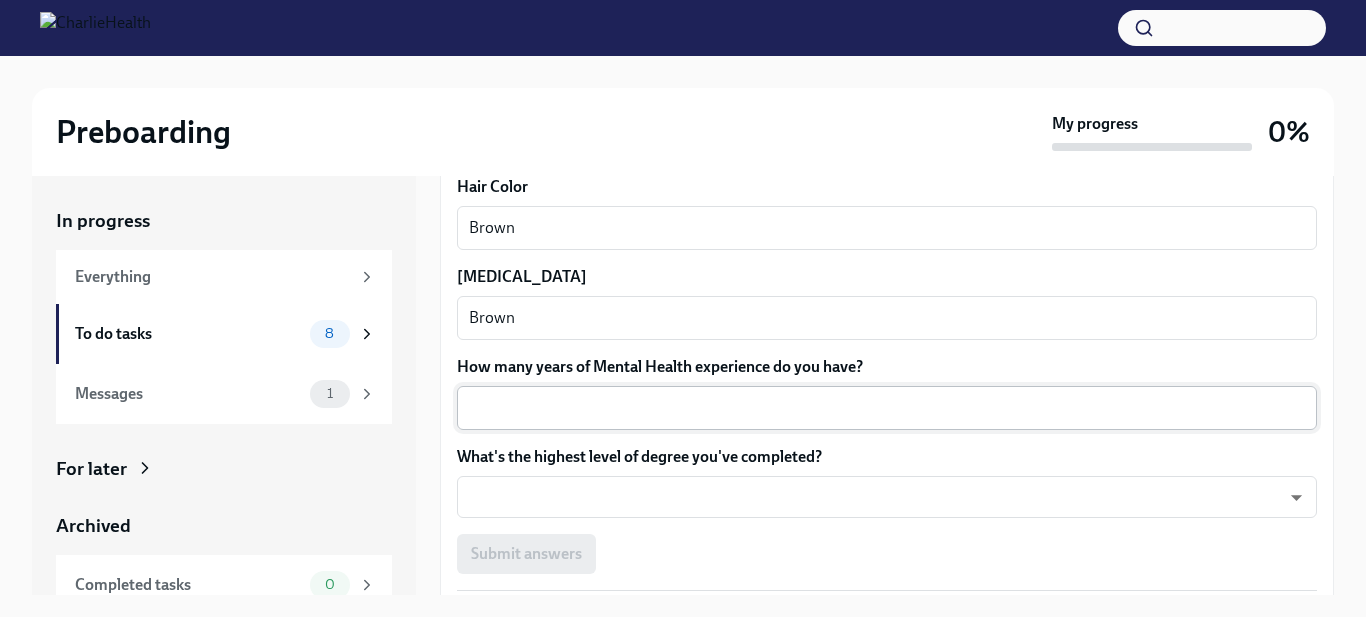 click on "x ​" at bounding box center [887, 408] 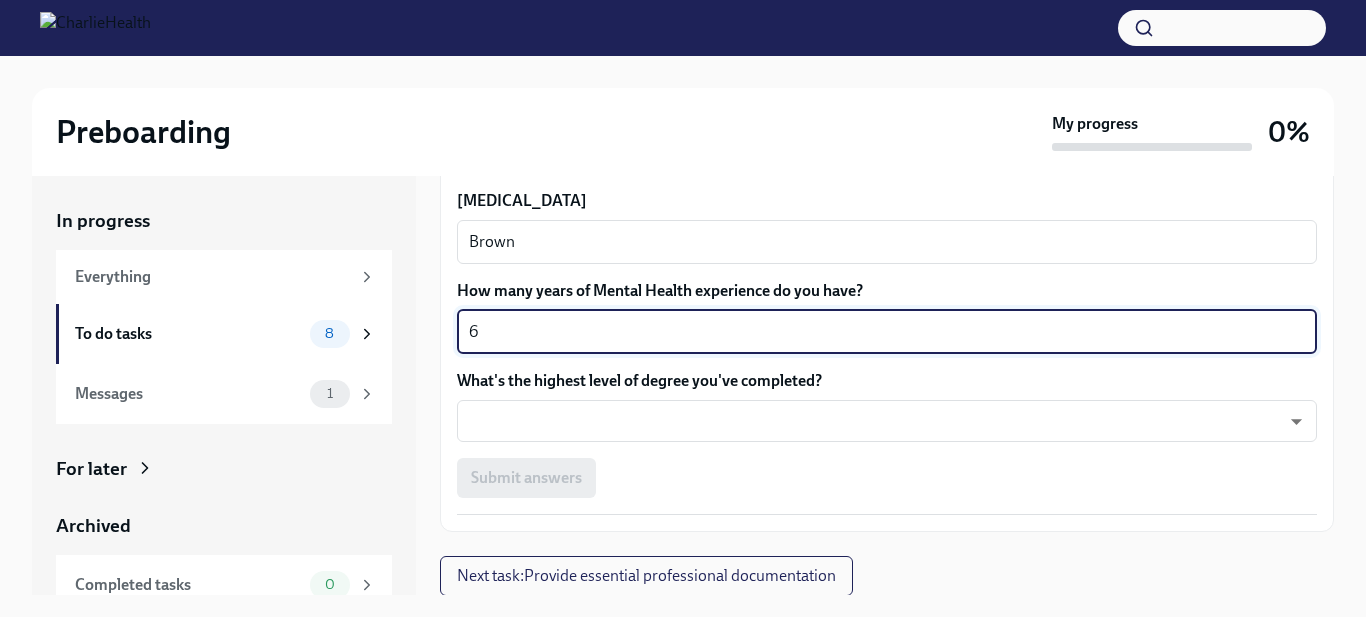 scroll, scrollTop: 1926, scrollLeft: 0, axis: vertical 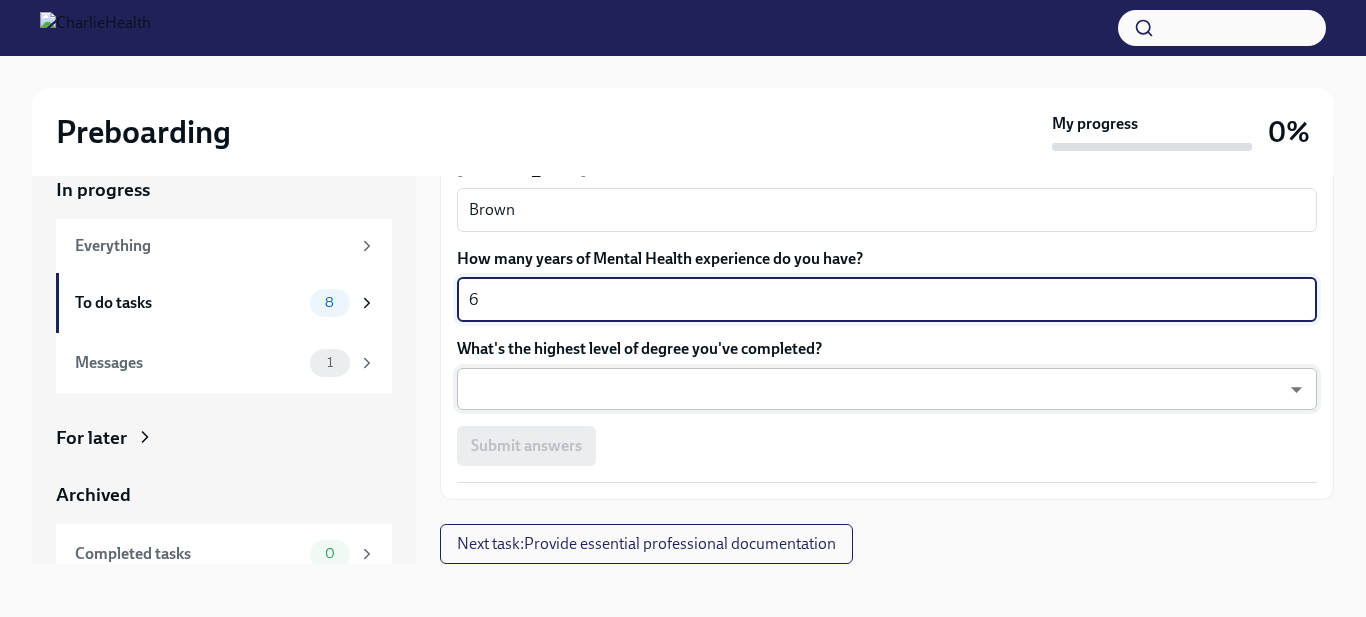 type on "6" 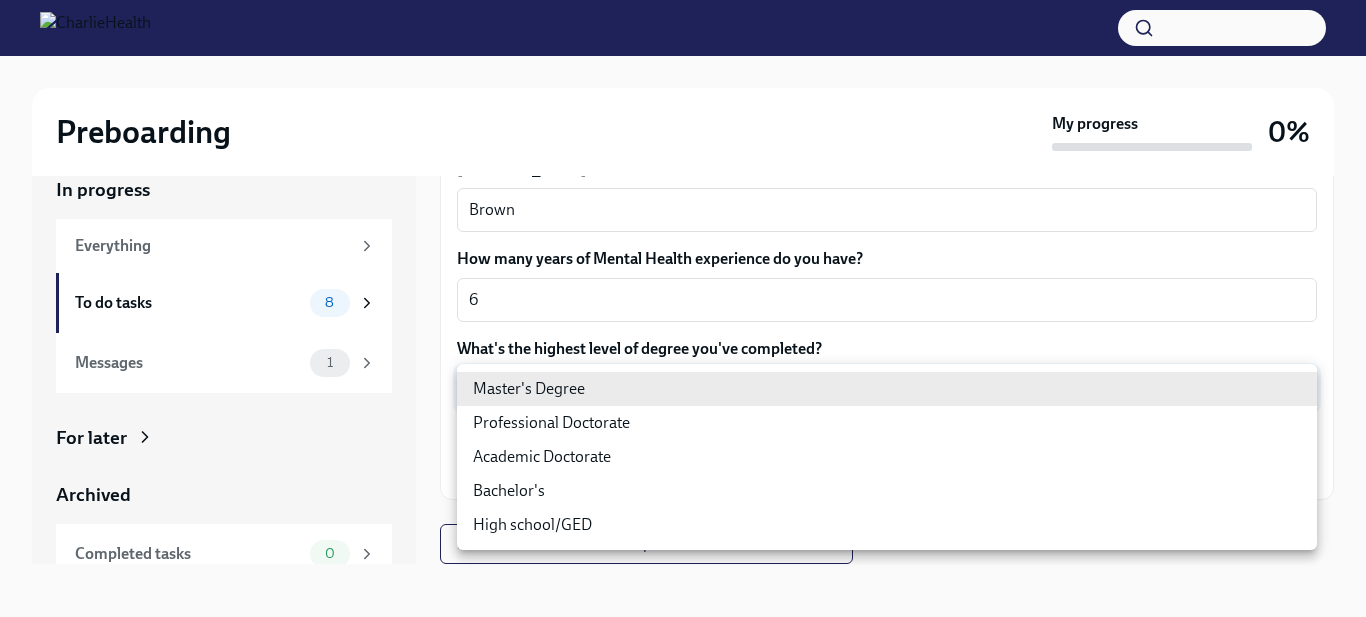 click on "Master's Degree" at bounding box center (887, 389) 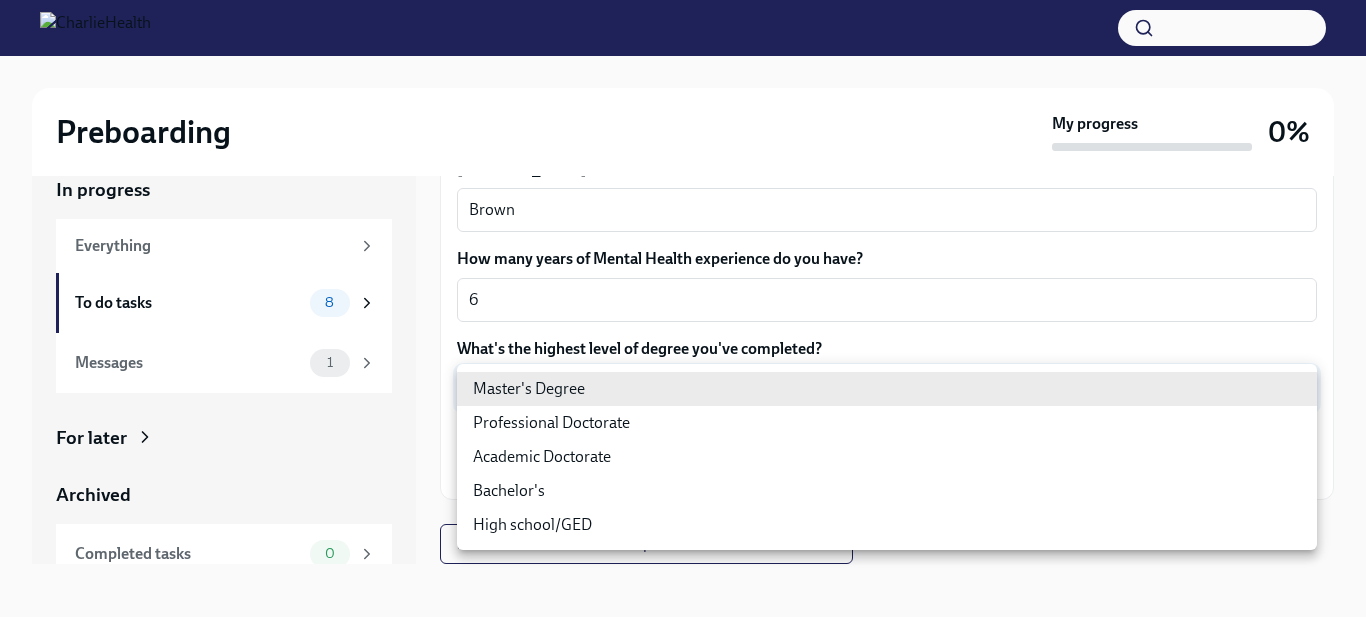 type on "2vBr-ghkD" 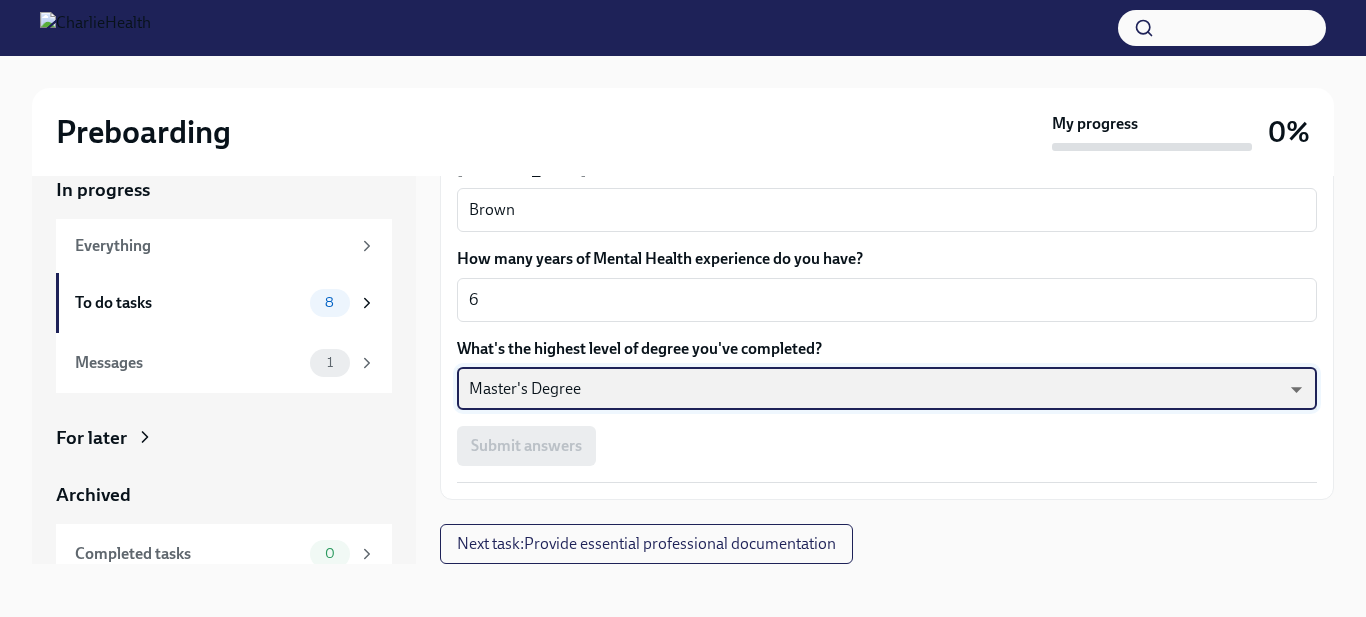 scroll, scrollTop: 34, scrollLeft: 0, axis: vertical 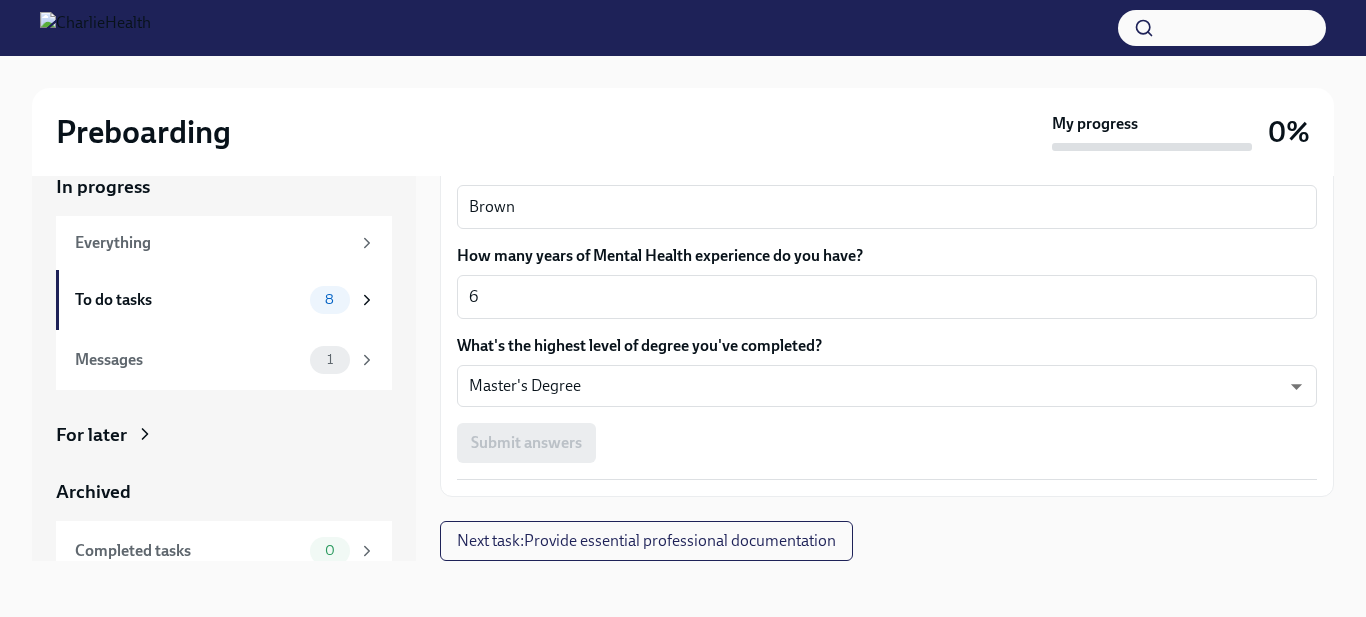 click on "Submit answers" at bounding box center (887, 443) 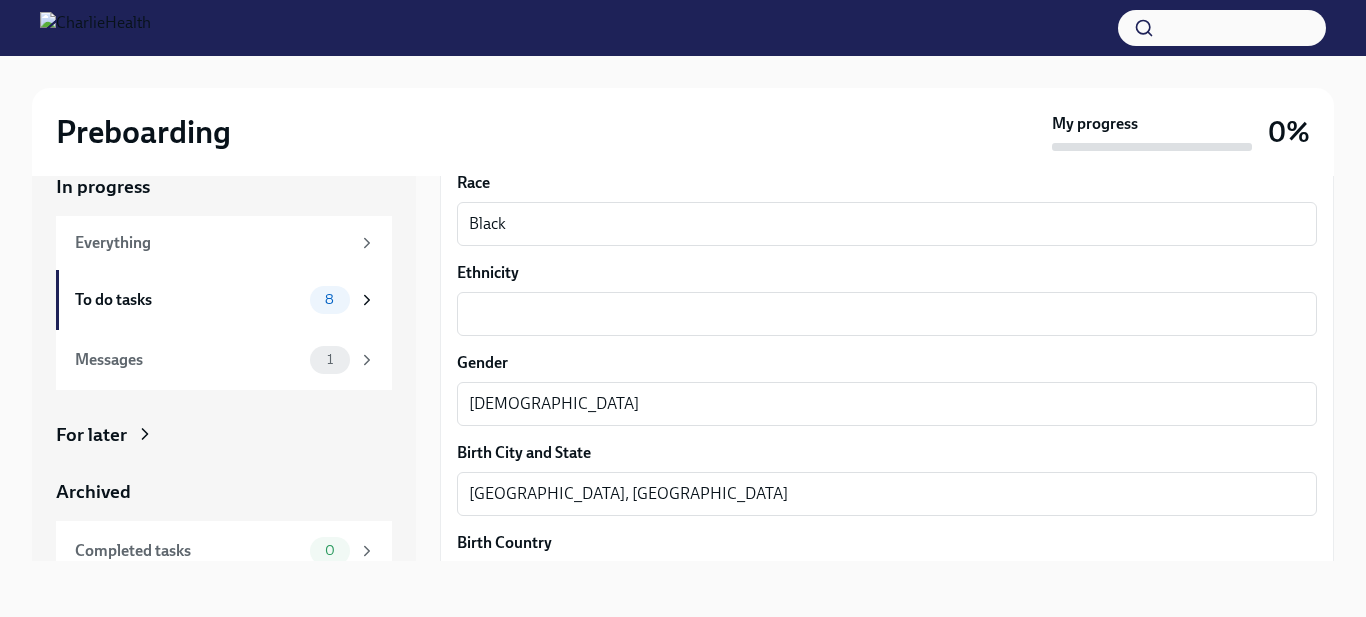 scroll, scrollTop: 1167, scrollLeft: 0, axis: vertical 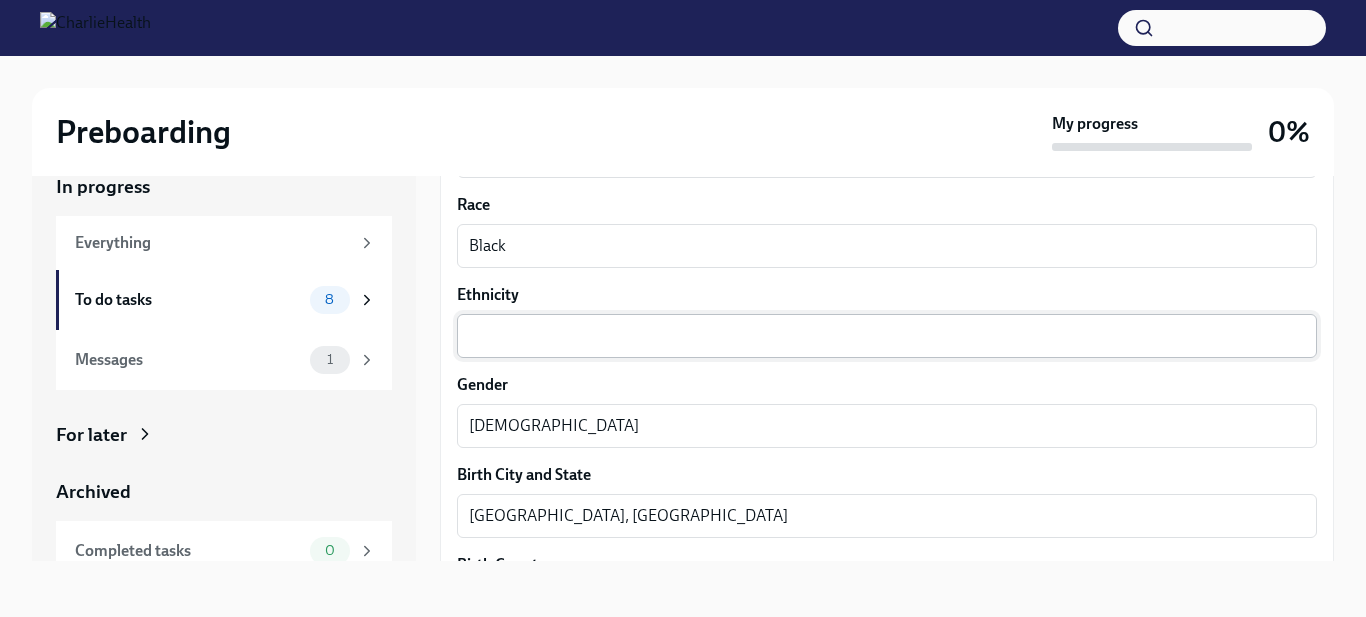 click on "Ethnicity" at bounding box center [887, 336] 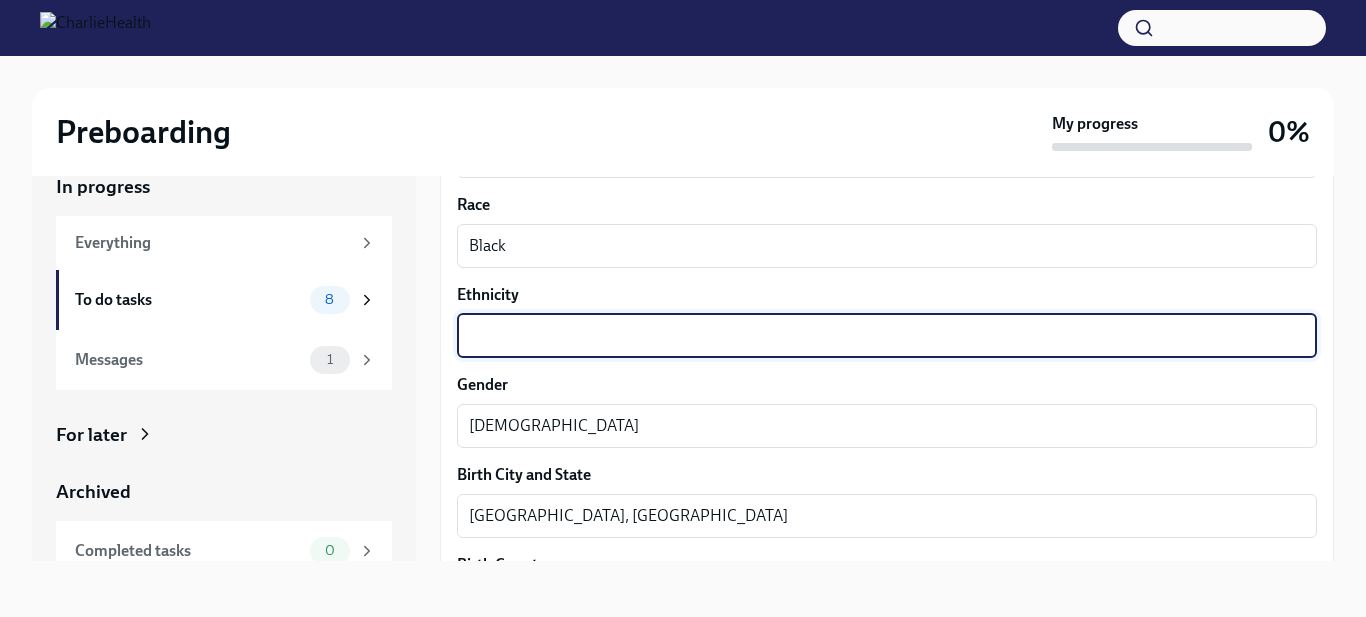 type on "n" 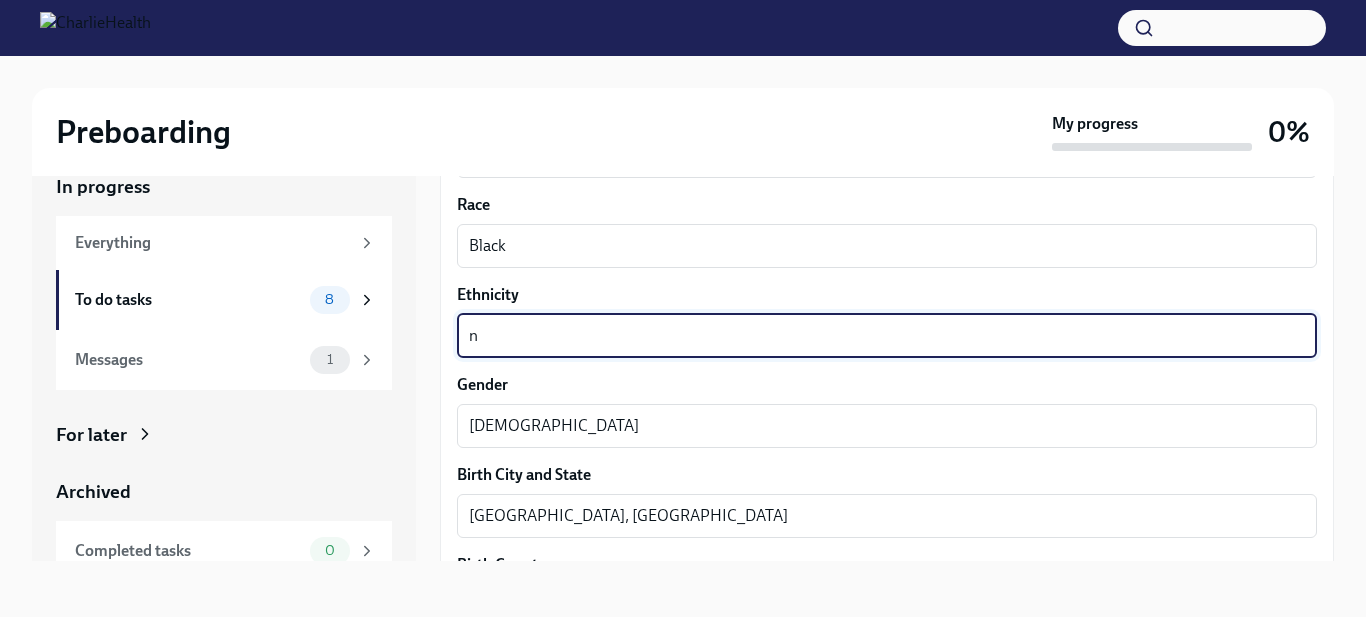 type 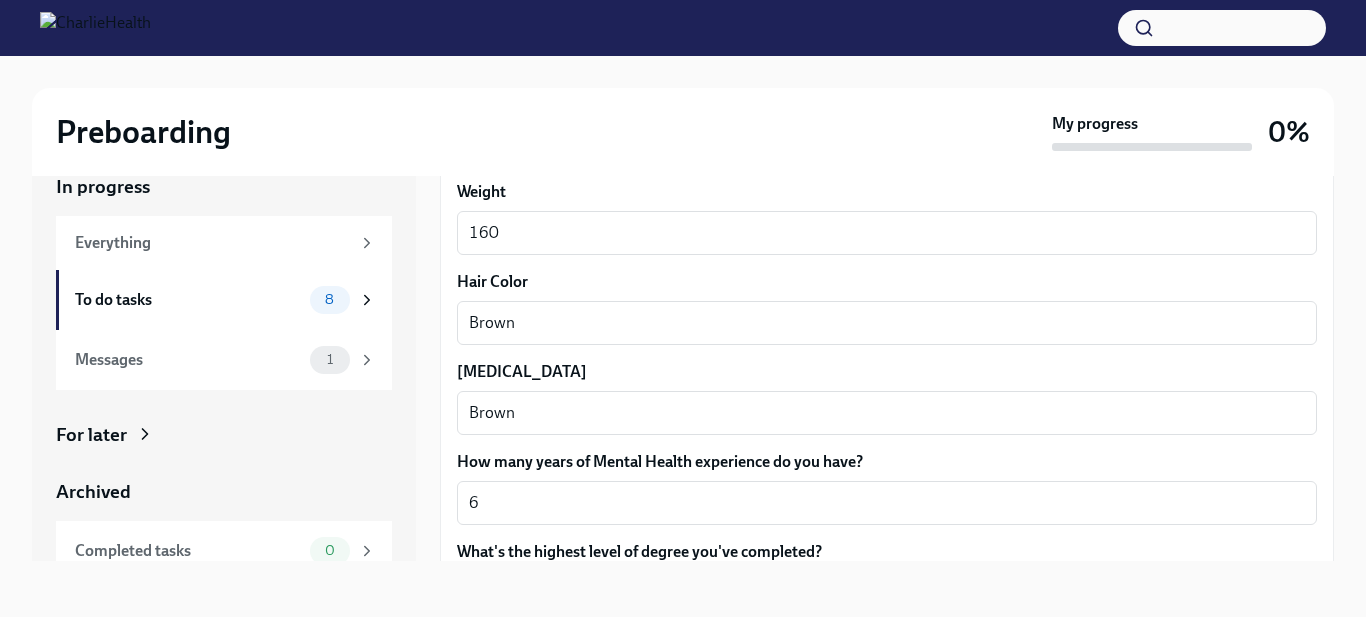 scroll, scrollTop: 1926, scrollLeft: 0, axis: vertical 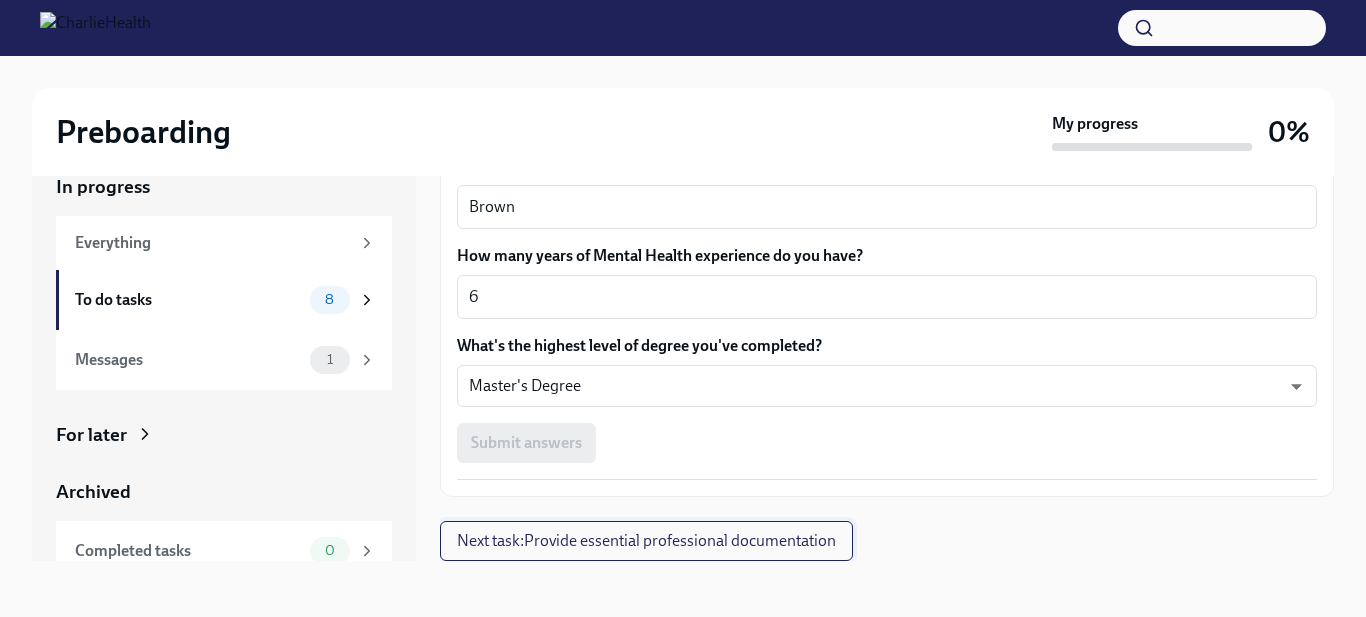 click on "Next task :  Provide essential professional documentation" at bounding box center [646, 541] 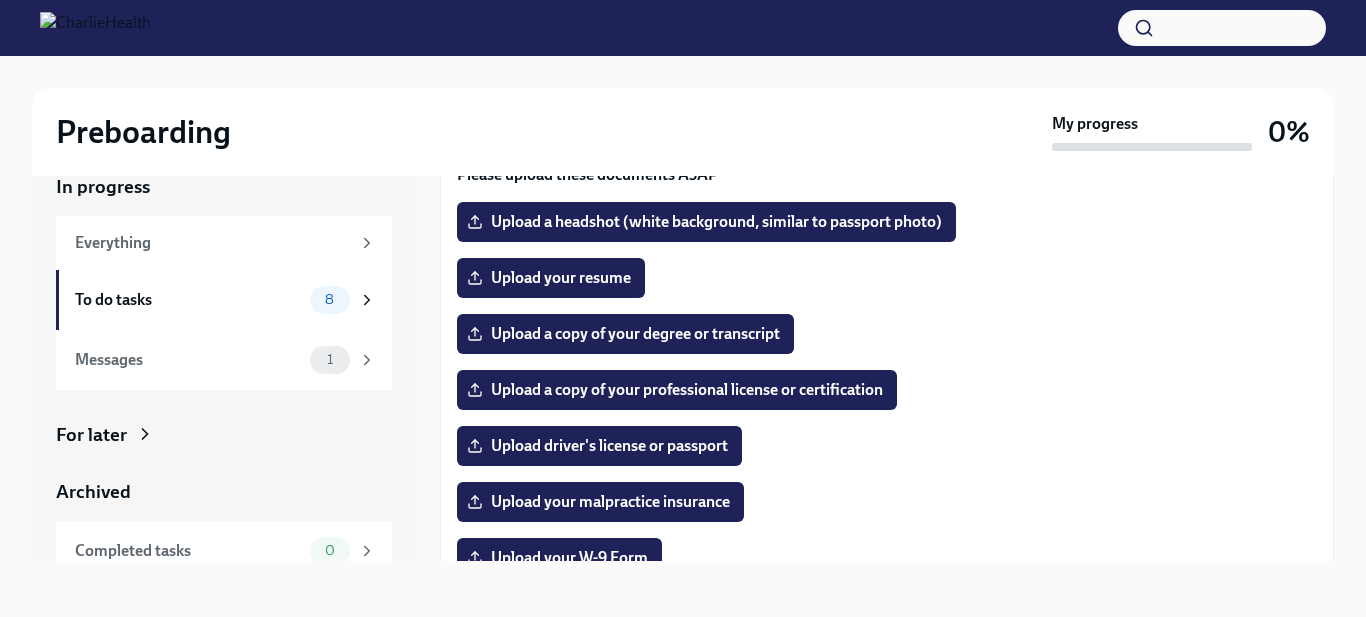 scroll, scrollTop: 112, scrollLeft: 0, axis: vertical 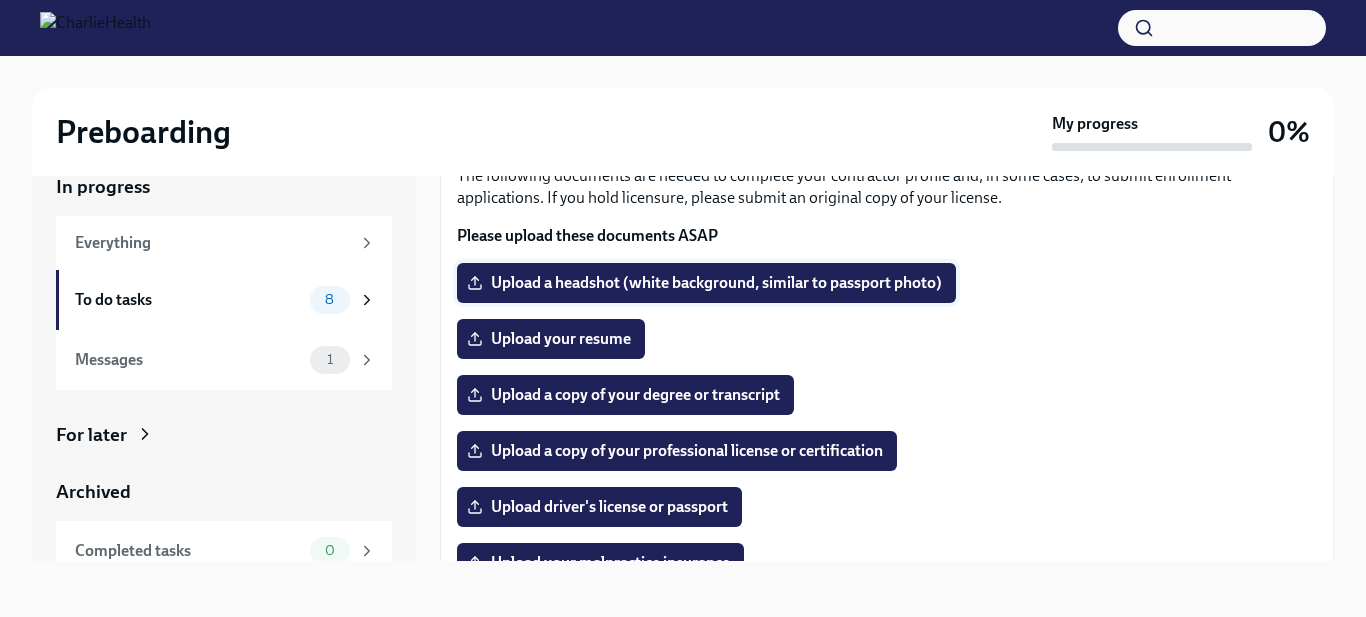 click on "Upload a headshot (white background, similar to passport photo)" at bounding box center [706, 283] 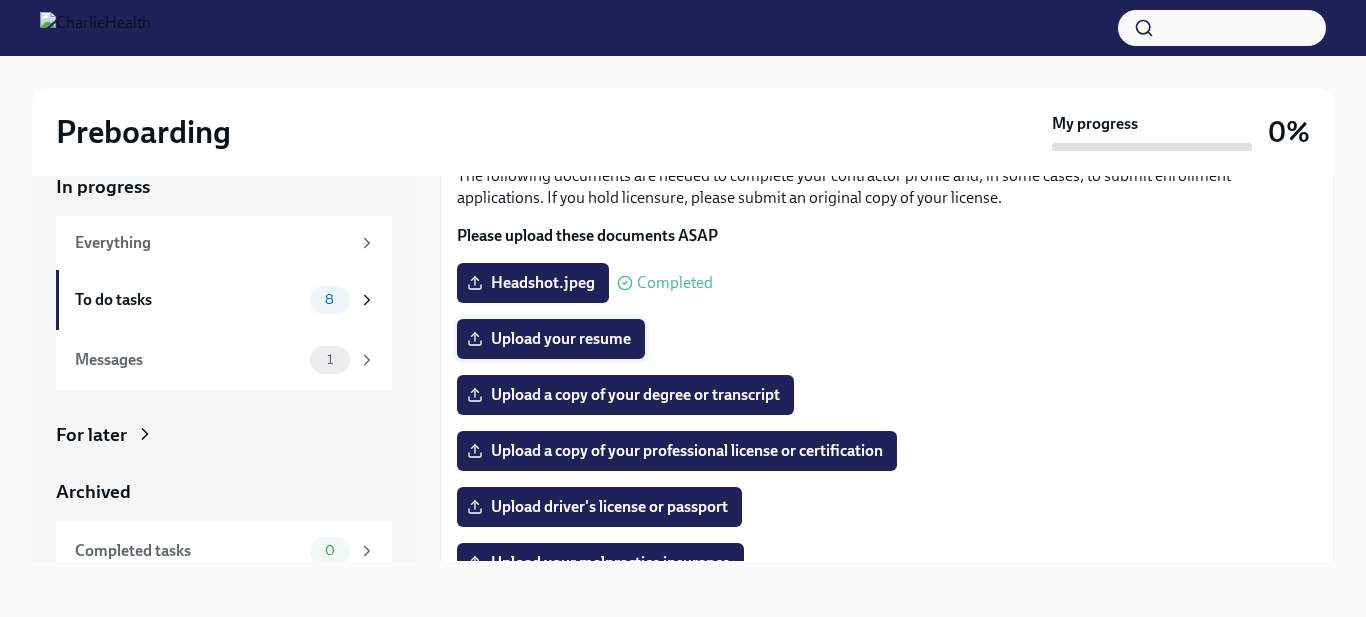 click on "Upload your resume" at bounding box center (551, 339) 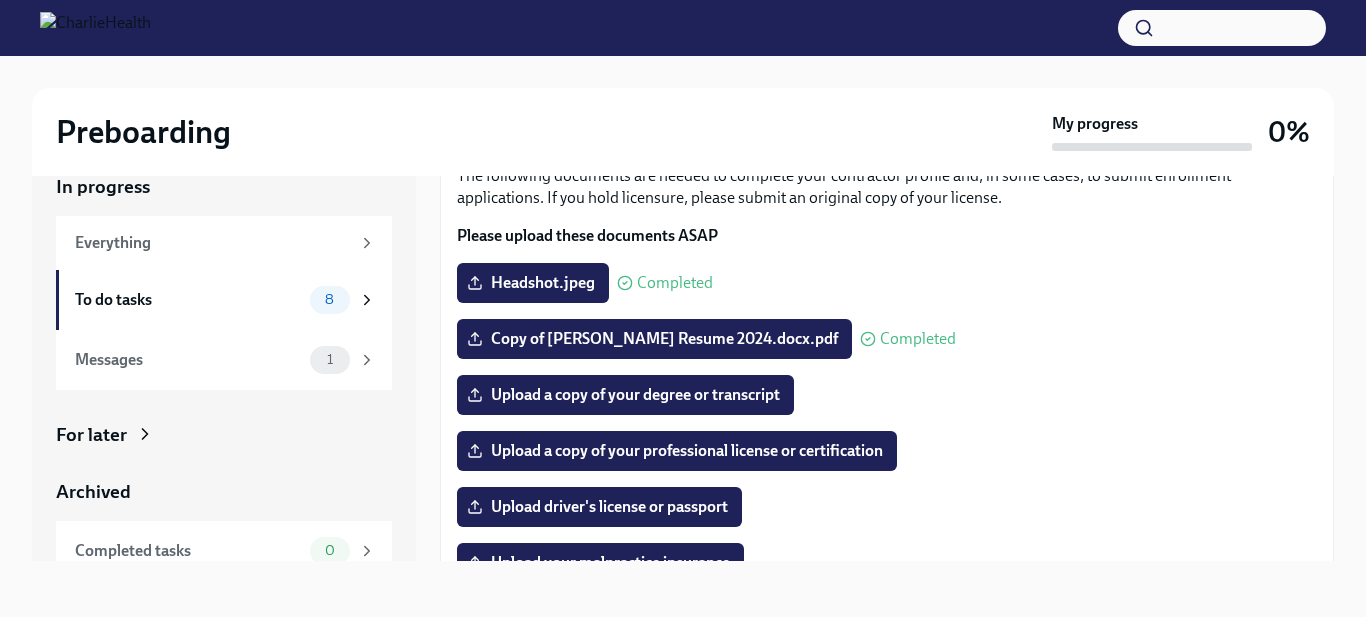 click on "In progress Everything To do tasks 8 Messages 1 For later Archived Completed tasks 0 Messages 0 Provide essential professional documentation To Do Due  [DATE] The following documents are needed to complete your contractor profile and, in some cases, to submit enrollment applications. If you hold licensure, please submit an original copy of your license.
Please upload these documents ASAP Headshot.jpeg Completed Copy of [PERSON_NAME] Resume 2024.docx.pdf Completed Upload a copy of your degree or transcript Upload a copy of your professional license or certification Upload driver's license or passport Upload your malpractice insurance Upload your W-9 Form For W9, you can find a blank copy of this online.
If you are an Independent Contractor, below are a few Malpractice Carriers that we suggest:
HPSO
Philadelphia Insurance. CO
NASW
* Please ensure your policy has limits of $1 million to $3 million Next task :  Do your background check in Checkr" at bounding box center [683, 367] 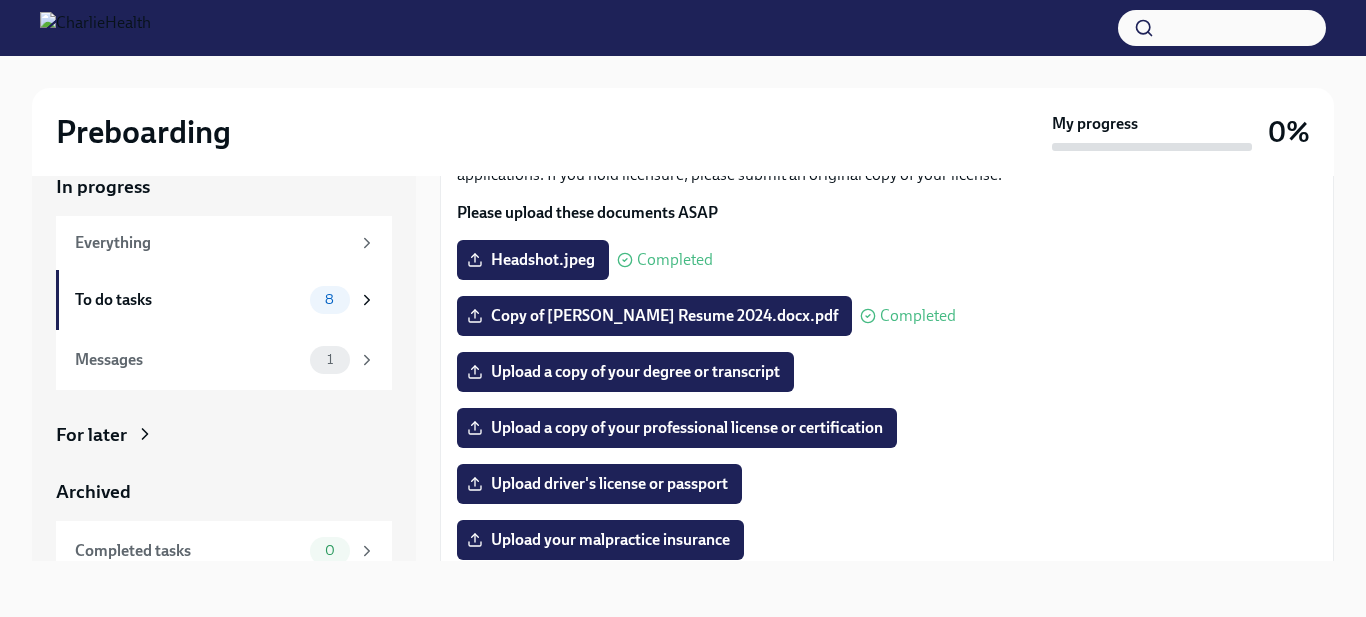 scroll, scrollTop: 158, scrollLeft: 0, axis: vertical 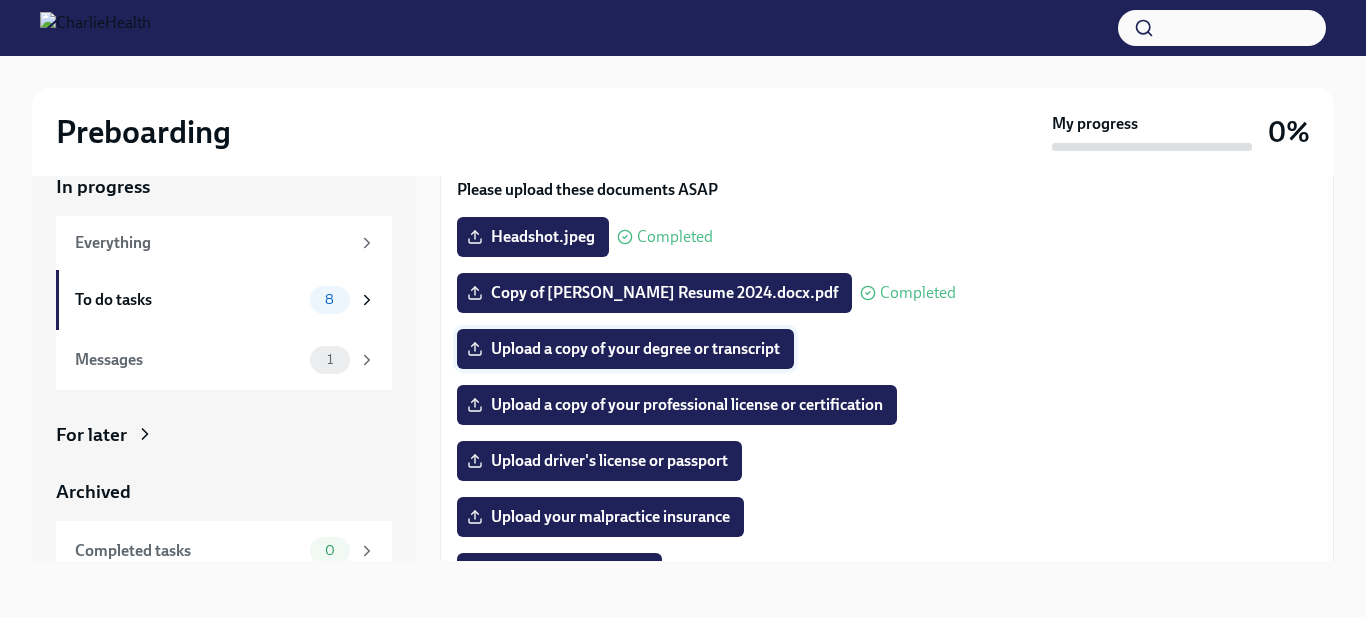 click on "Upload a copy of your degree or transcript" at bounding box center [625, 349] 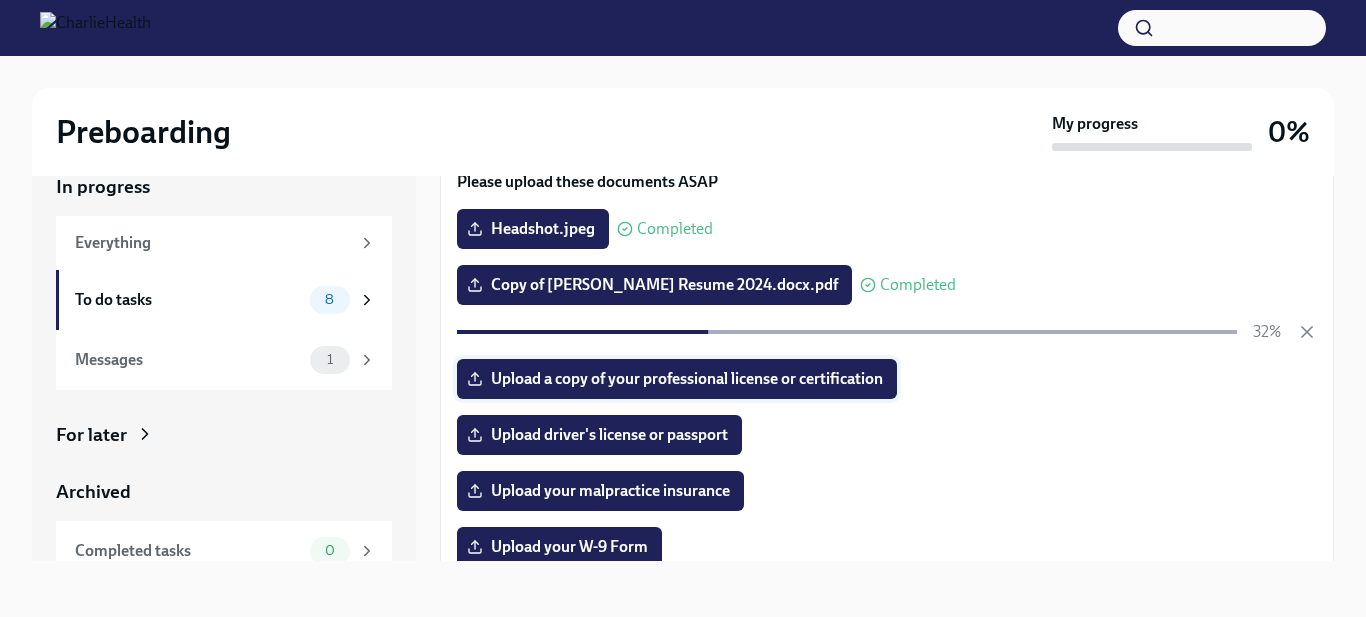 scroll, scrollTop: 168, scrollLeft: 0, axis: vertical 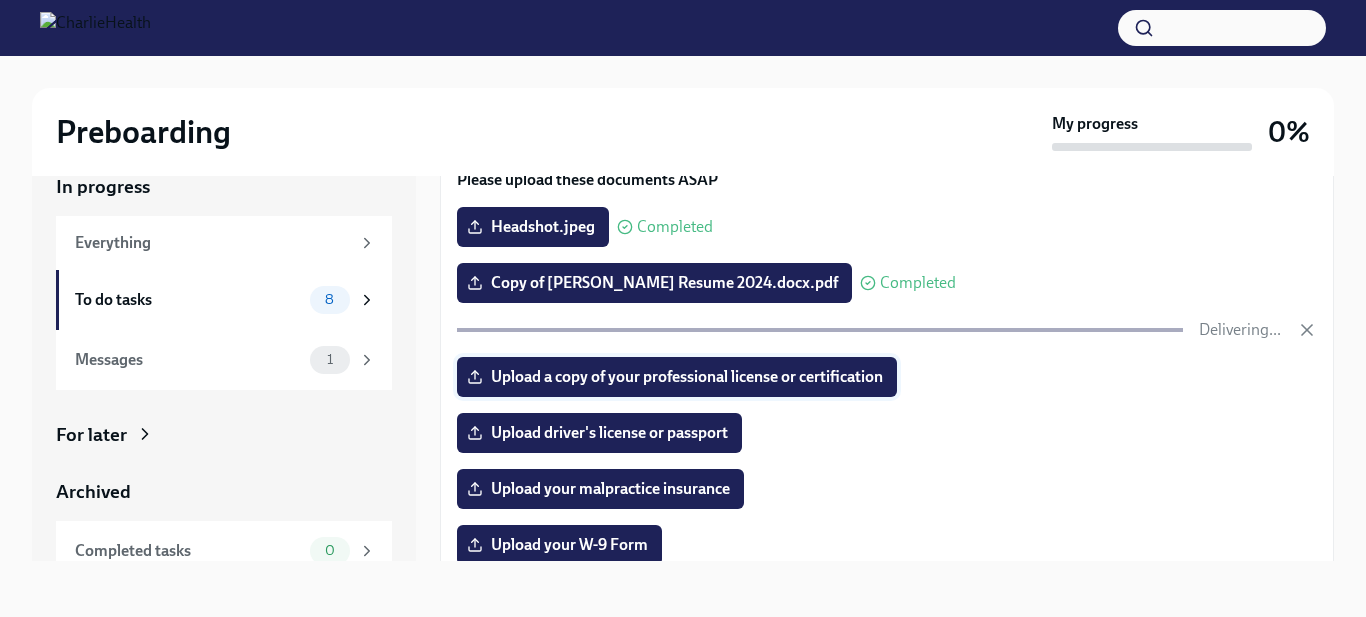 click on "Upload a copy of your professional license or certification" at bounding box center [677, 377] 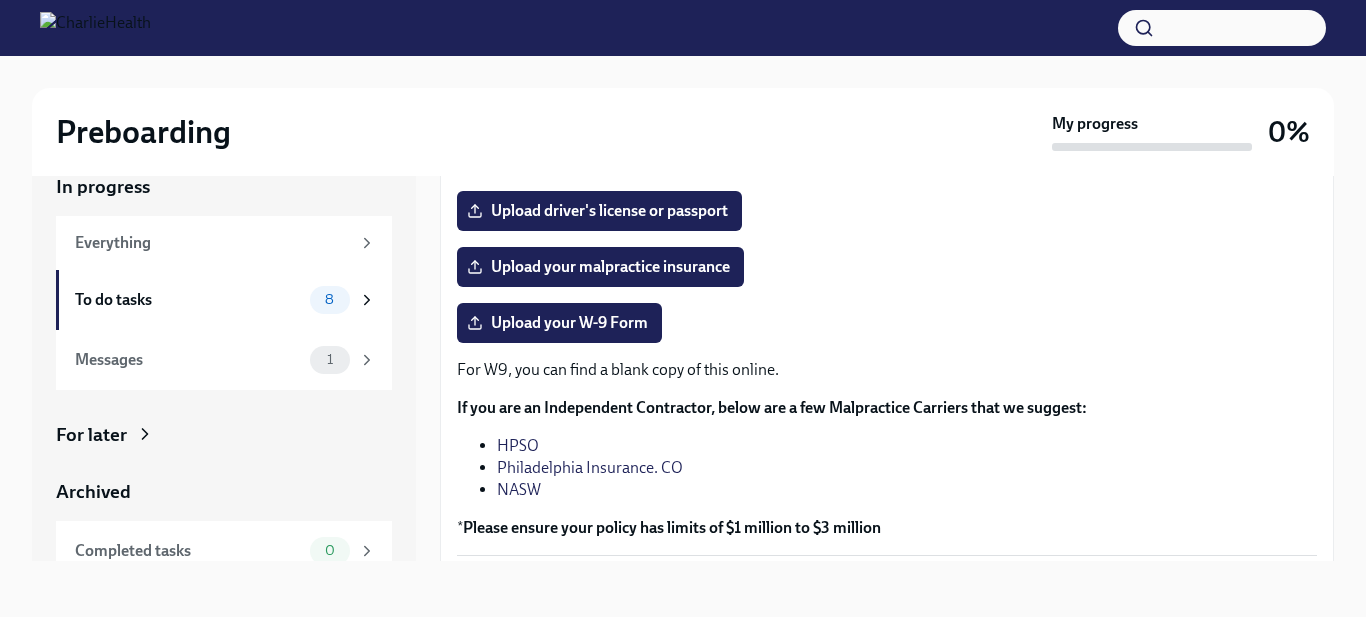 scroll, scrollTop: 410, scrollLeft: 0, axis: vertical 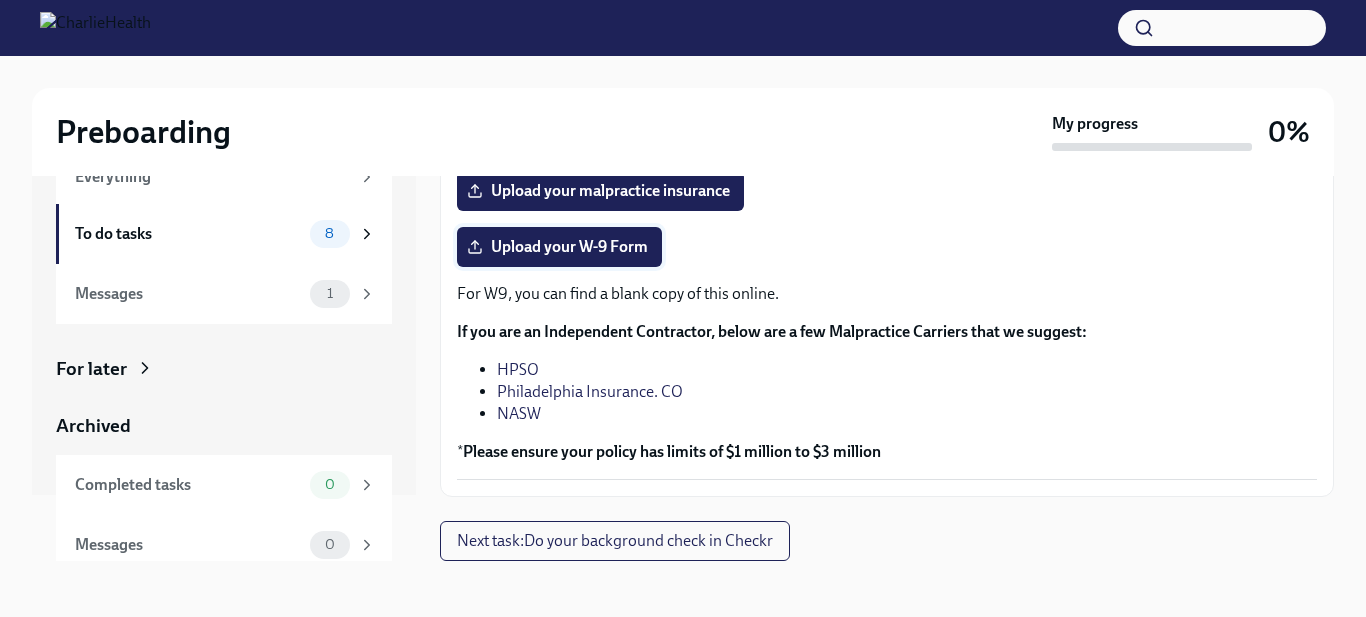 click on "Upload your W-9 Form" at bounding box center (559, 247) 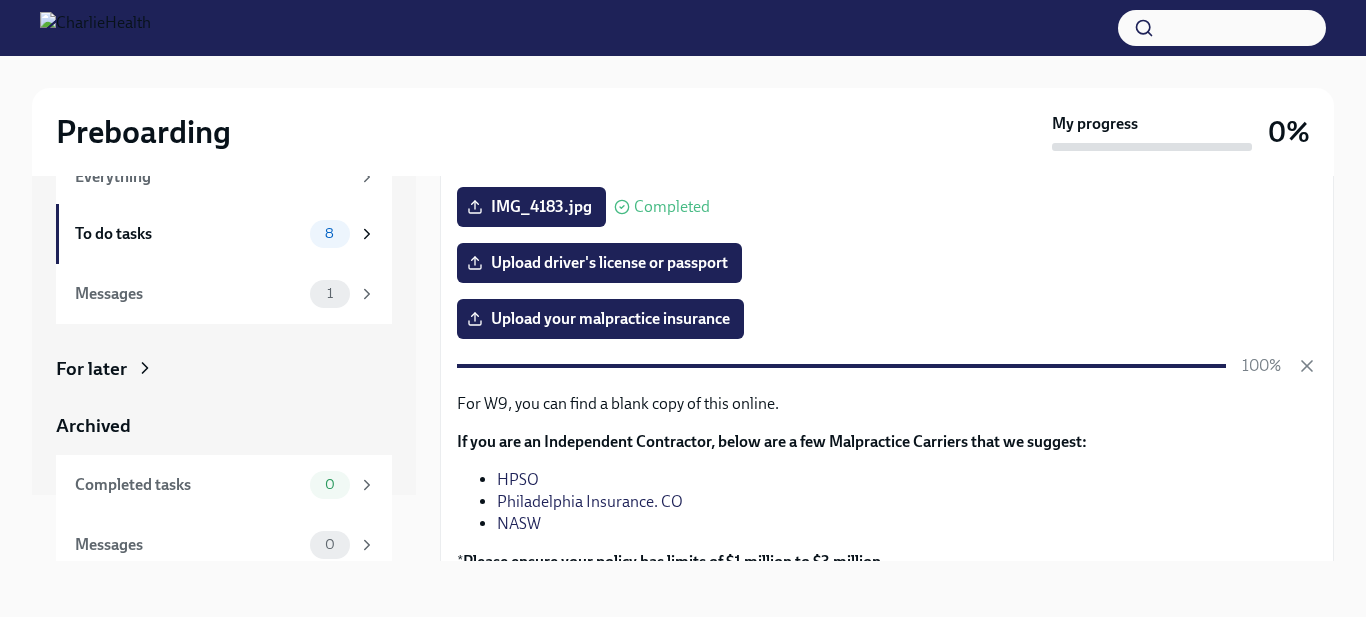 scroll, scrollTop: 352, scrollLeft: 0, axis: vertical 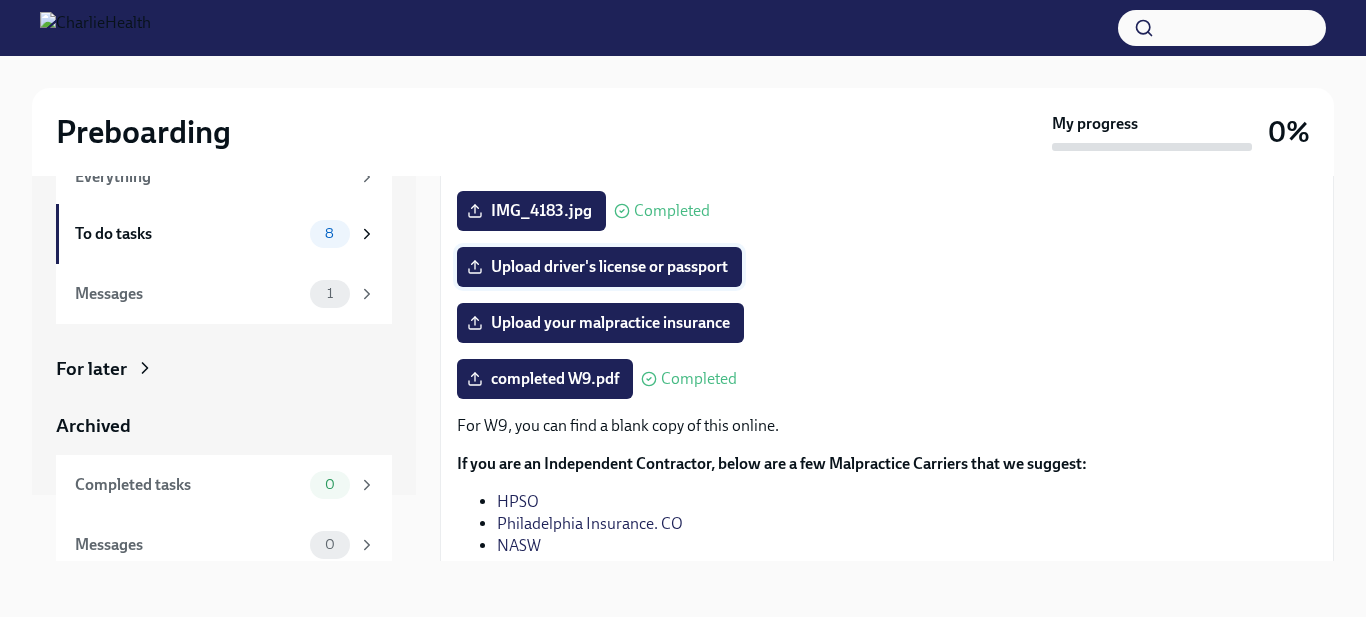 click on "Upload driver's license or passport" at bounding box center [599, 267] 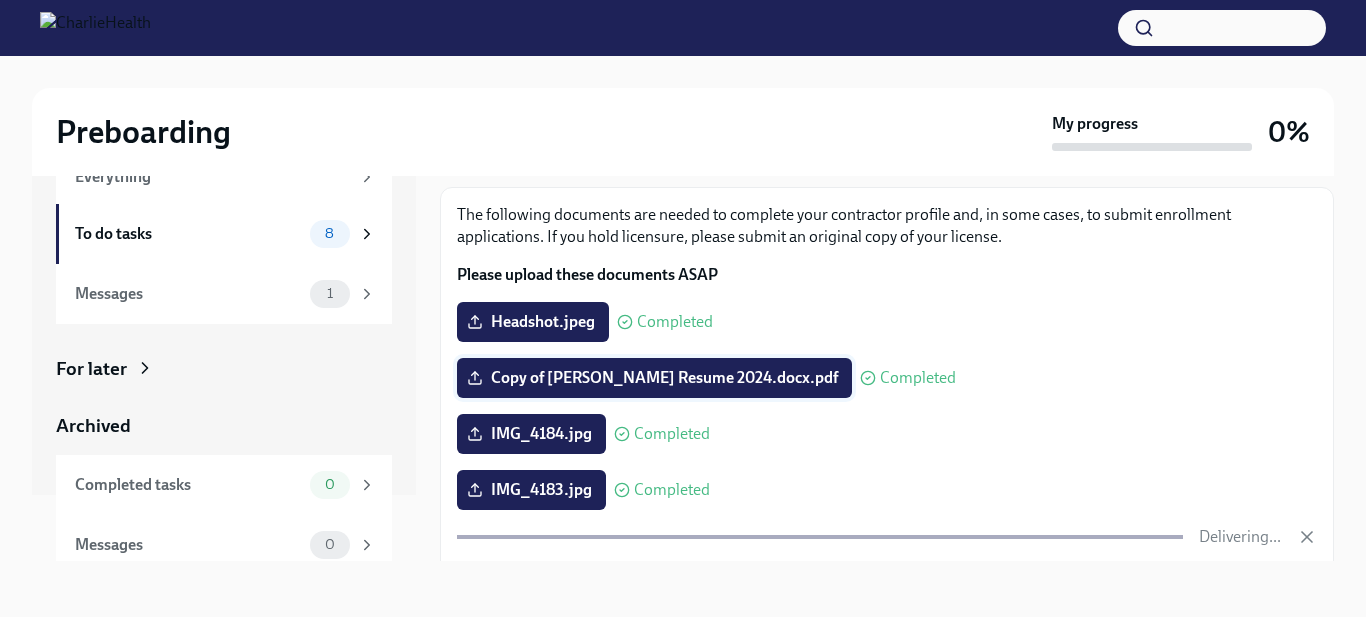 scroll, scrollTop: 60, scrollLeft: 0, axis: vertical 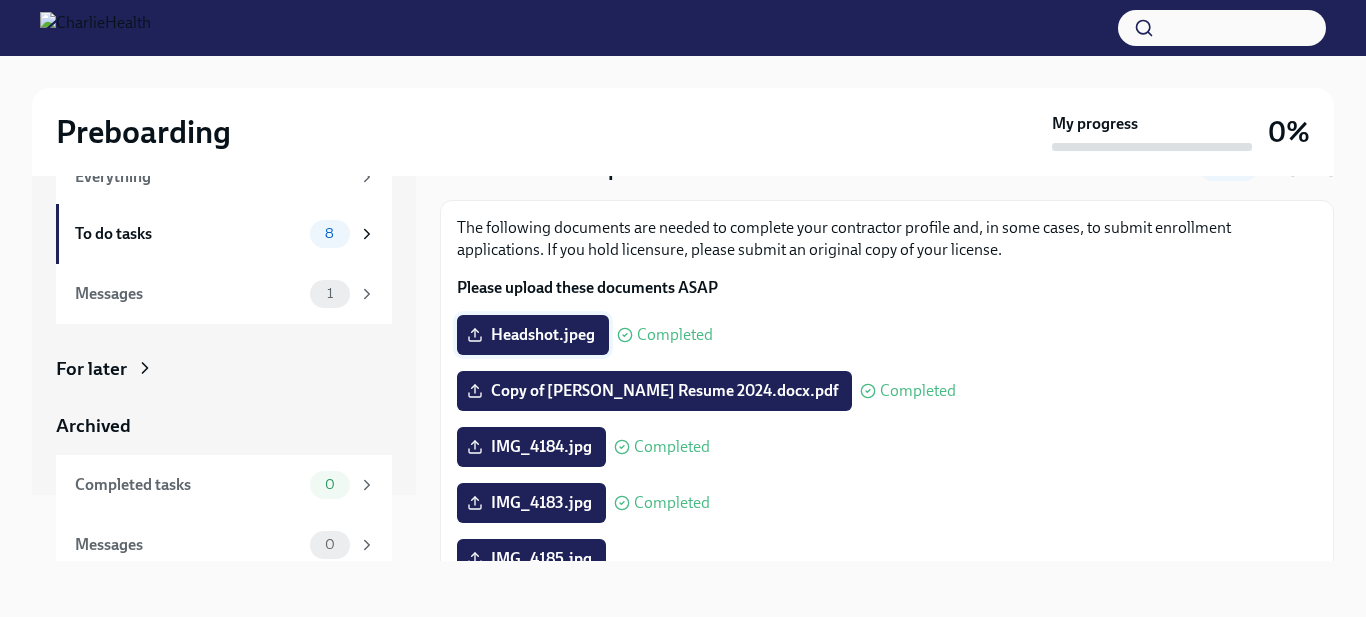 click on "Headshot.jpeg" at bounding box center (533, 335) 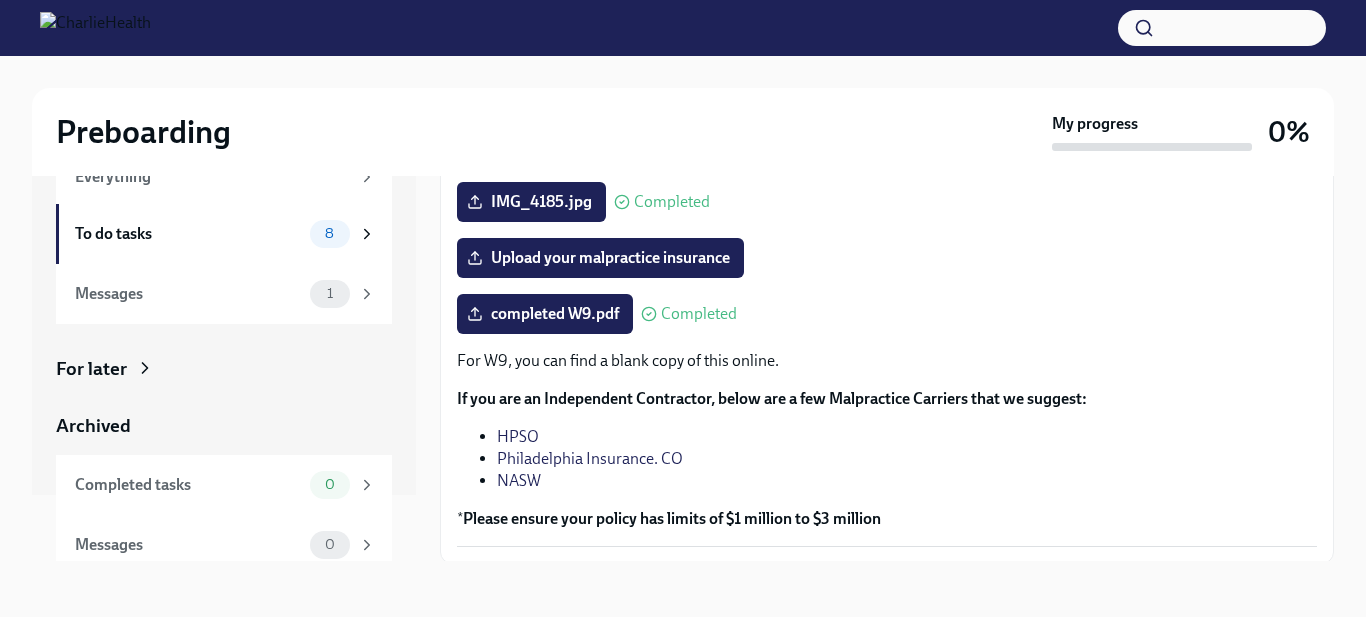 scroll, scrollTop: 484, scrollLeft: 0, axis: vertical 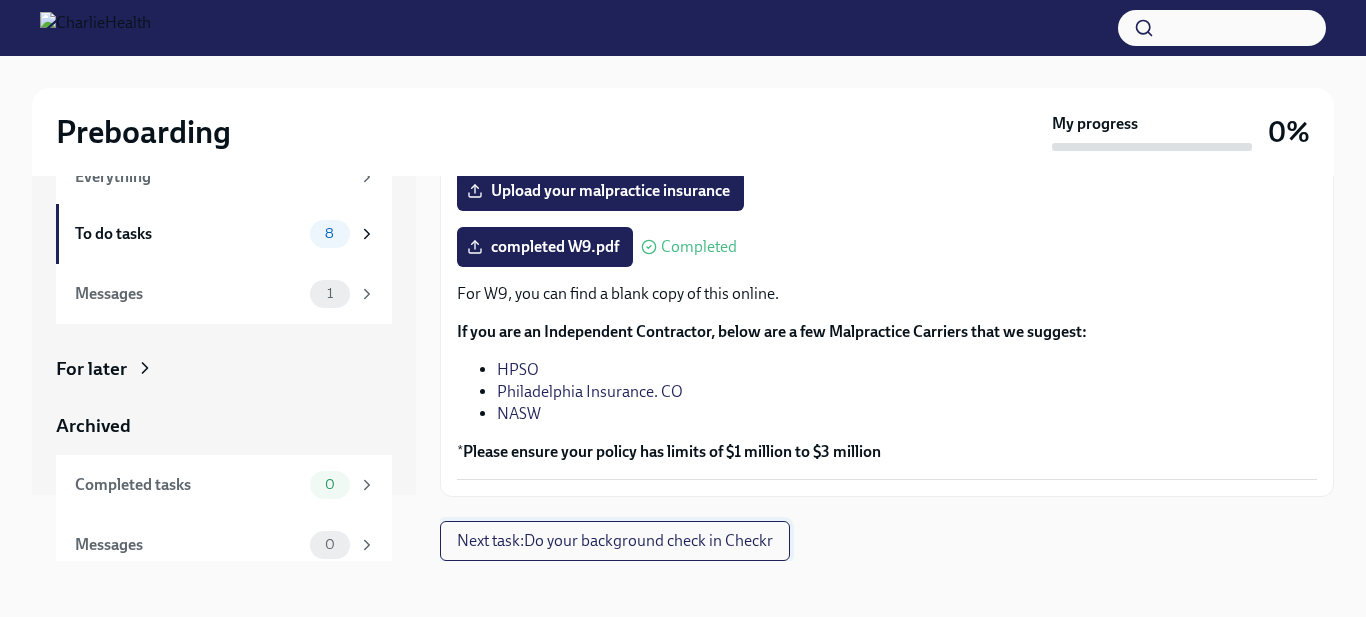 click on "Next task :  Do your background check in Checkr" at bounding box center [615, 541] 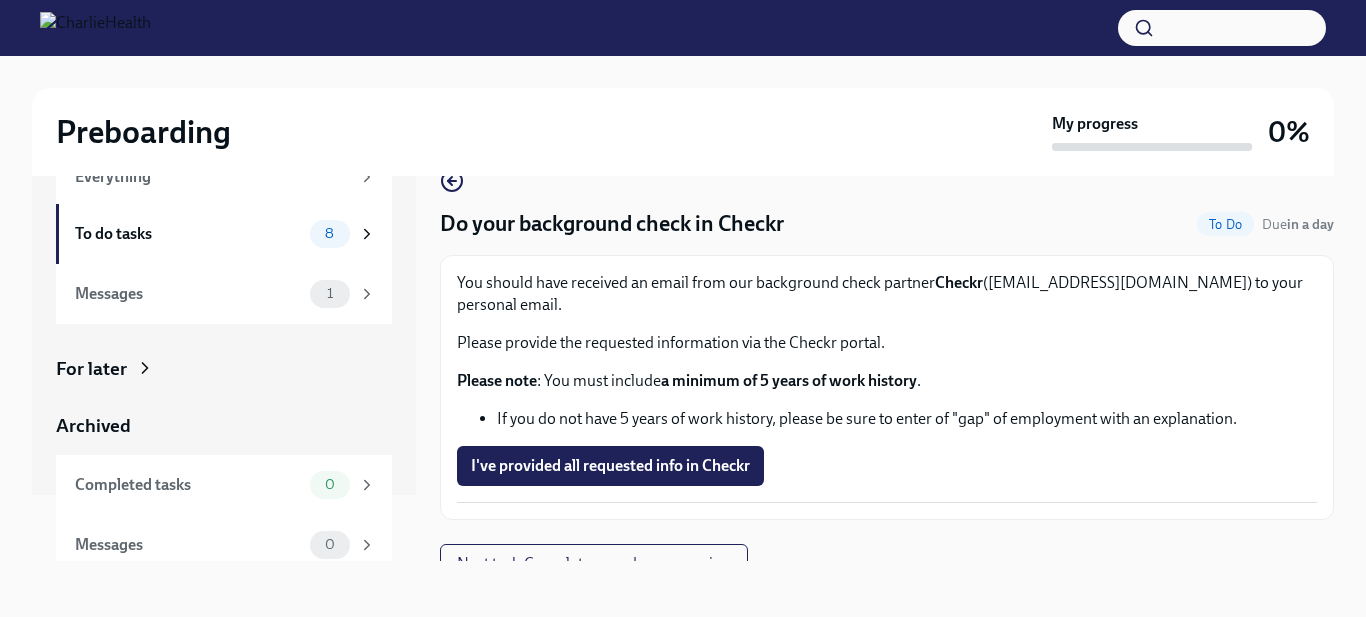 scroll, scrollTop: 6, scrollLeft: 0, axis: vertical 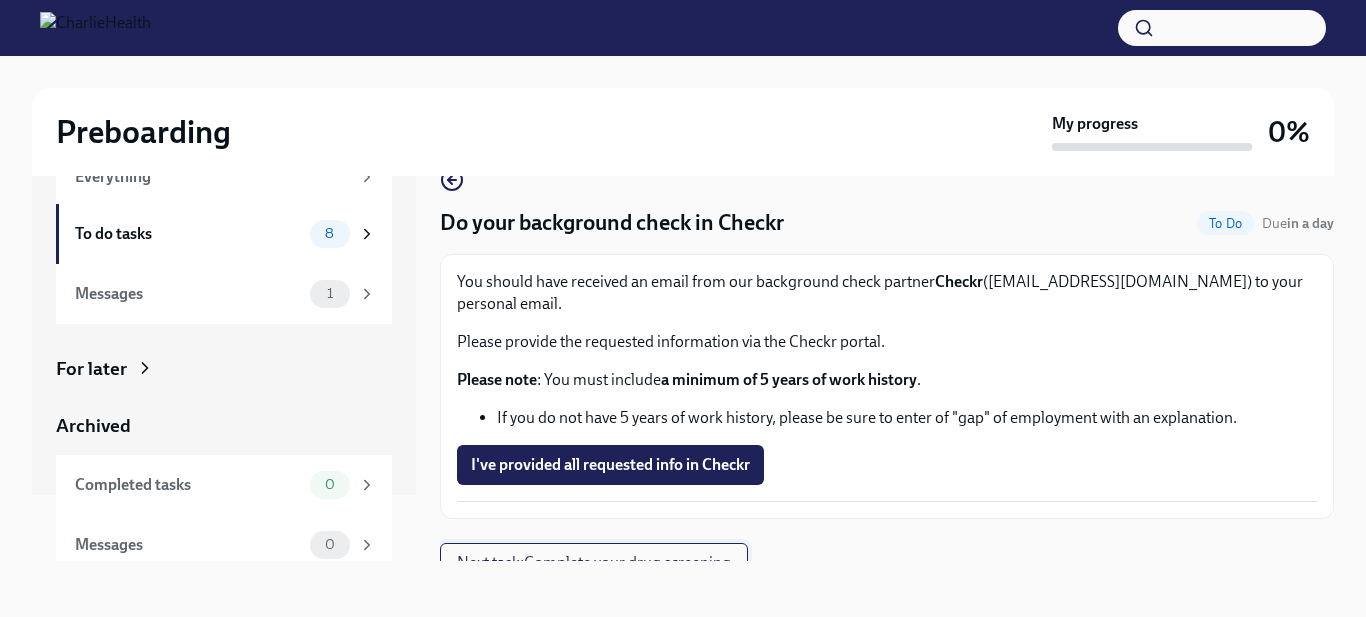 click on "Next task :  Complete your drug screening" at bounding box center (594, 563) 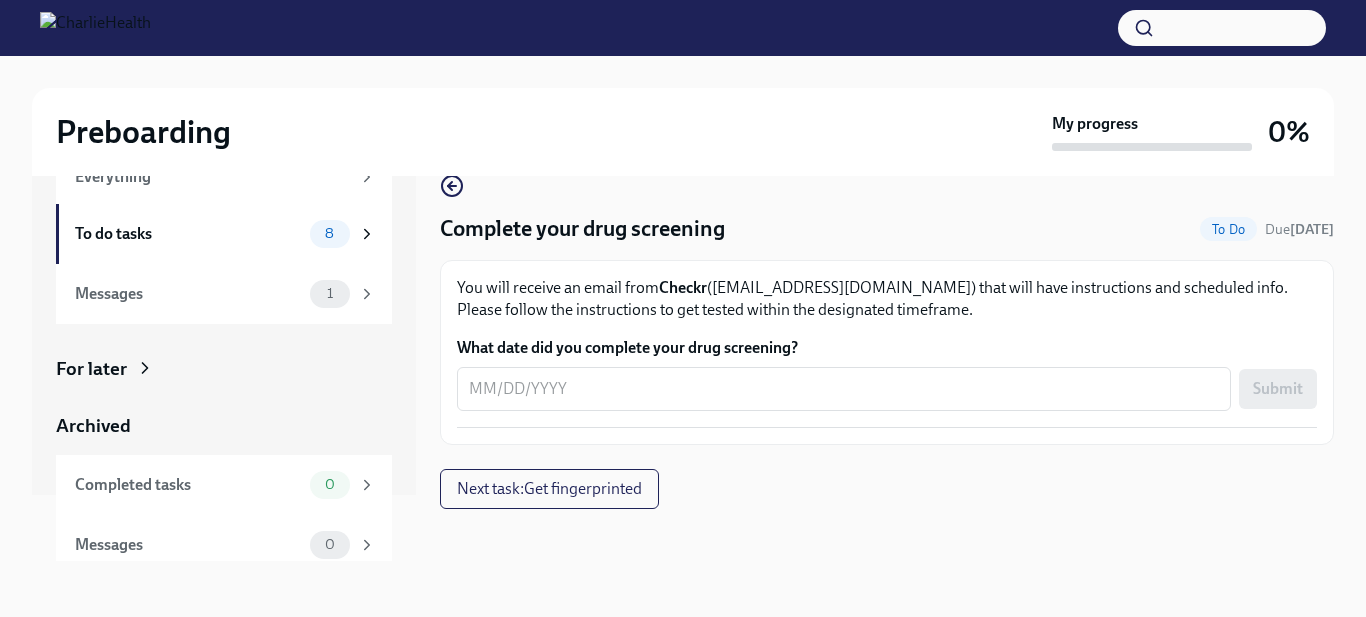 scroll, scrollTop: 0, scrollLeft: 0, axis: both 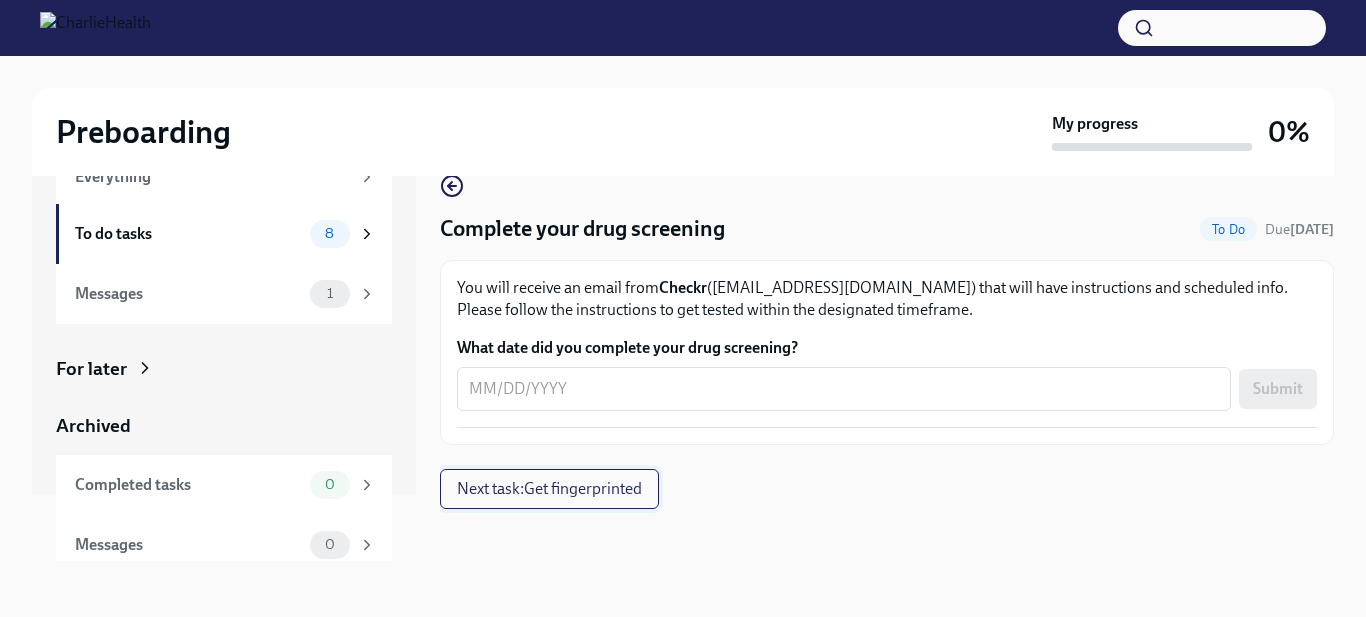 click on "Next task :  Get fingerprinted" at bounding box center (549, 489) 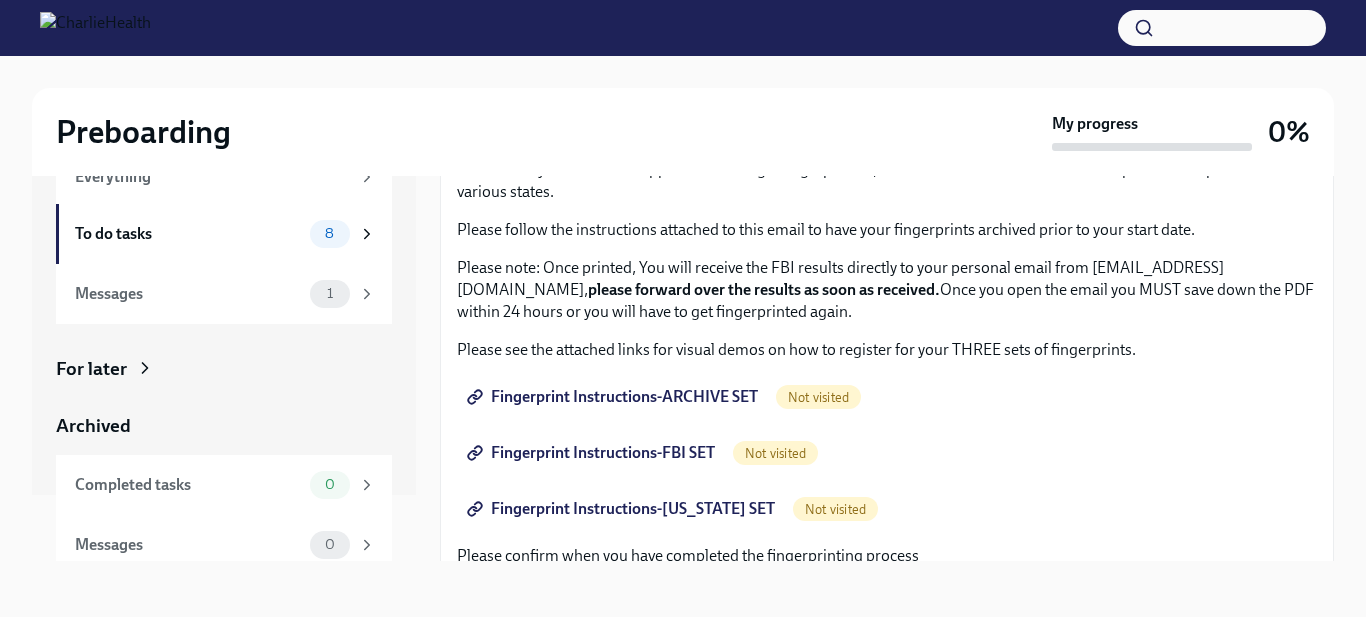 scroll, scrollTop: 129, scrollLeft: 0, axis: vertical 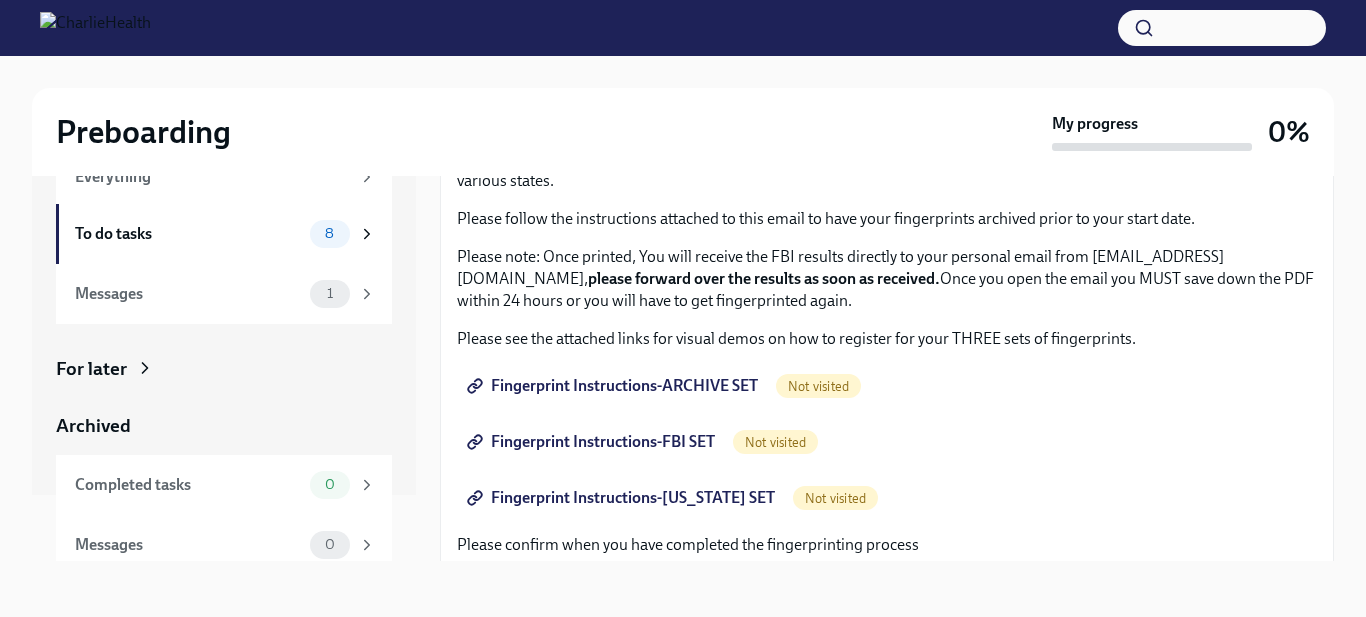 click on "Fingerprint Instructions-ARCHIVE SET" at bounding box center (614, 386) 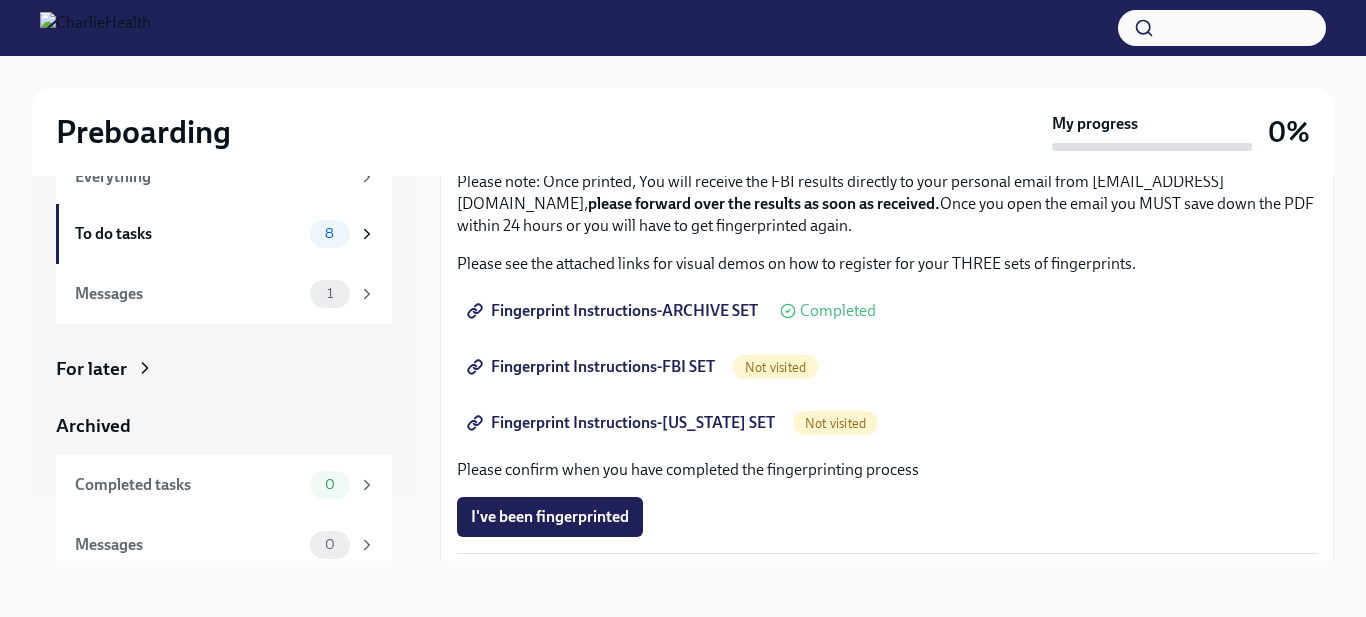 scroll, scrollTop: 221, scrollLeft: 0, axis: vertical 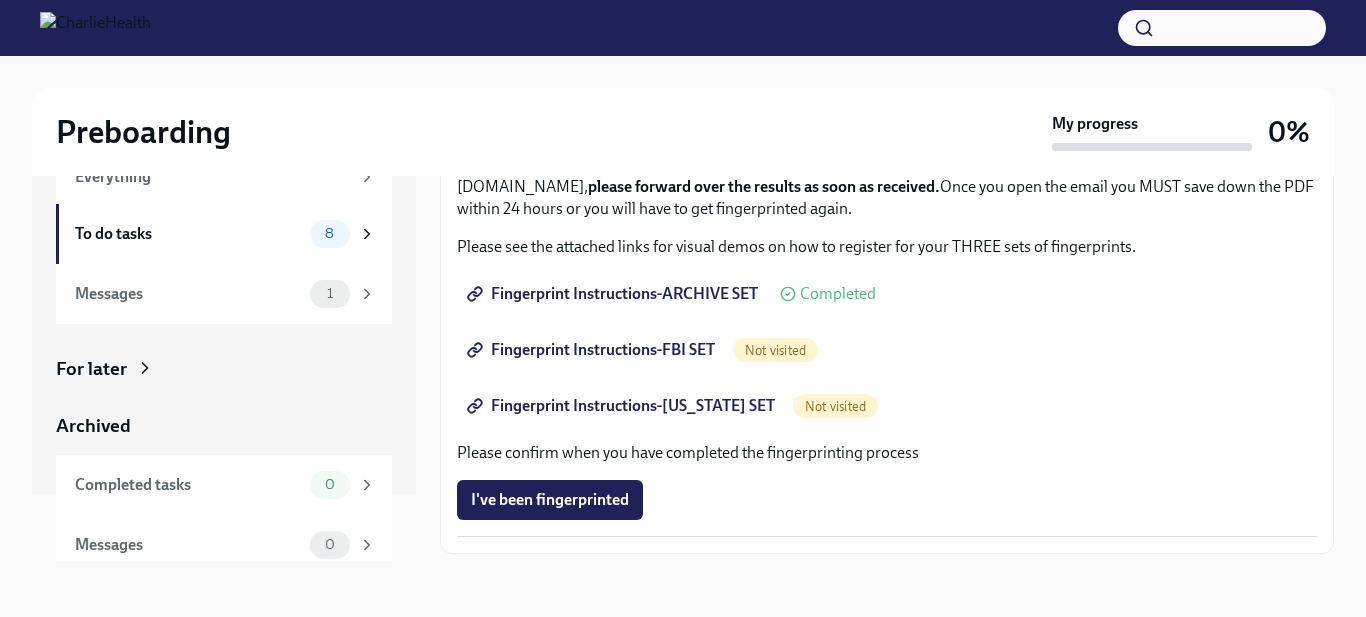 click on "Fingerprint Instructions-FBI SET" at bounding box center [593, 350] 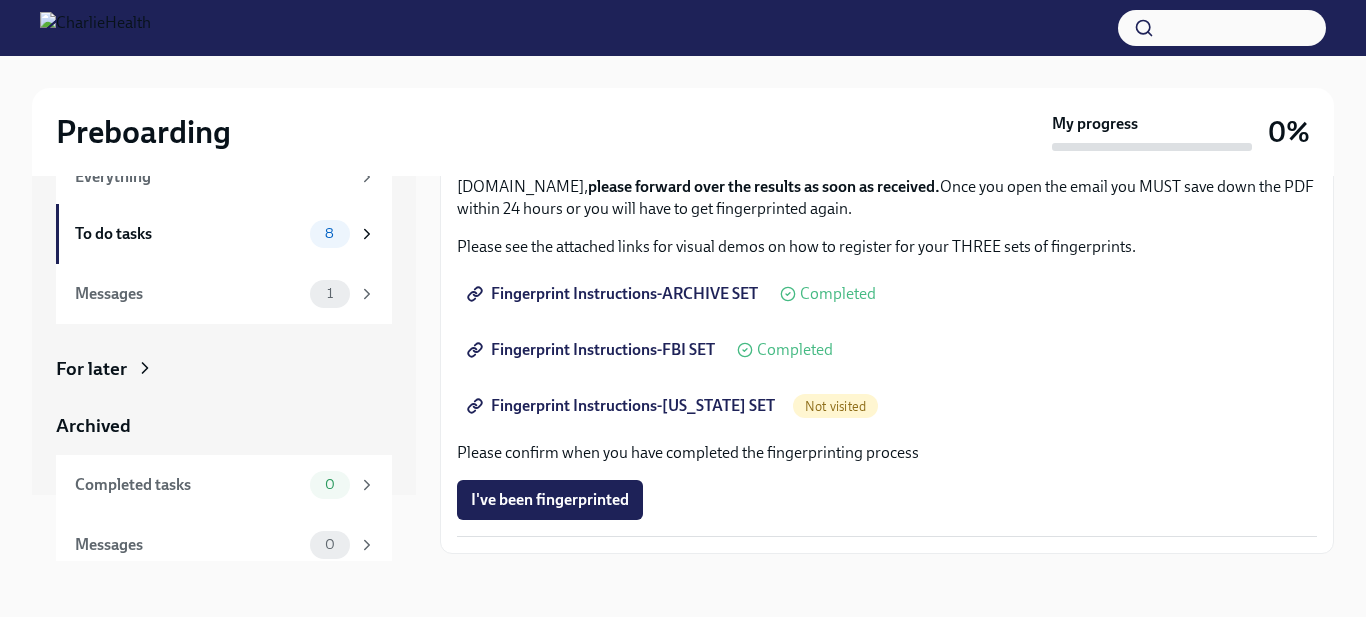 click on "Fingerprint Instructions-[US_STATE] SET" at bounding box center (623, 406) 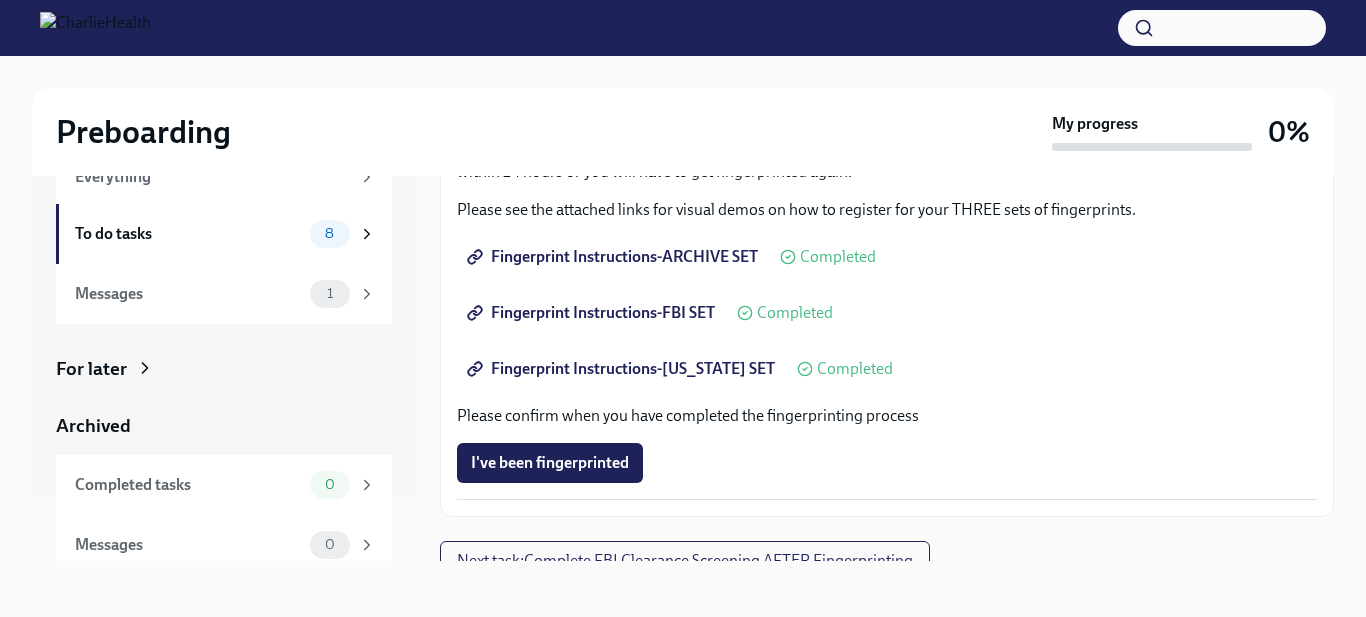 scroll, scrollTop: 278, scrollLeft: 0, axis: vertical 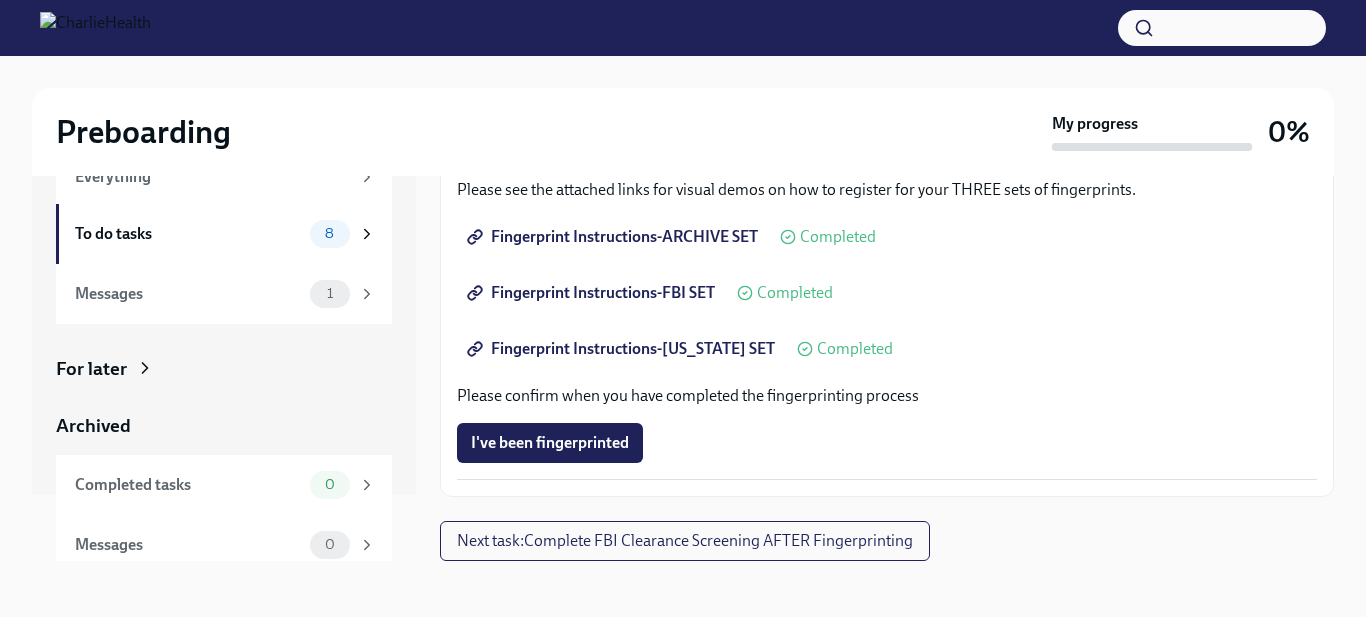 click on "Next task :  Complete FBI Clearance Screening AFTER Fingerprinting" at bounding box center [685, 541] 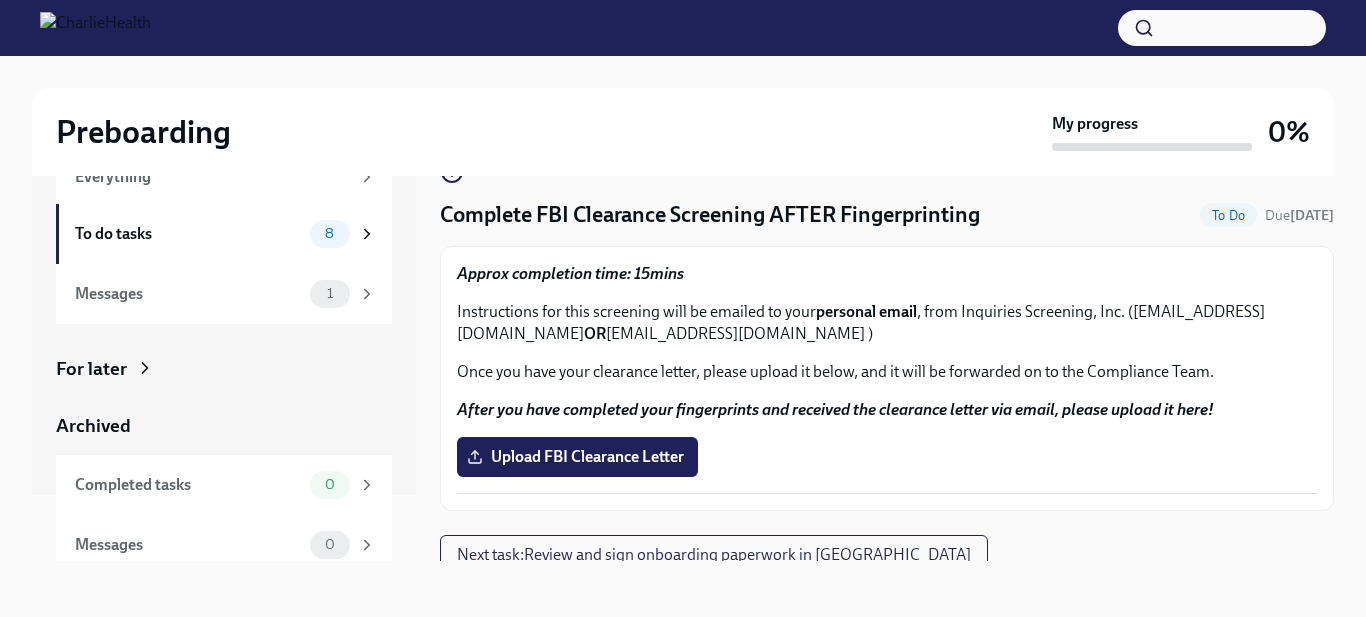 scroll, scrollTop: 28, scrollLeft: 0, axis: vertical 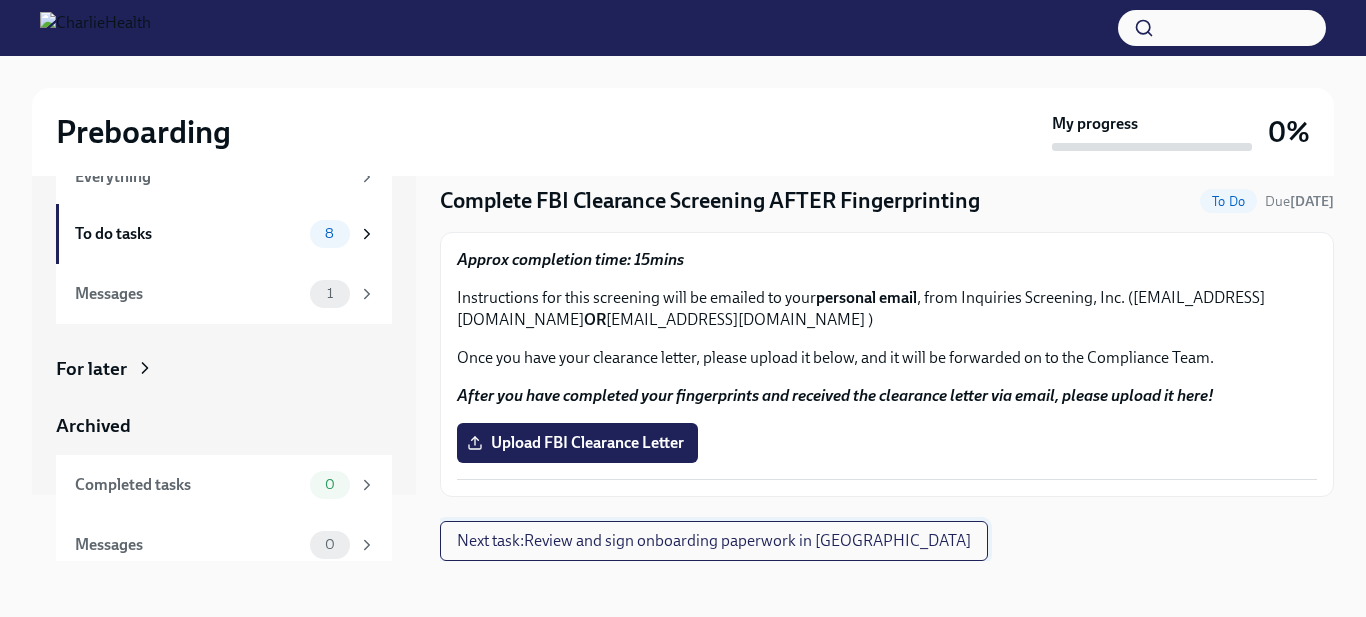 click on "Next task :  Review and sign onboarding paperwork in [GEOGRAPHIC_DATA]" at bounding box center [714, 541] 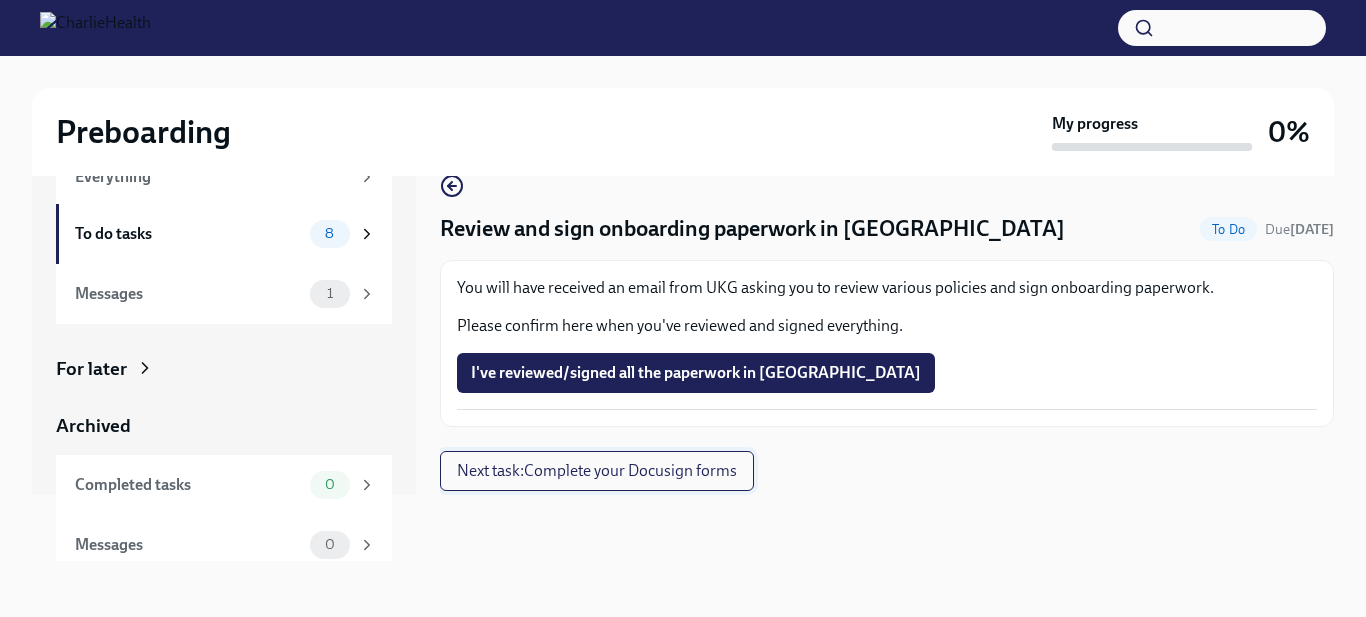 click on "Next task :  Complete your Docusign forms" at bounding box center (597, 471) 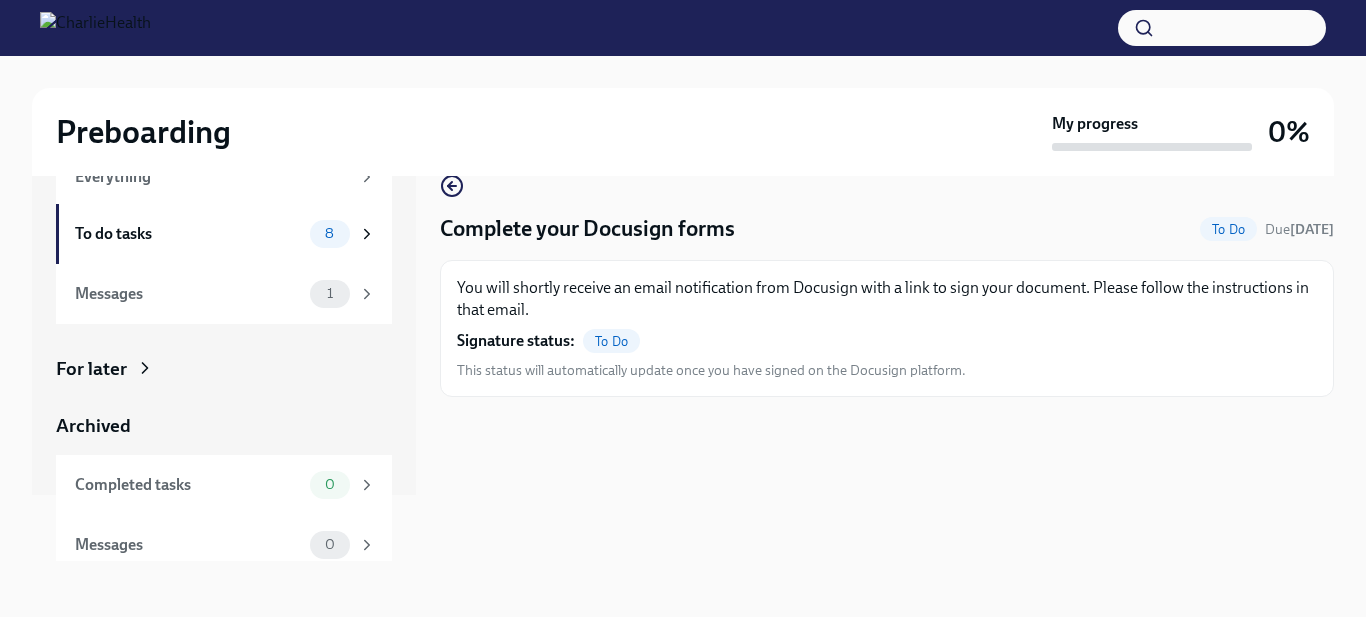 click on "To Do" at bounding box center [611, 341] 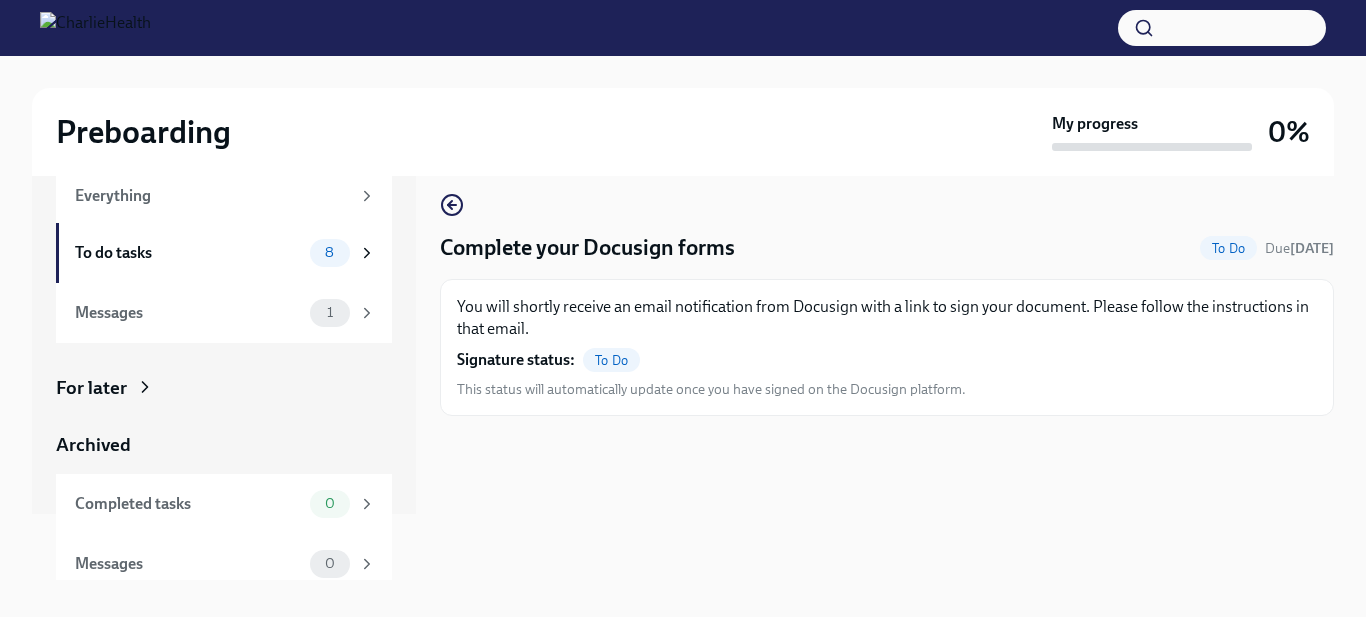 scroll, scrollTop: 0, scrollLeft: 0, axis: both 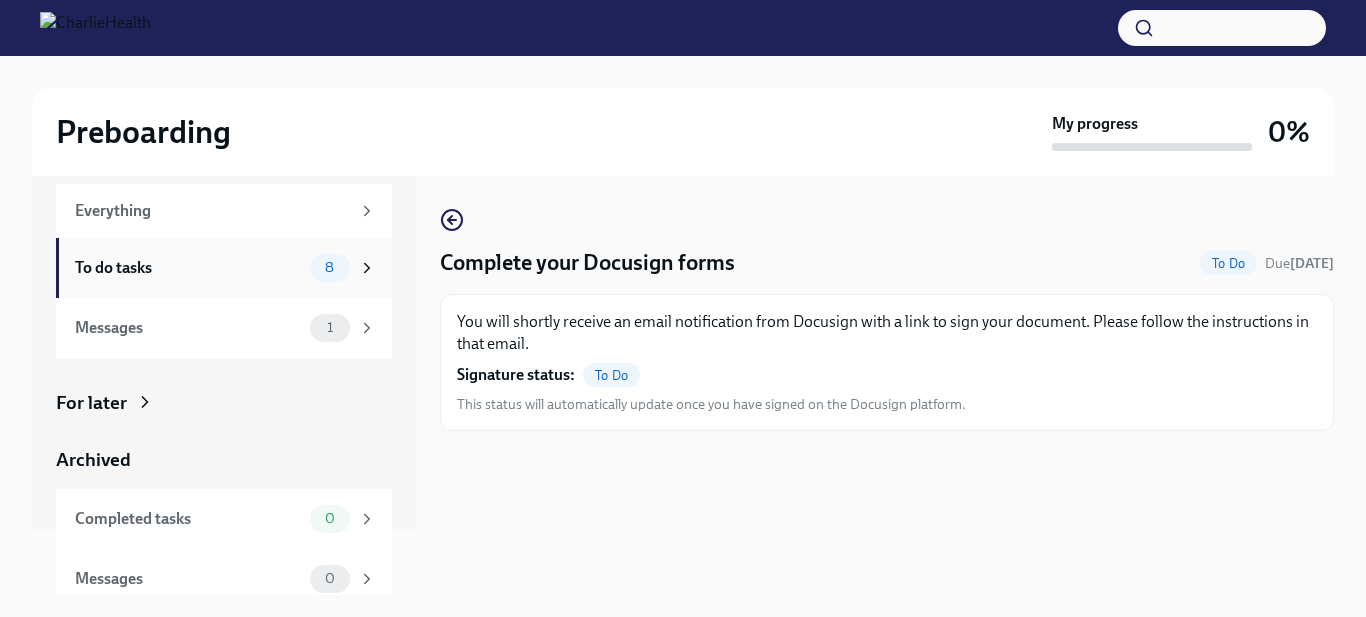 click on "To do tasks" at bounding box center (188, 268) 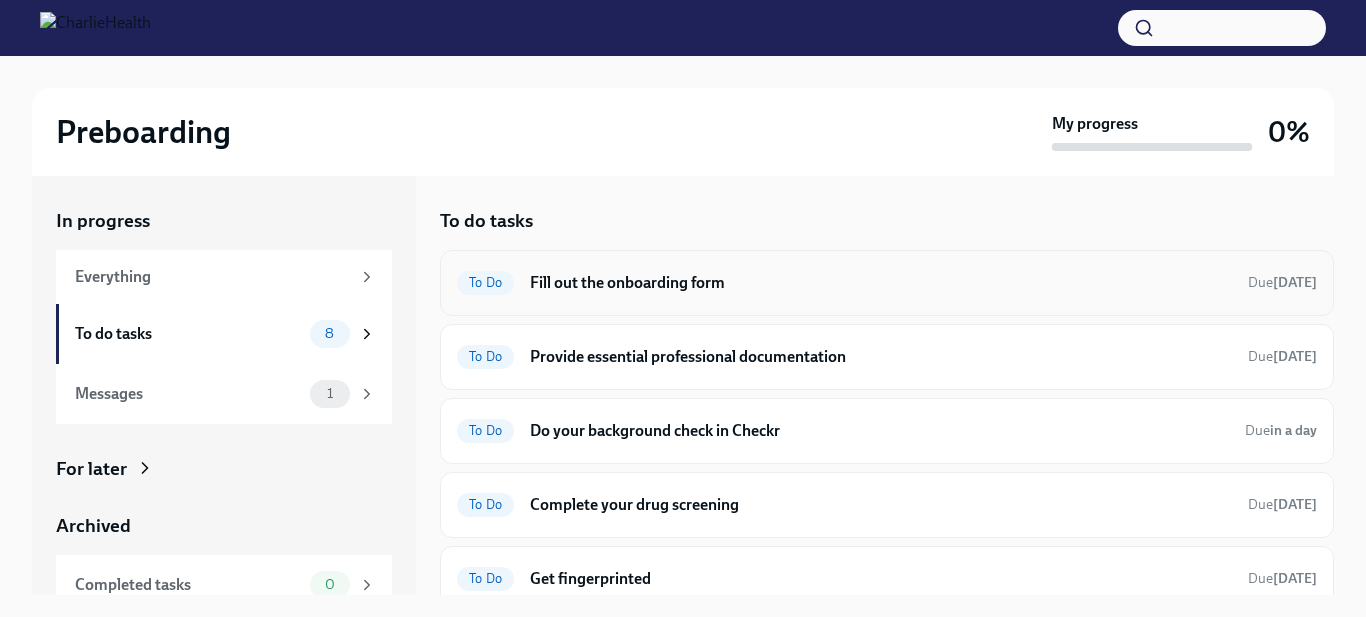 click on "Fill out the onboarding form" at bounding box center [881, 283] 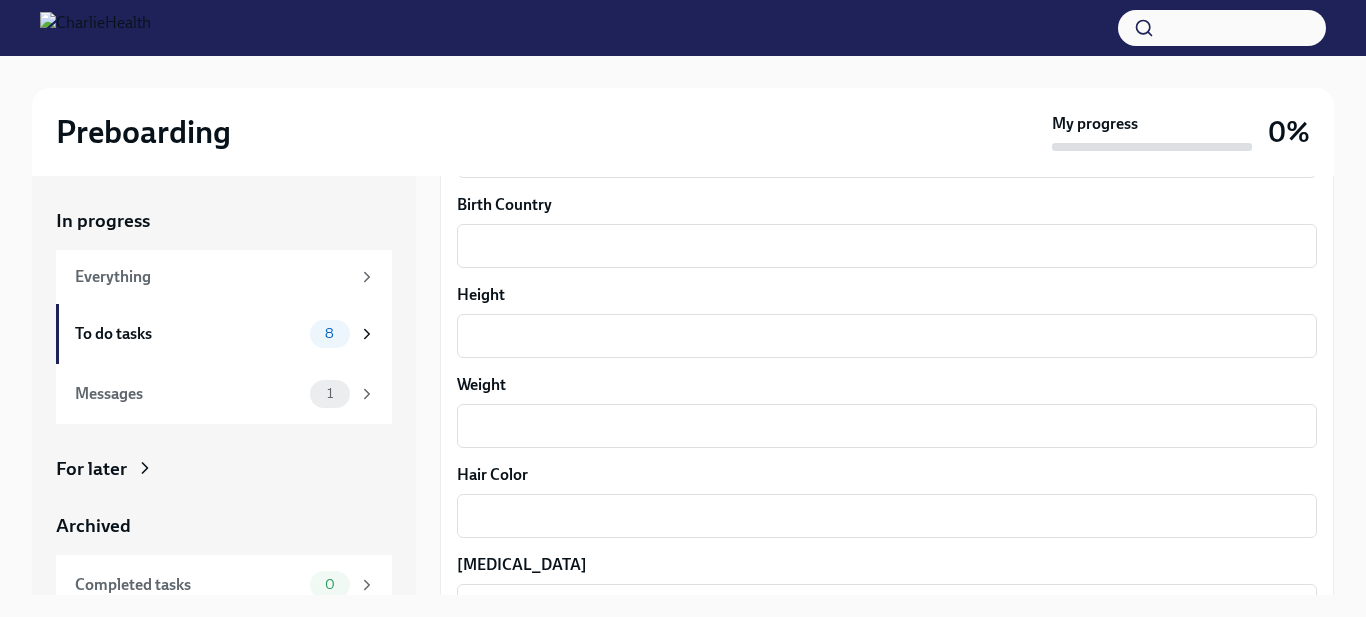 scroll, scrollTop: 1926, scrollLeft: 0, axis: vertical 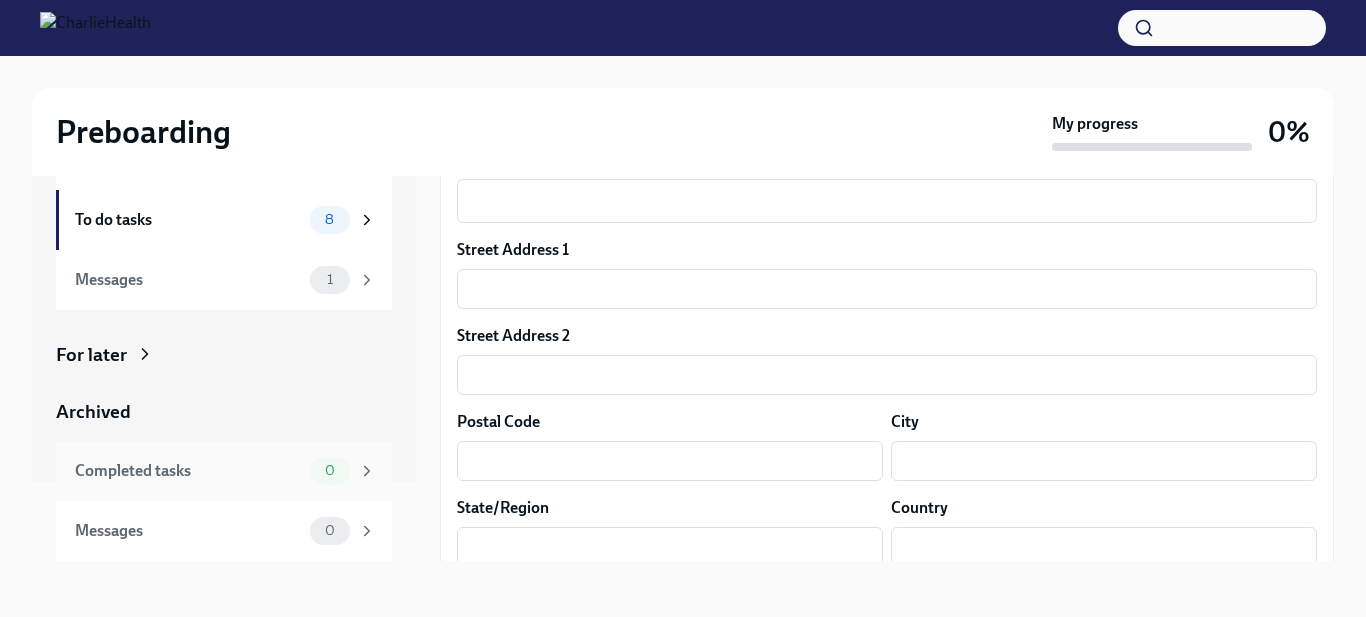 click on "Completed tasks" at bounding box center (188, 471) 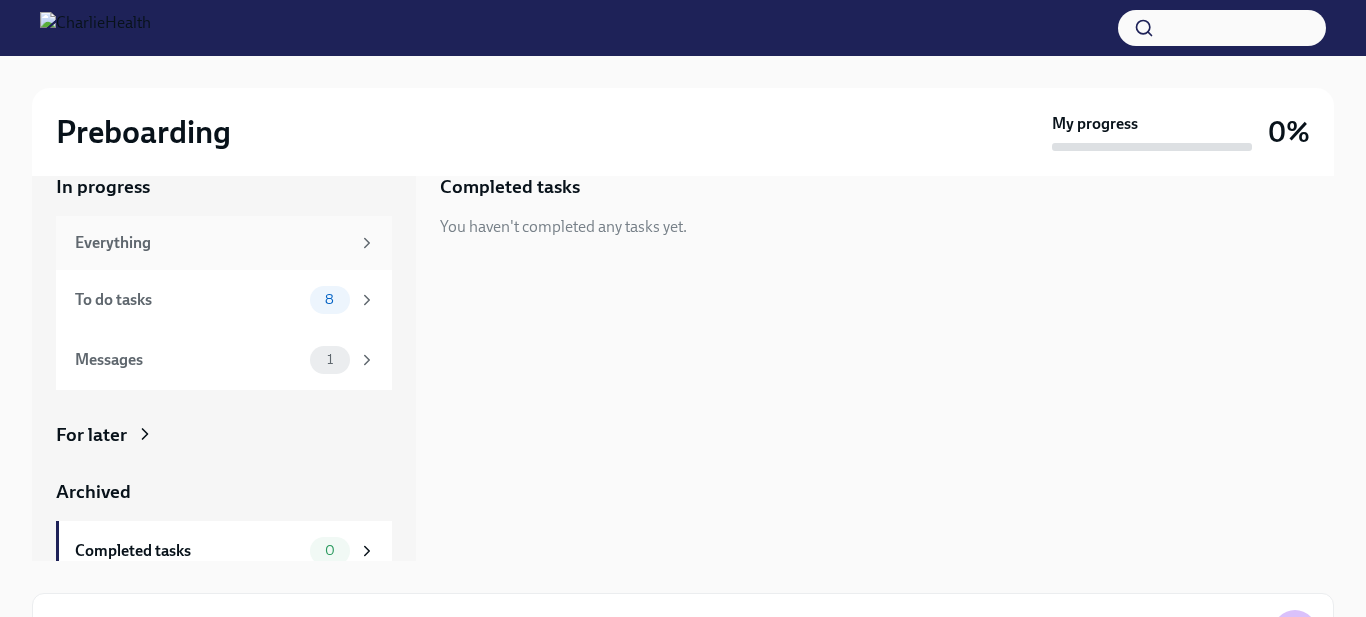 click on "Everything" at bounding box center (212, 243) 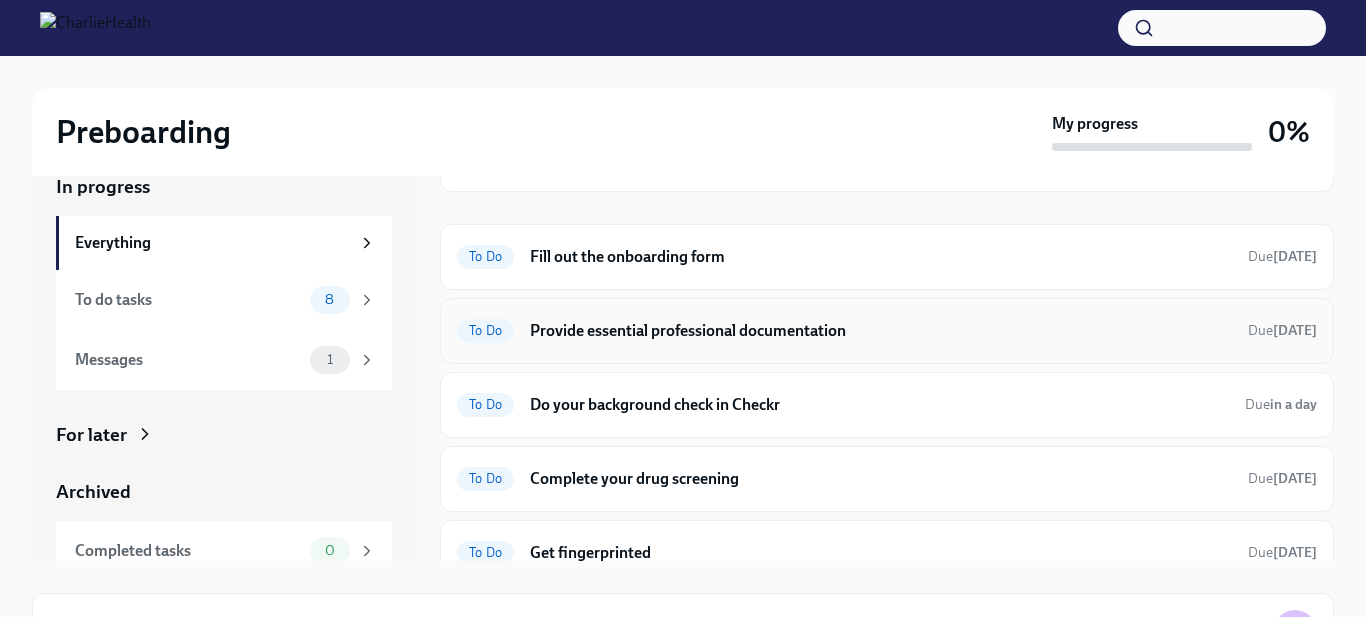 scroll, scrollTop: 168, scrollLeft: 0, axis: vertical 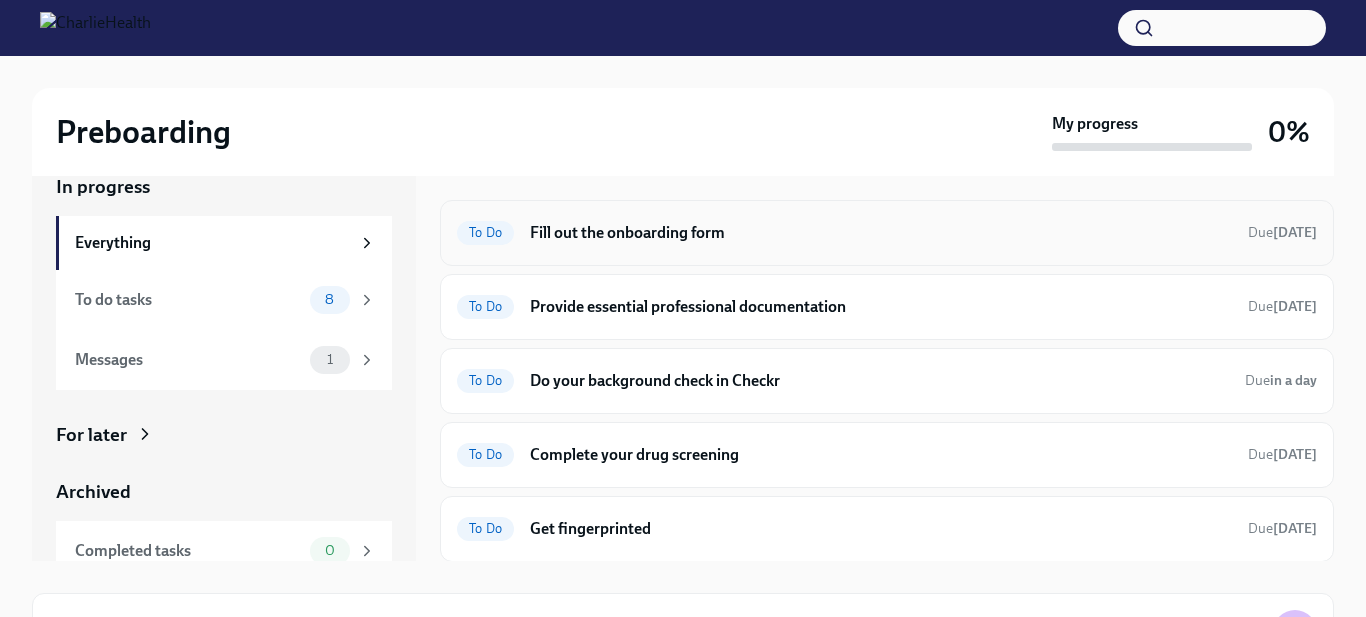 click on "Fill out the onboarding form" at bounding box center [881, 233] 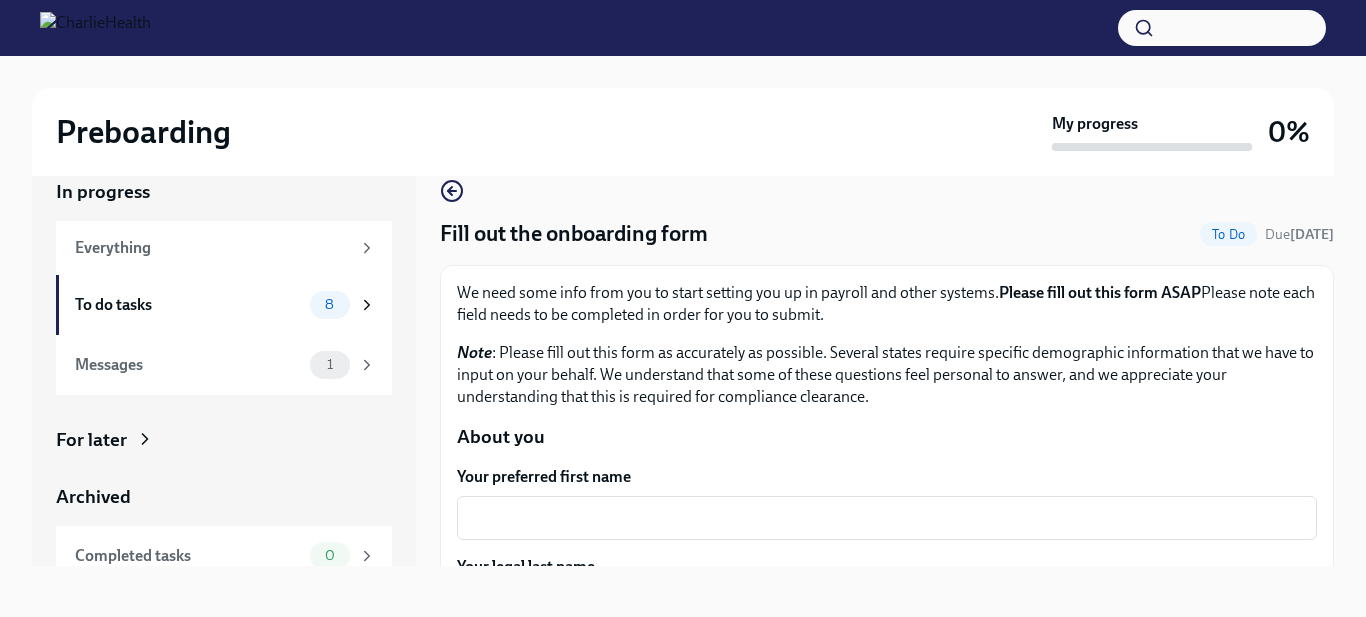 scroll, scrollTop: 0, scrollLeft: 0, axis: both 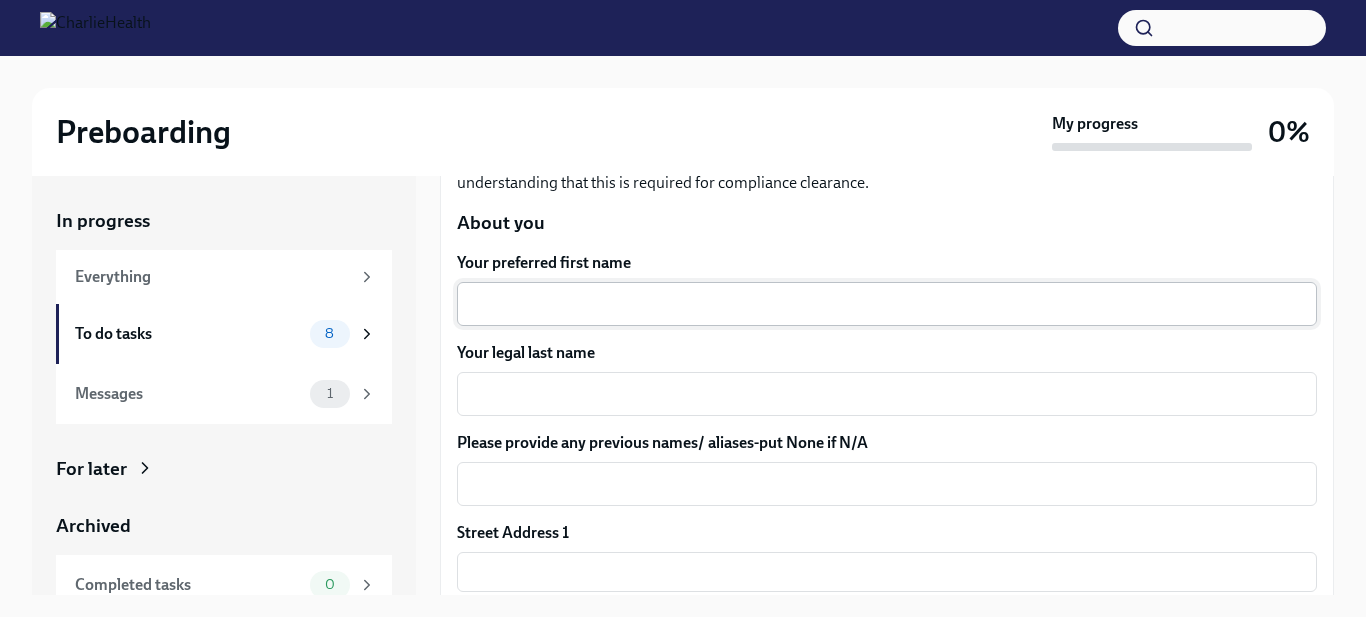 click on "x ​" at bounding box center [887, 304] 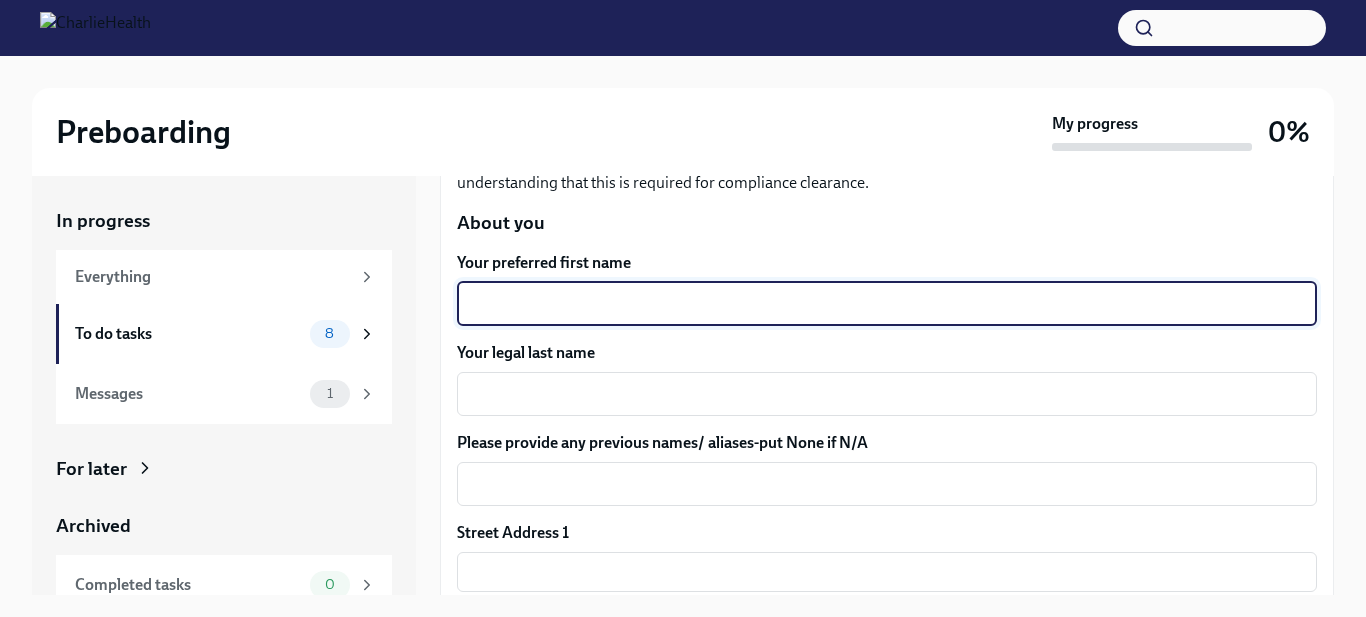 click on "x ​" at bounding box center (887, 304) 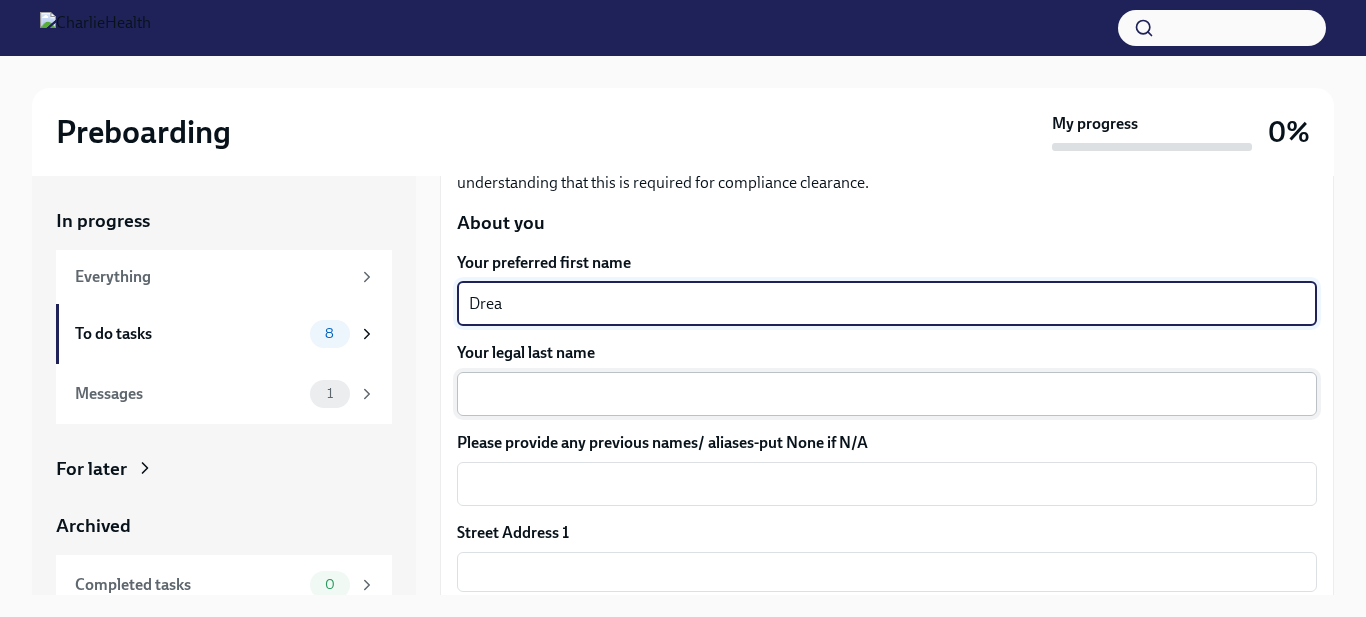 type on "Drea" 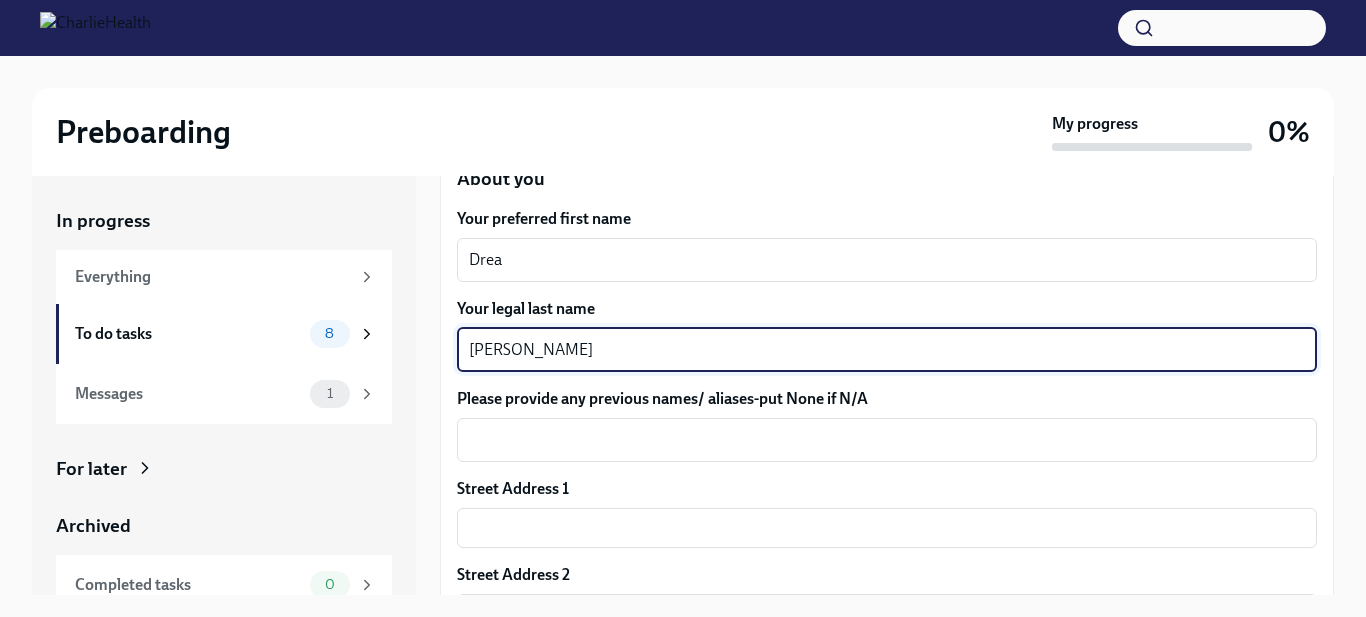 scroll, scrollTop: 304, scrollLeft: 0, axis: vertical 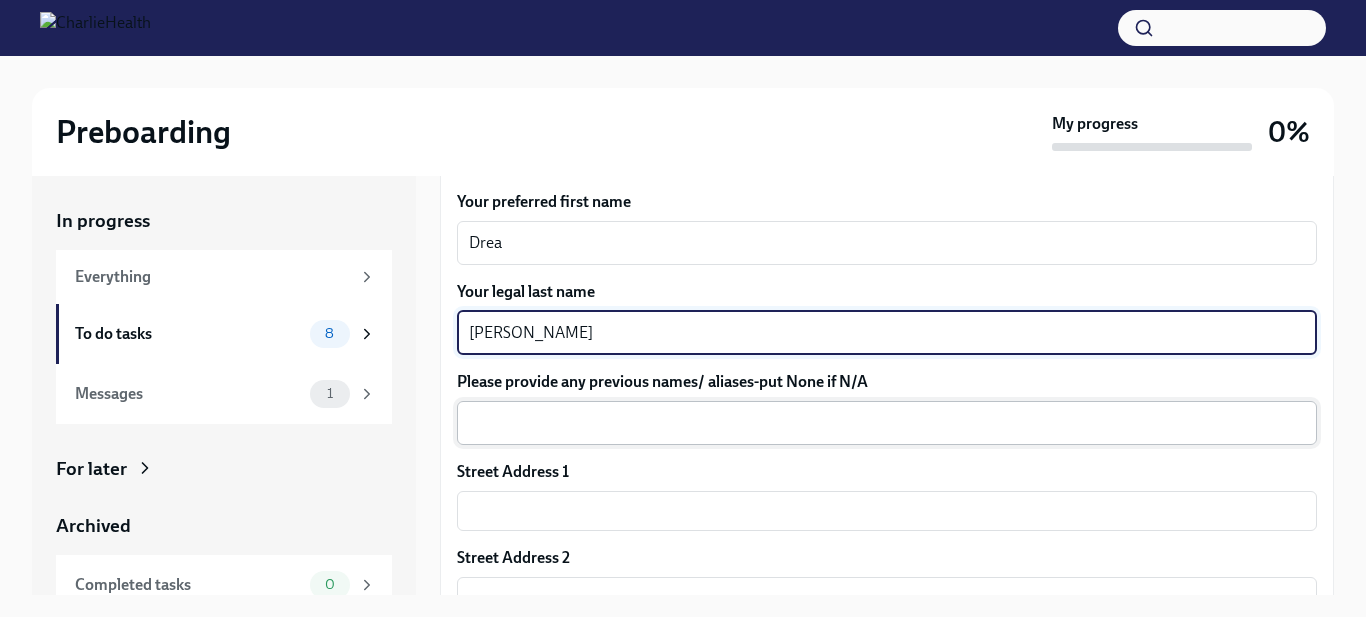 type on "[PERSON_NAME]" 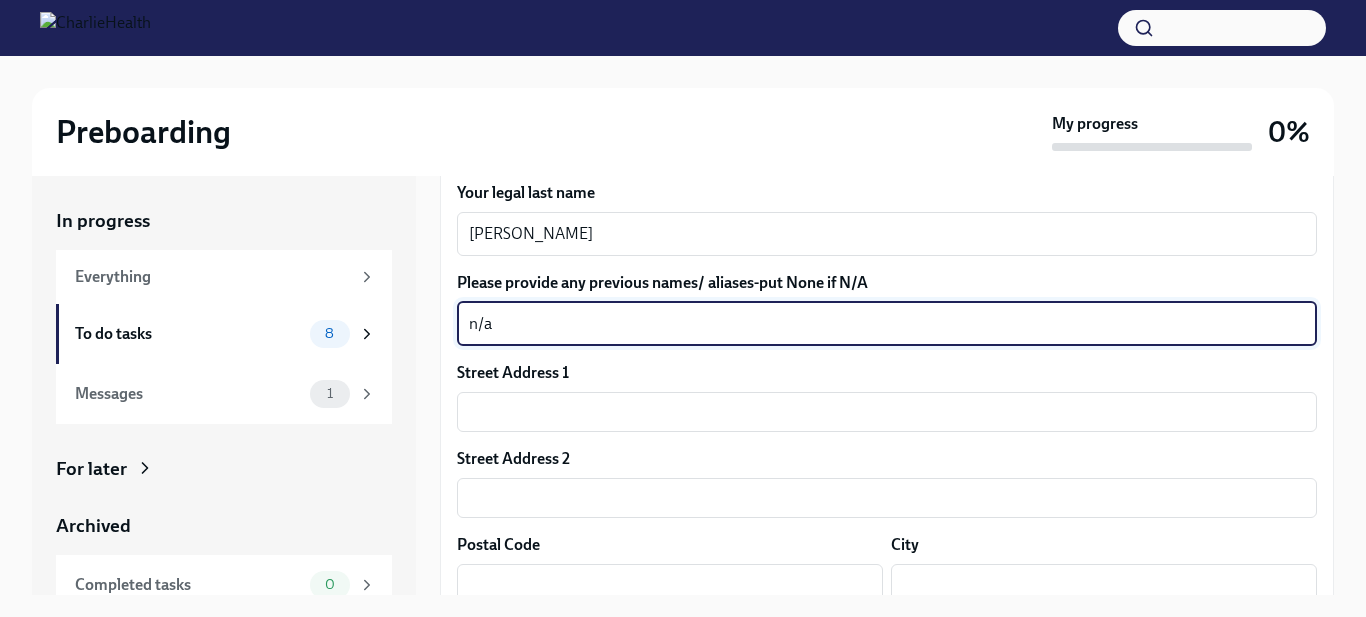 scroll, scrollTop: 406, scrollLeft: 0, axis: vertical 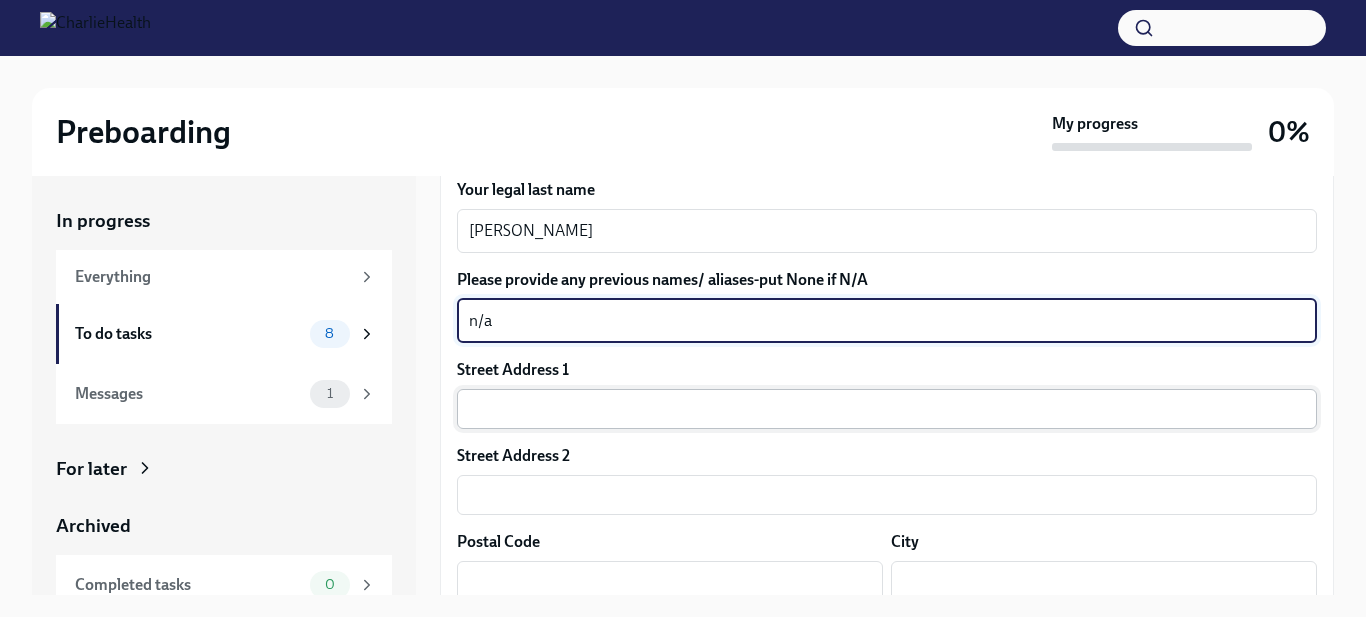 type on "n/a" 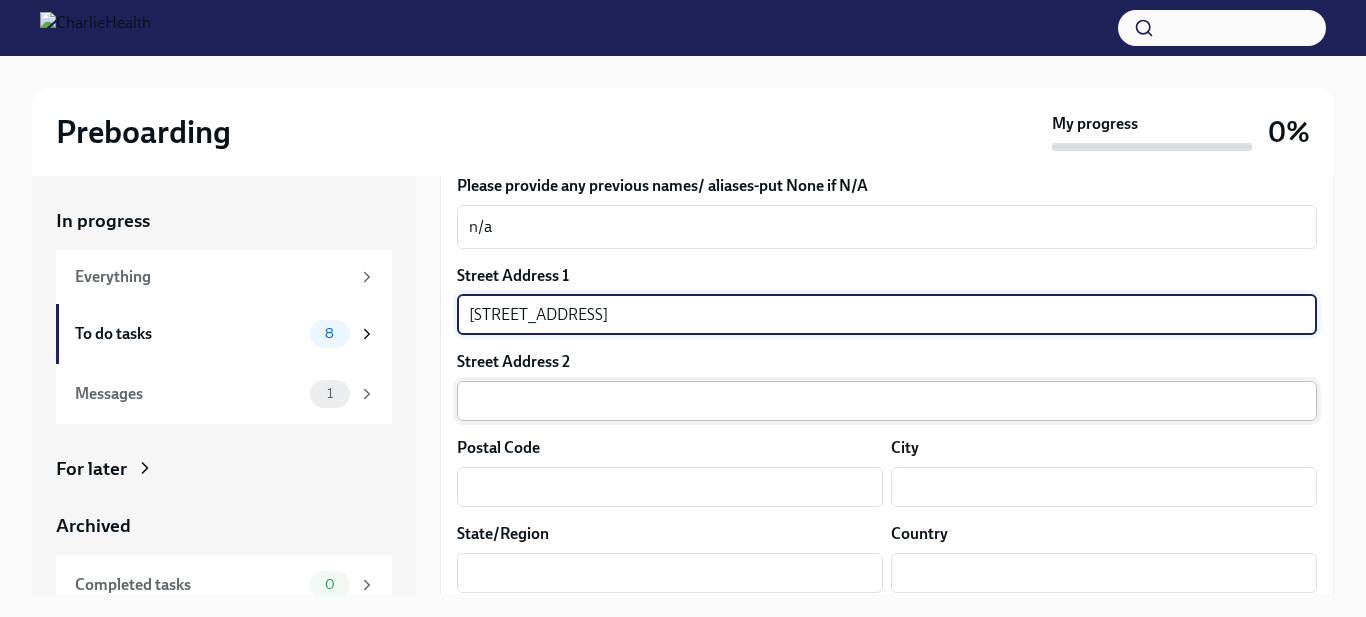scroll, scrollTop: 505, scrollLeft: 0, axis: vertical 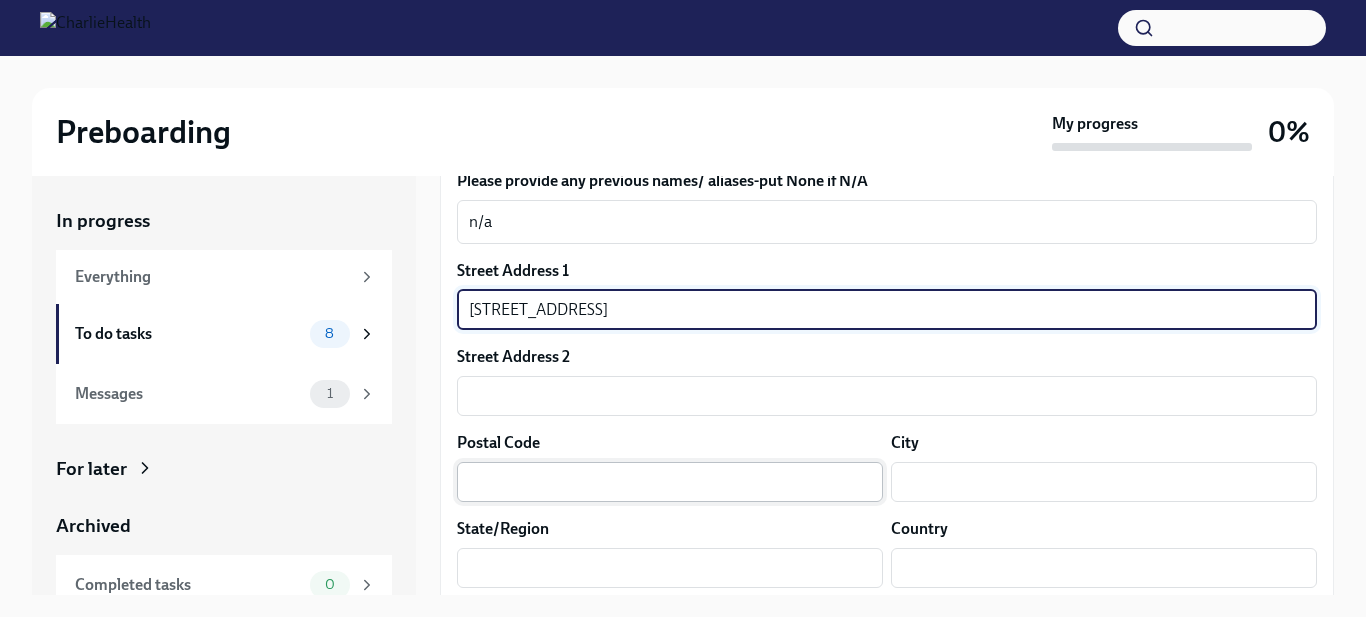 type on "[STREET_ADDRESS]" 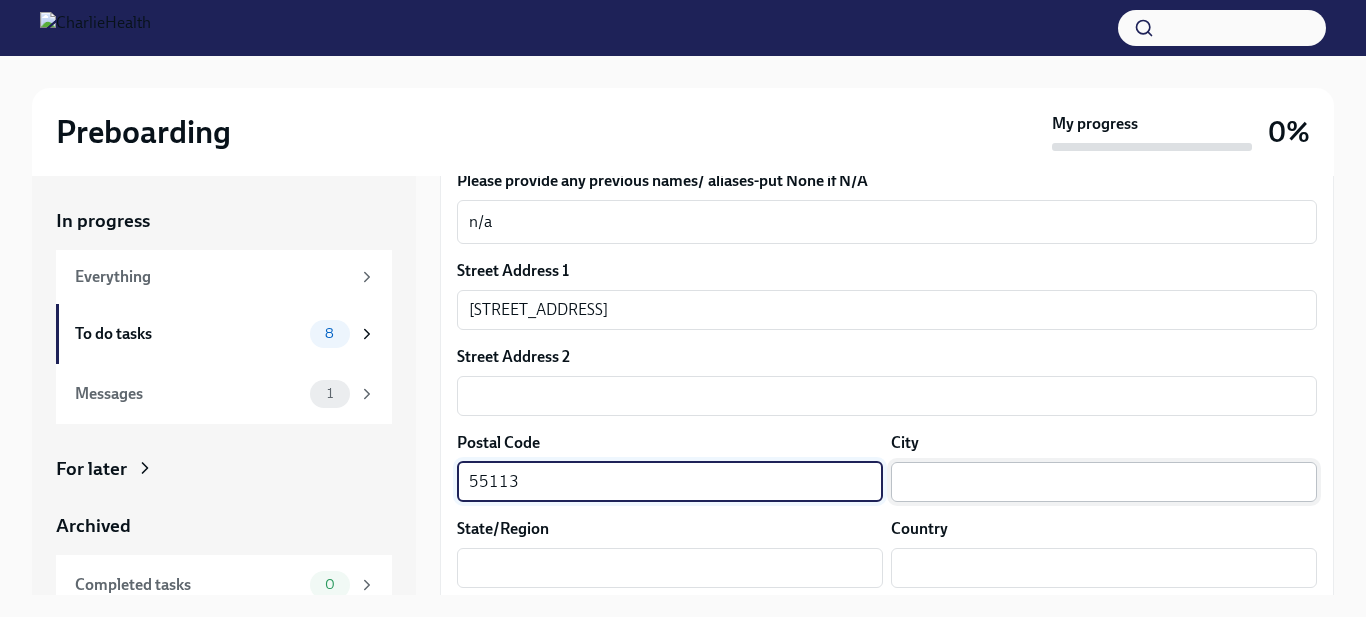 type on "55113" 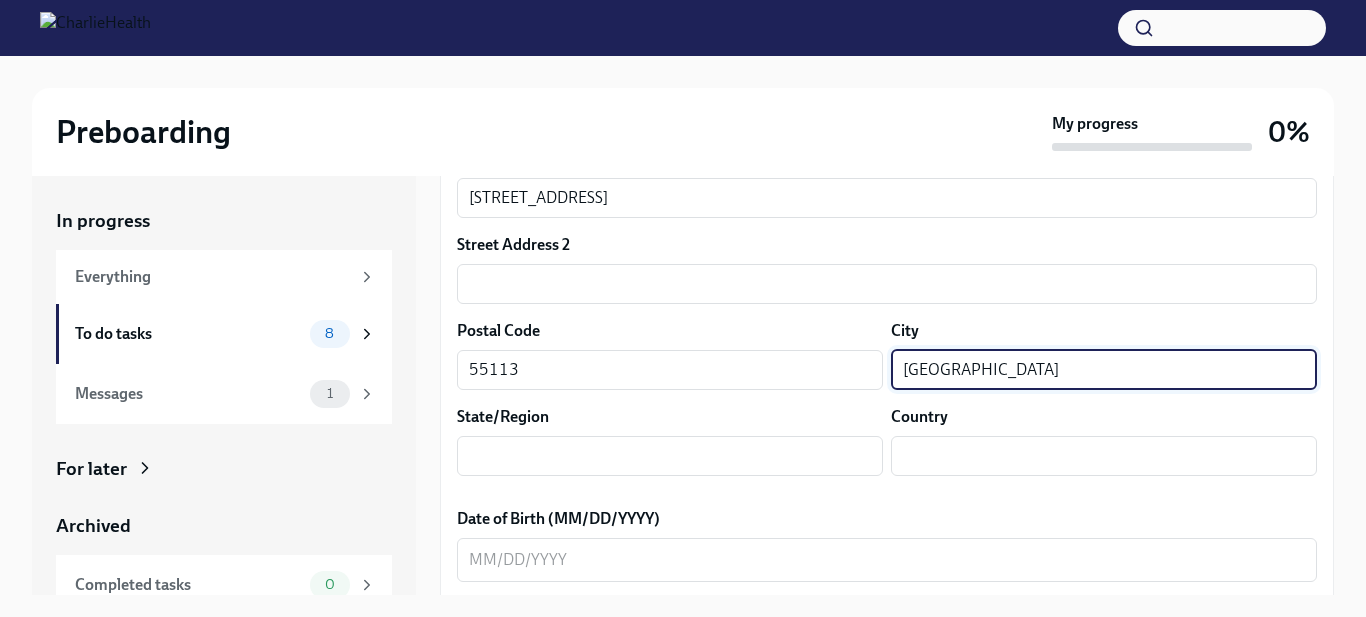 scroll, scrollTop: 653, scrollLeft: 0, axis: vertical 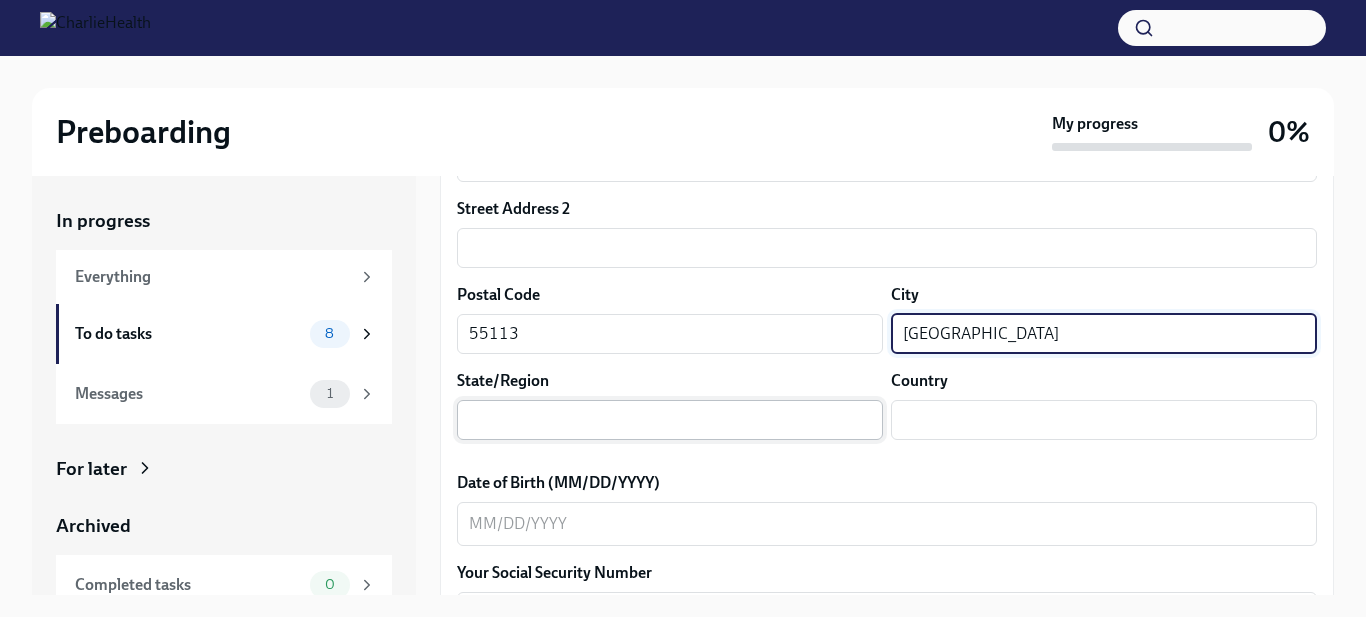 type on "[GEOGRAPHIC_DATA]" 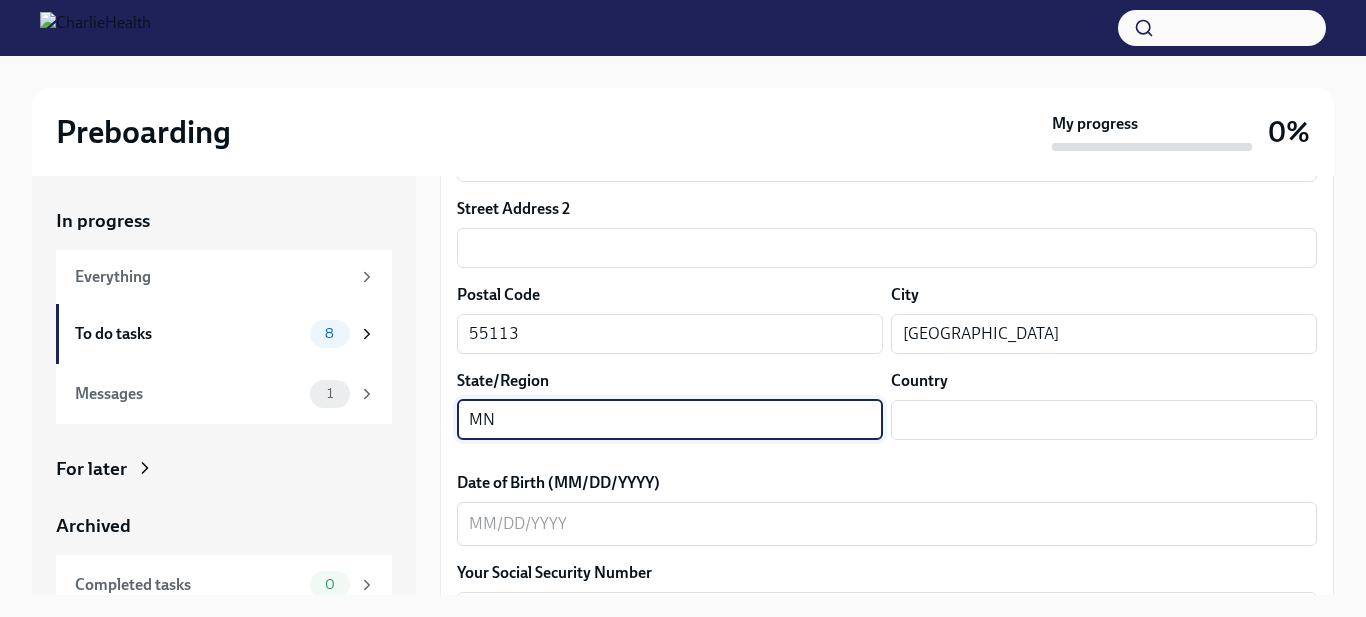 type on "MN" 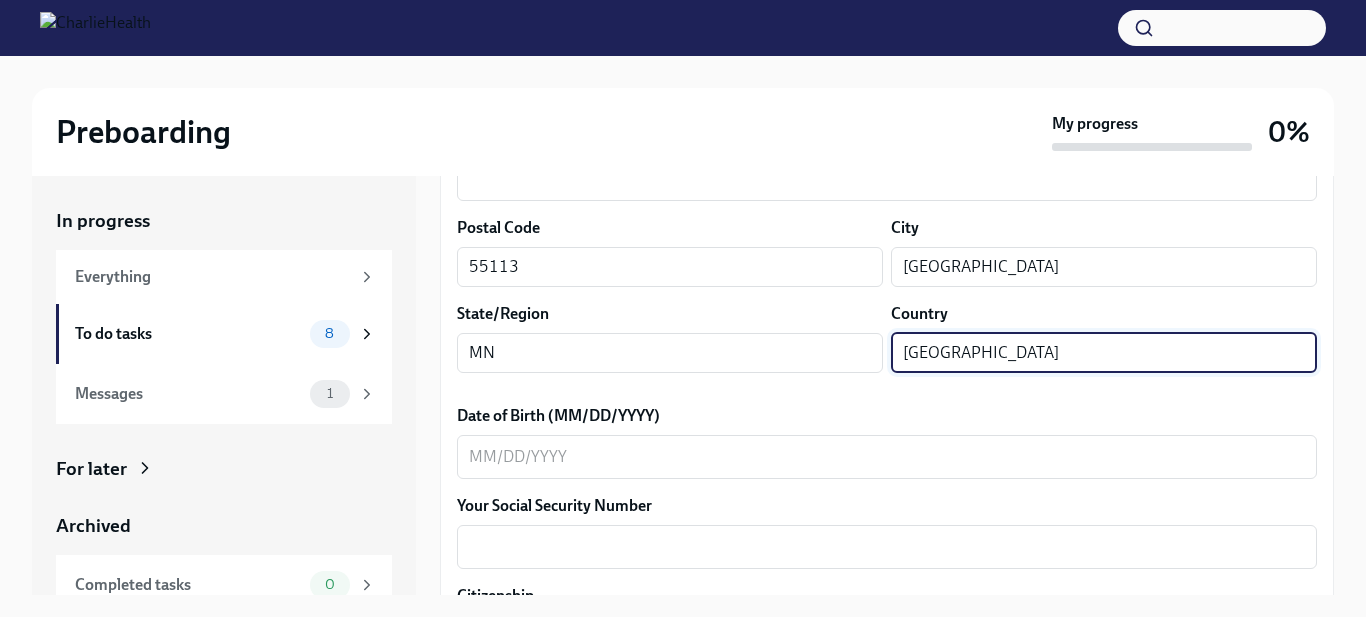 scroll, scrollTop: 737, scrollLeft: 0, axis: vertical 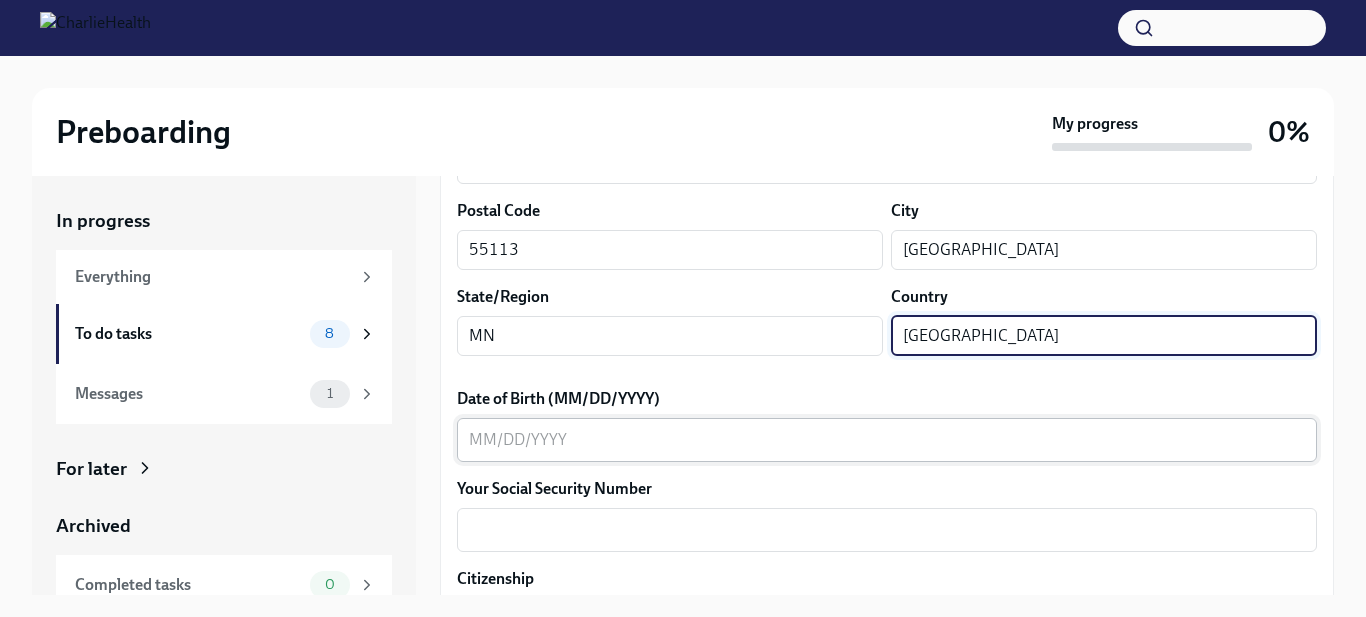 type on "[GEOGRAPHIC_DATA]" 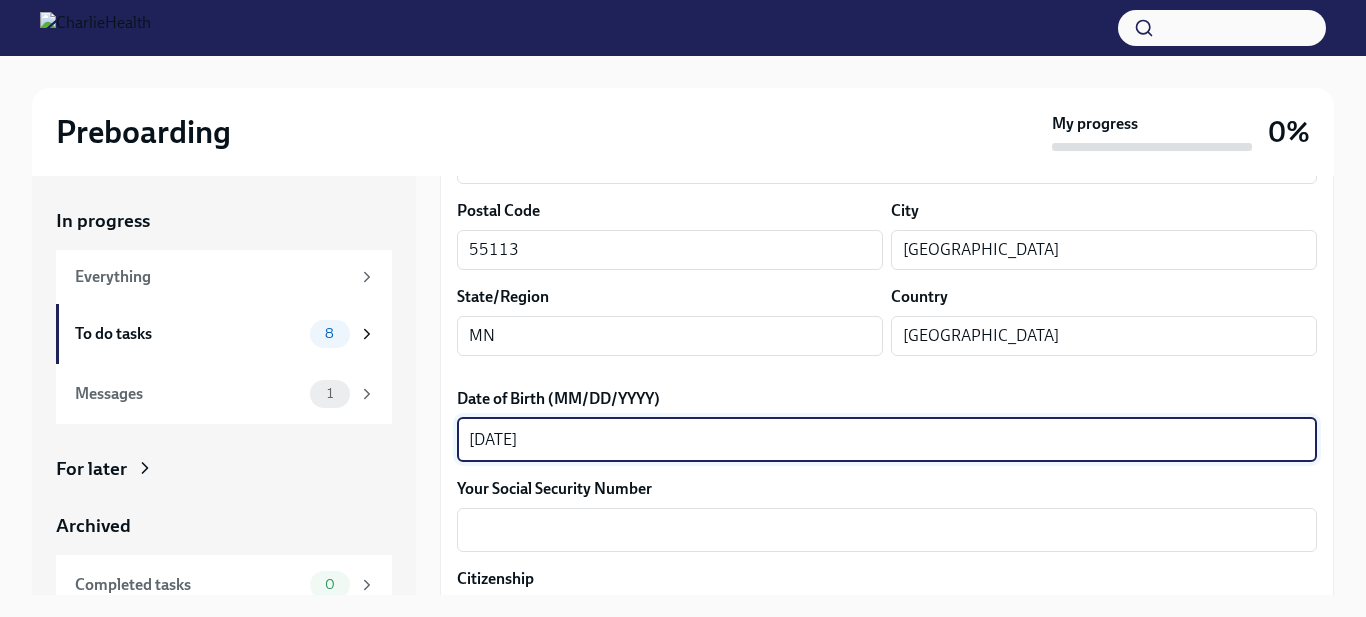type on "[DATE]" 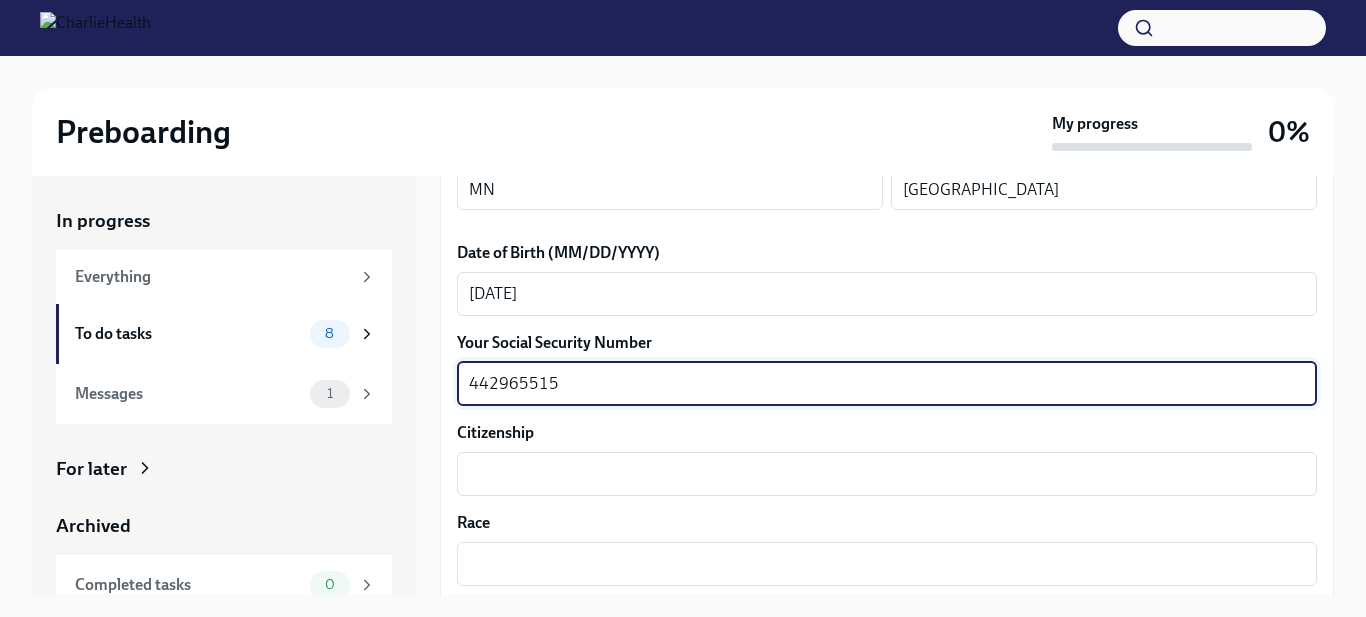scroll, scrollTop: 914, scrollLeft: 0, axis: vertical 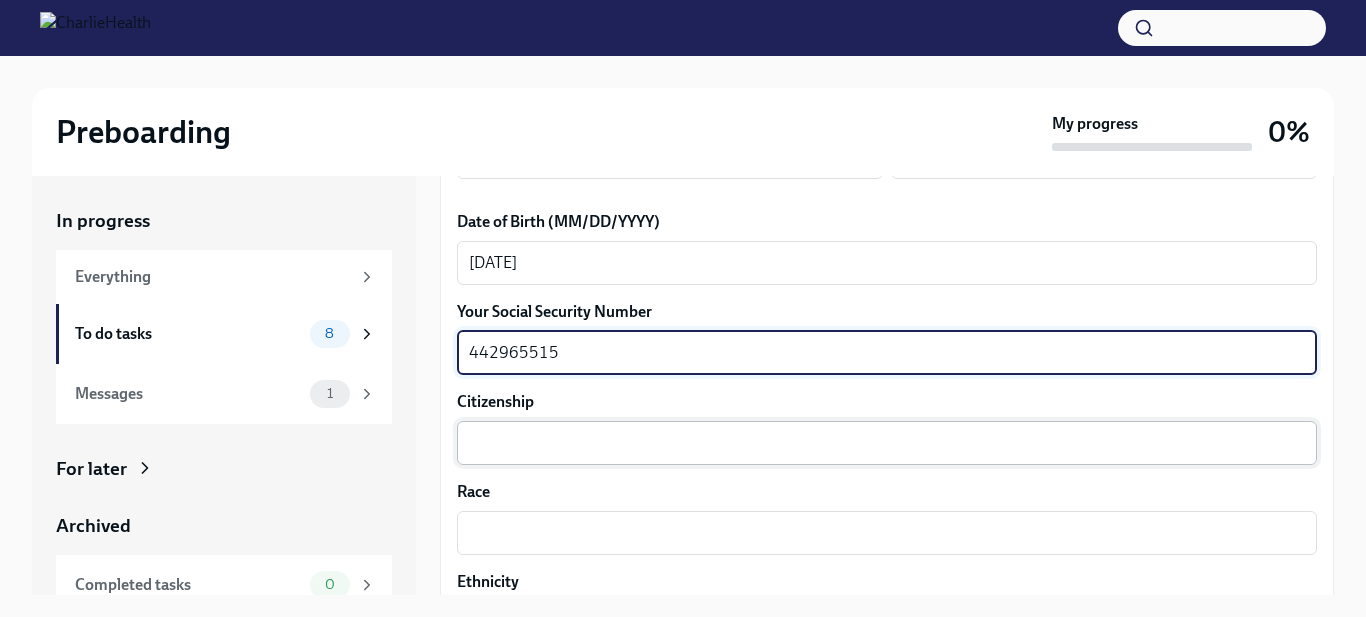 type on "442965515" 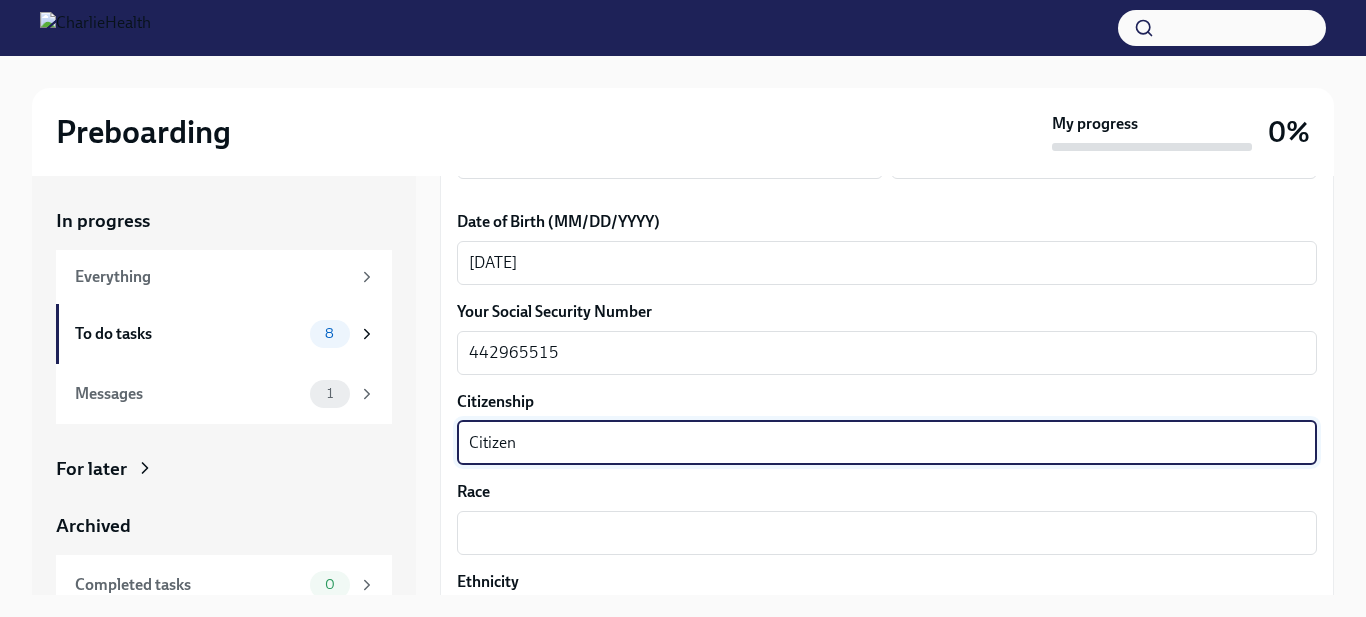 type on "Citizen" 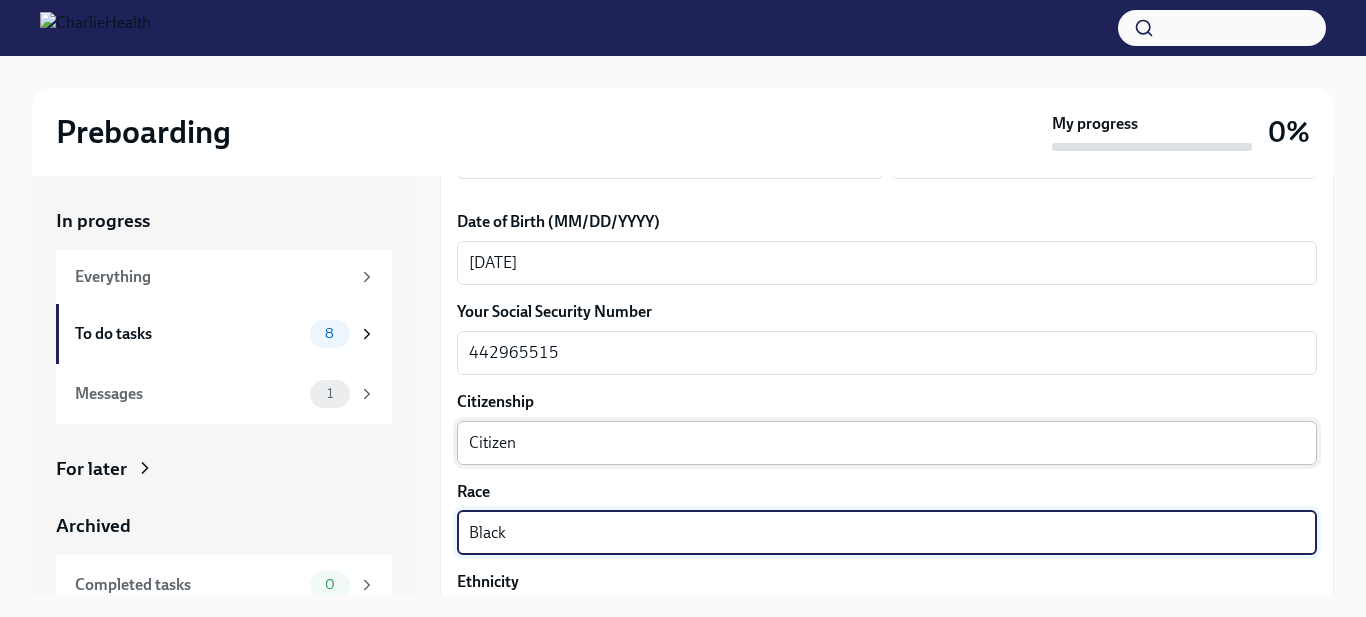 type on "Black" 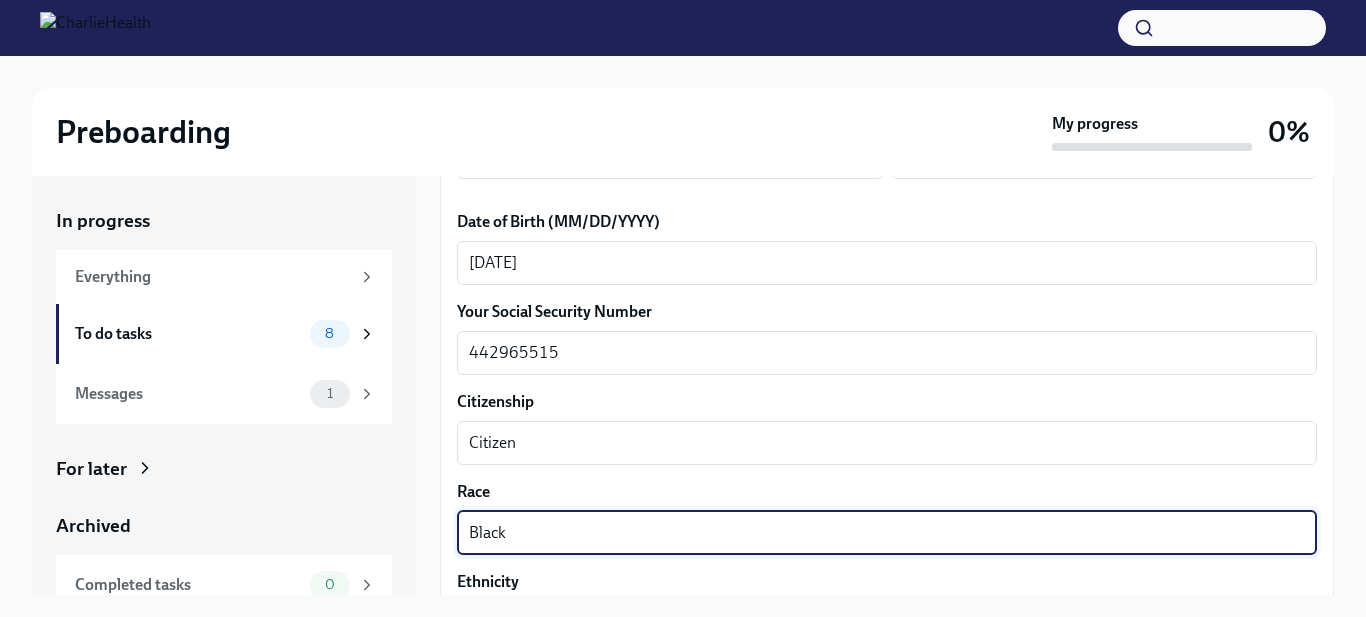 scroll, scrollTop: 1152, scrollLeft: 0, axis: vertical 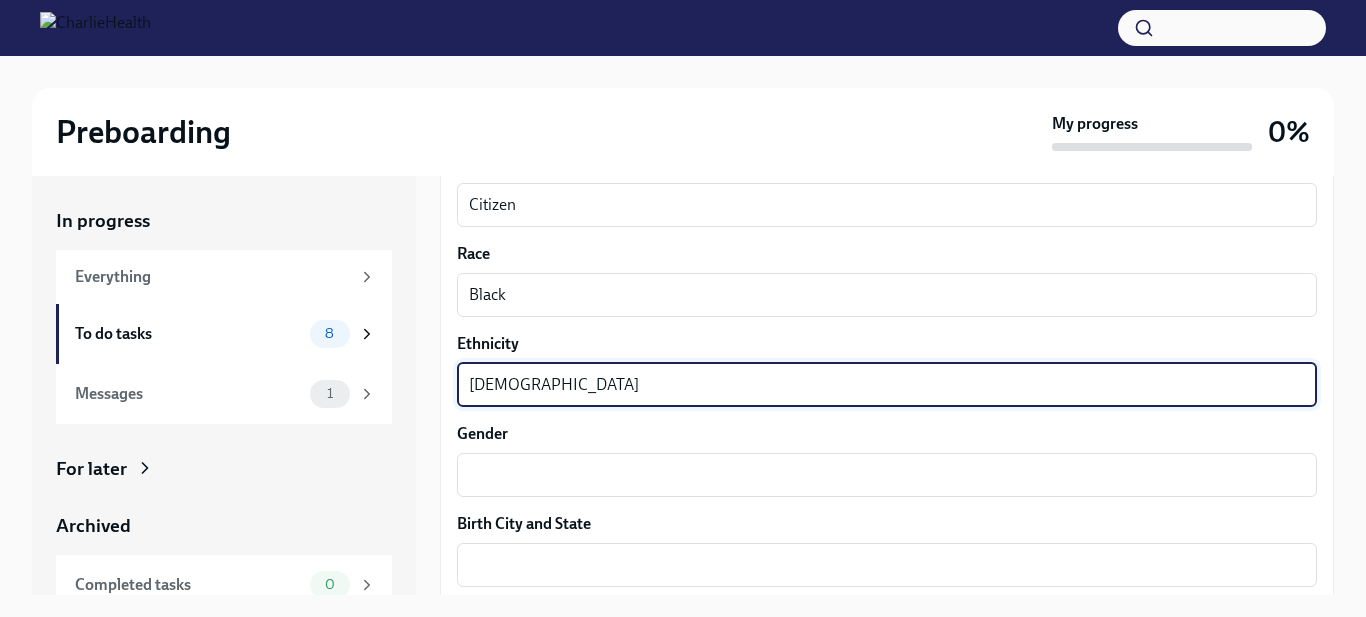 type on "[DEMOGRAPHIC_DATA]" 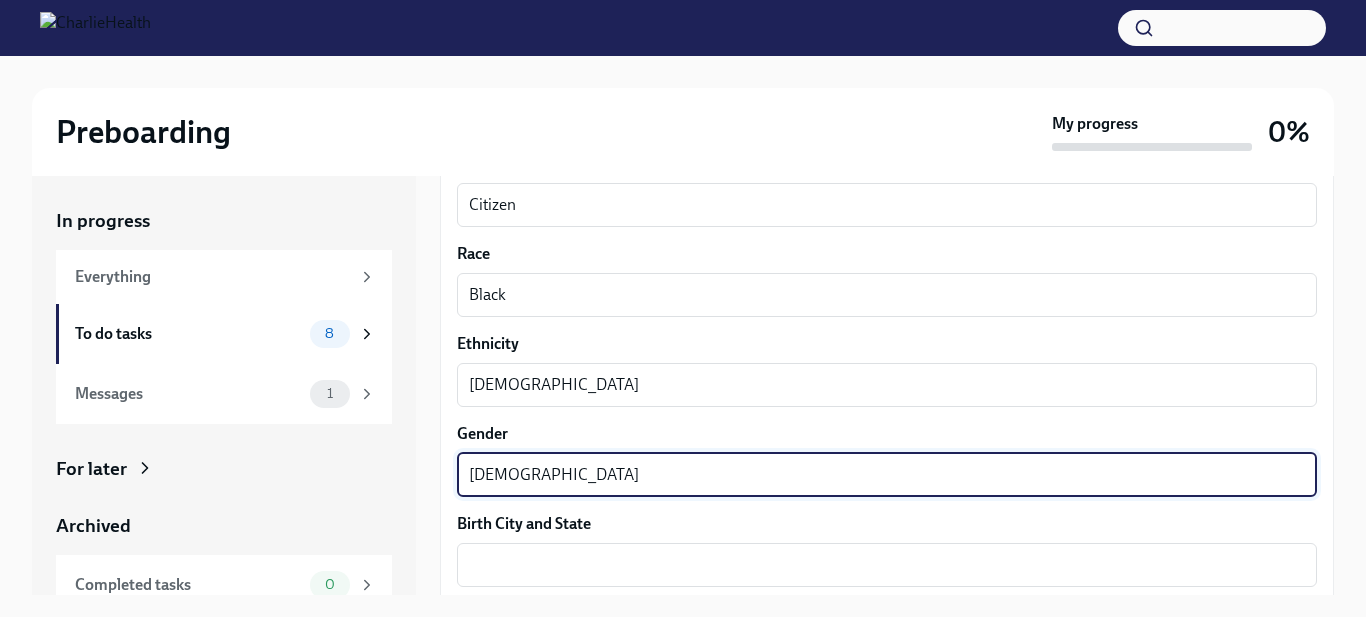 type on "[DEMOGRAPHIC_DATA]" 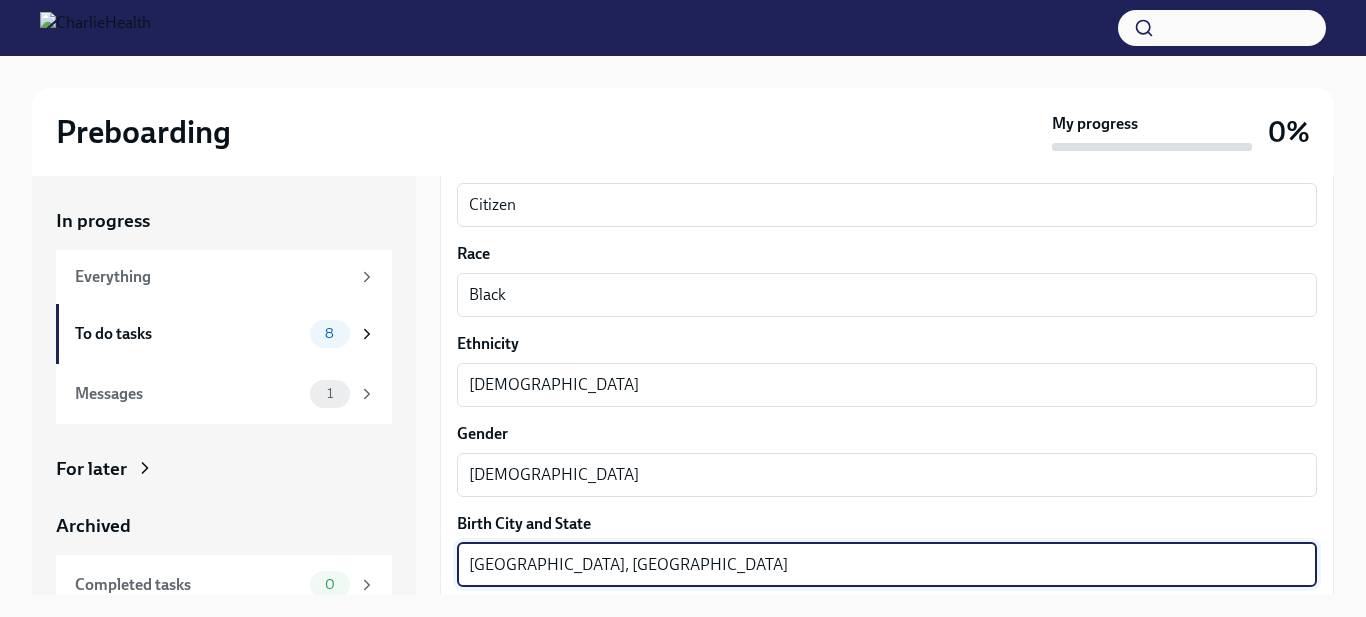 type on "[GEOGRAPHIC_DATA], [GEOGRAPHIC_DATA]" 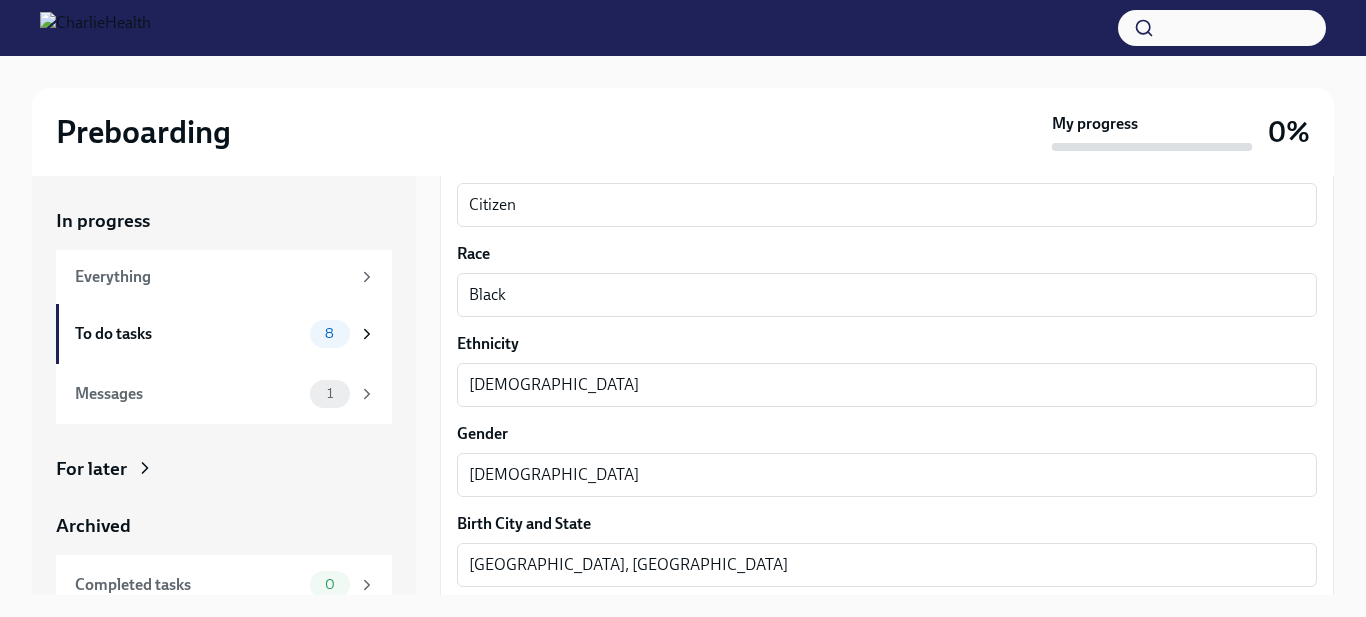 scroll, scrollTop: 1422, scrollLeft: 0, axis: vertical 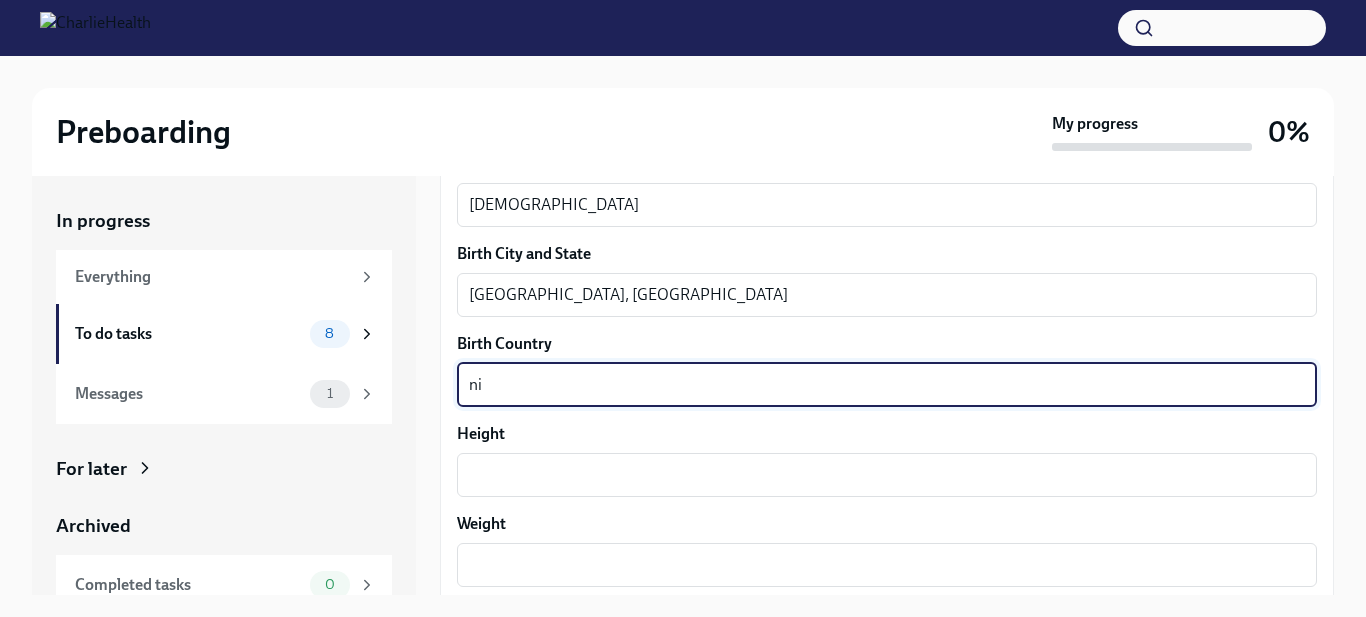 type on "n" 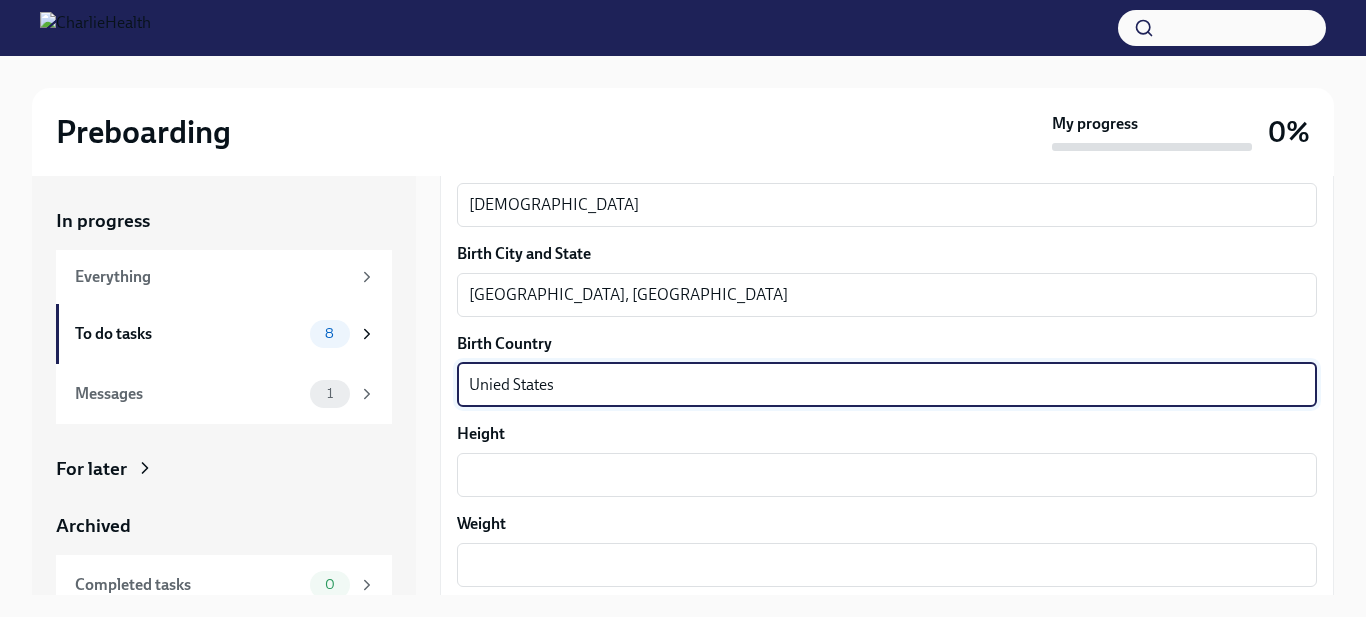 type on "Unied States" 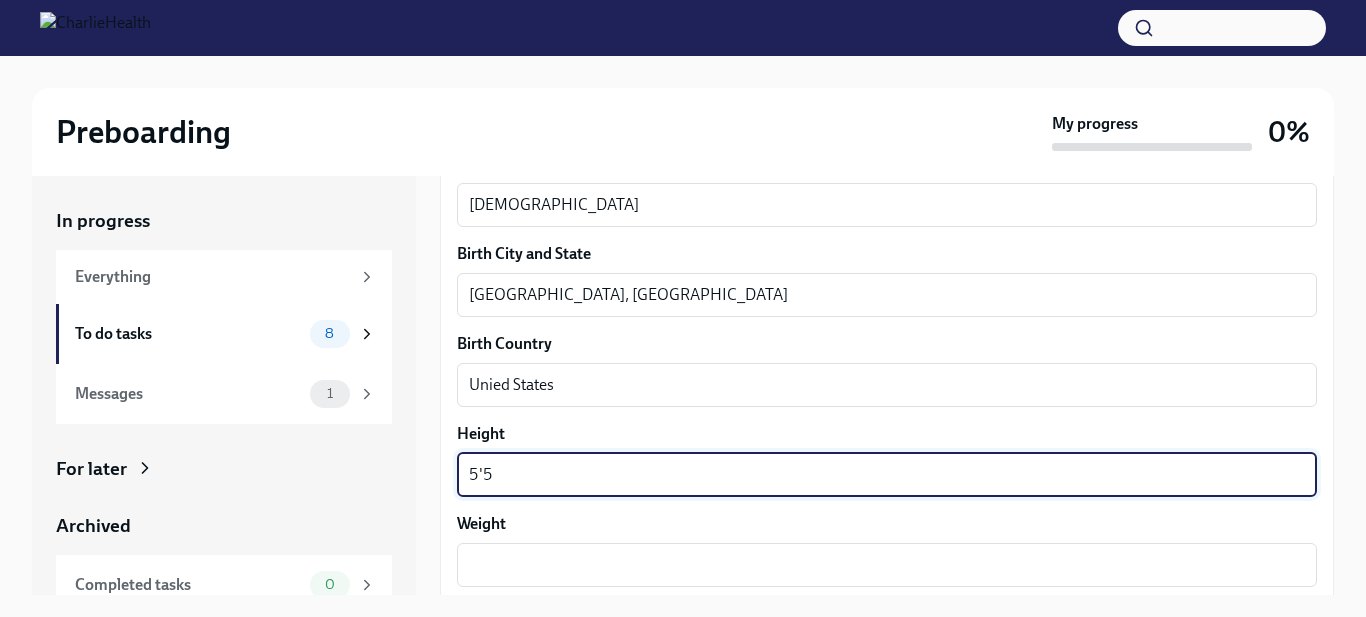 type on "5'5" 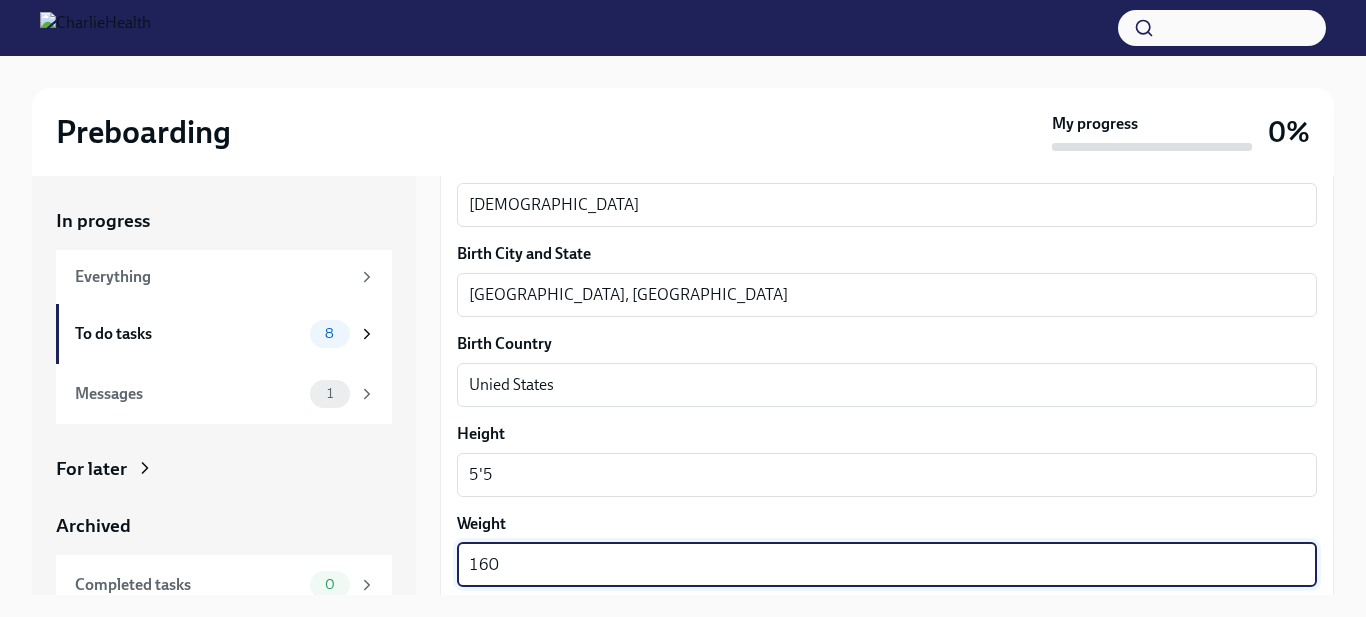 type on "160" 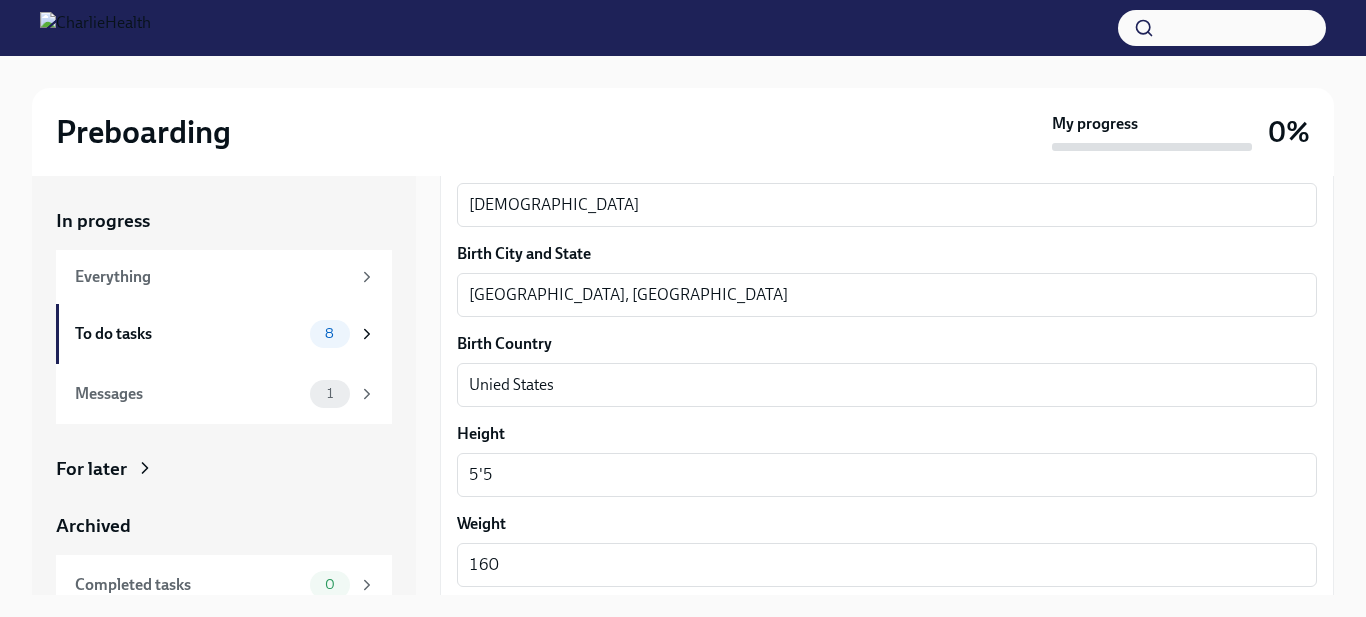 scroll, scrollTop: 1692, scrollLeft: 0, axis: vertical 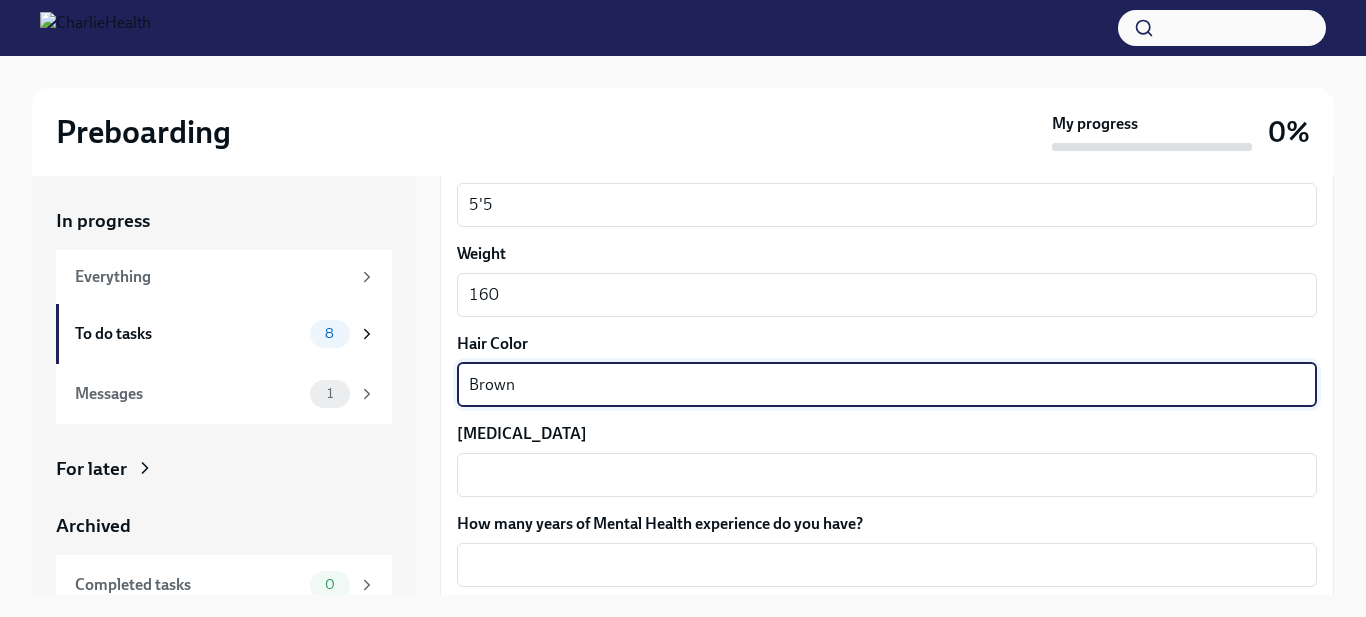 type on "Brown" 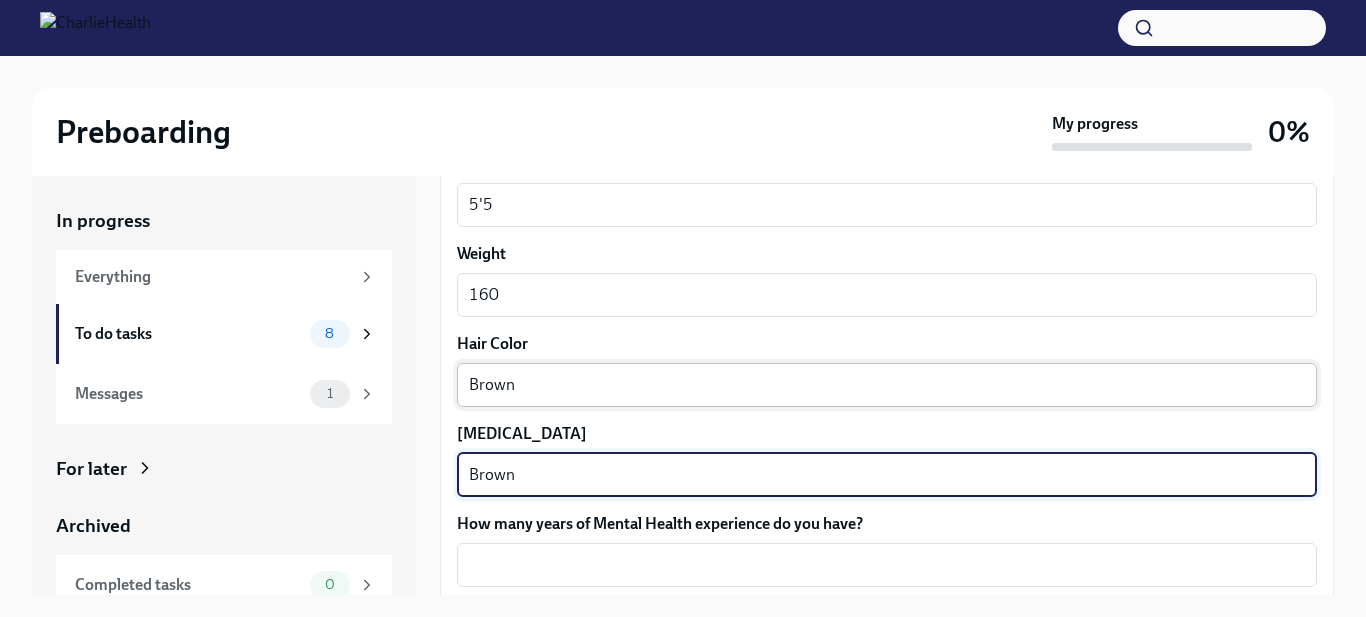 type on "Brown" 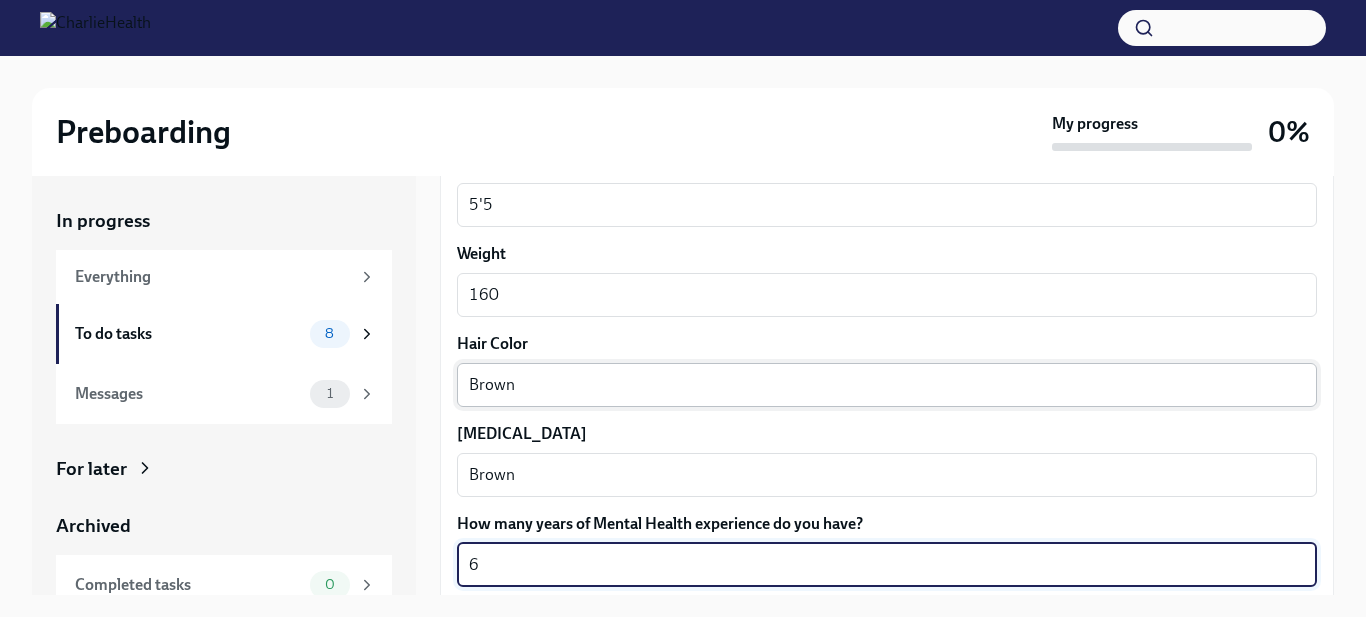 type on "6" 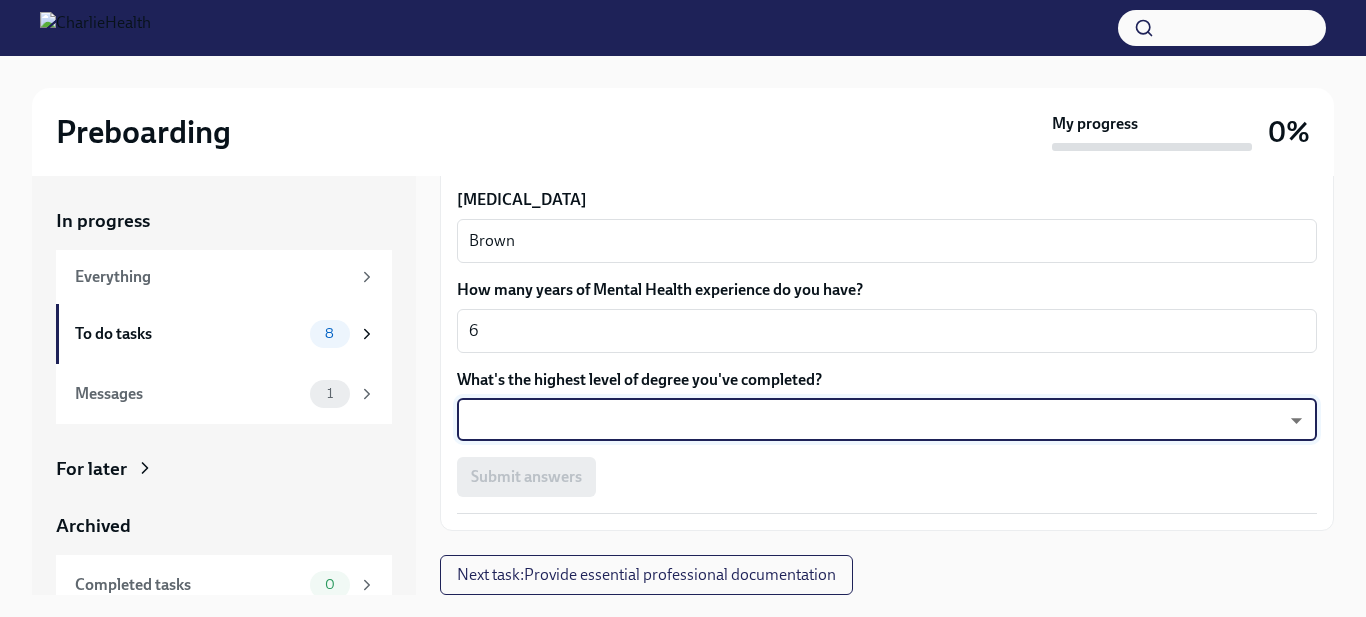 click on "Preboarding My progress 0% In progress Everything To do tasks 8 Messages 1 For later Archived Completed tasks 0 Messages 0 Fill out the onboarding form To Do Due  [DATE] We need some info from you to start setting you up in payroll and other systems.  Please fill out this form ASAP  Please note each field needs to be completed in order for you to submit.
Note : Please fill out this form as accurately as possible. Several states require specific demographic information that we have to input on your behalf. We understand that some of these questions feel personal to answer, and we appreciate your understanding that this is required for compliance clearance. About you Your preferred first name Drea x ​ Your legal last name [PERSON_NAME] x ​ Please provide any previous names/ aliases-put None if N/A n/a x ​ Street Address 1 [STREET_ADDRESS] Address 2 ​ Postal Code [GEOGRAPHIC_DATA] [GEOGRAPHIC_DATA]/Region [GEOGRAPHIC_DATA] ​ Country [DEMOGRAPHIC_DATA] ​ Date of Birth (MM/DD/YYYY) [DEMOGRAPHIC_DATA] x ​" at bounding box center (683, 325) 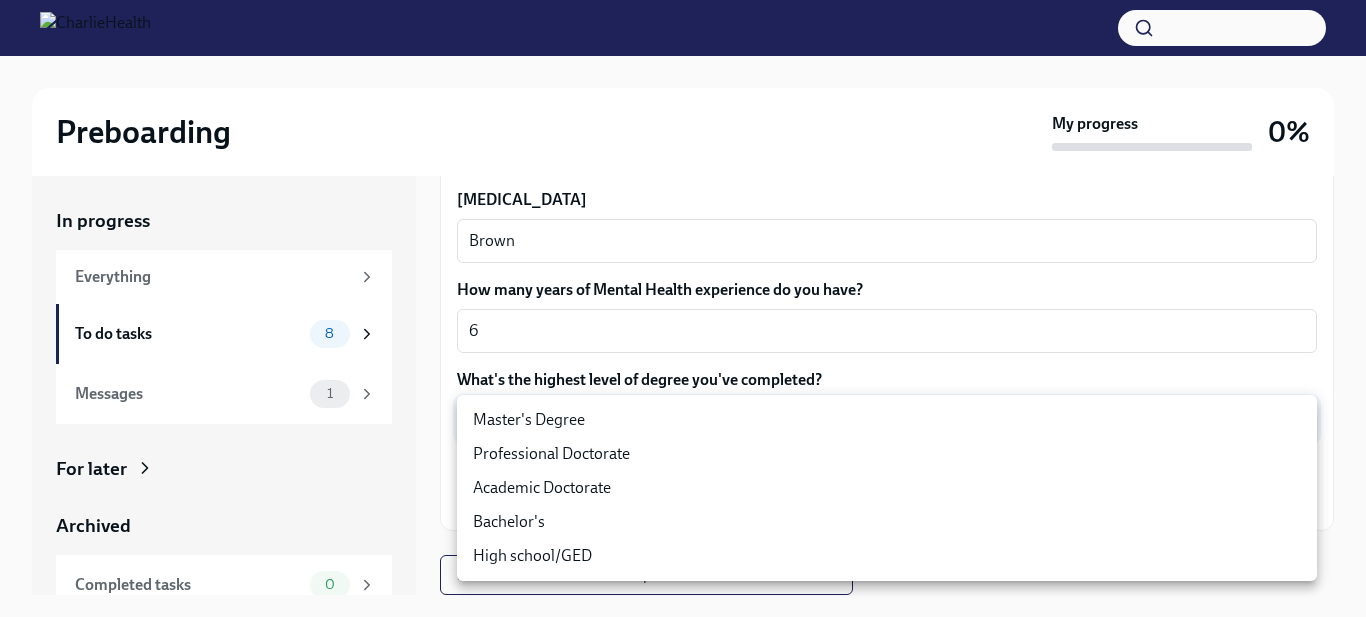 click on "Master's Degree" at bounding box center [887, 420] 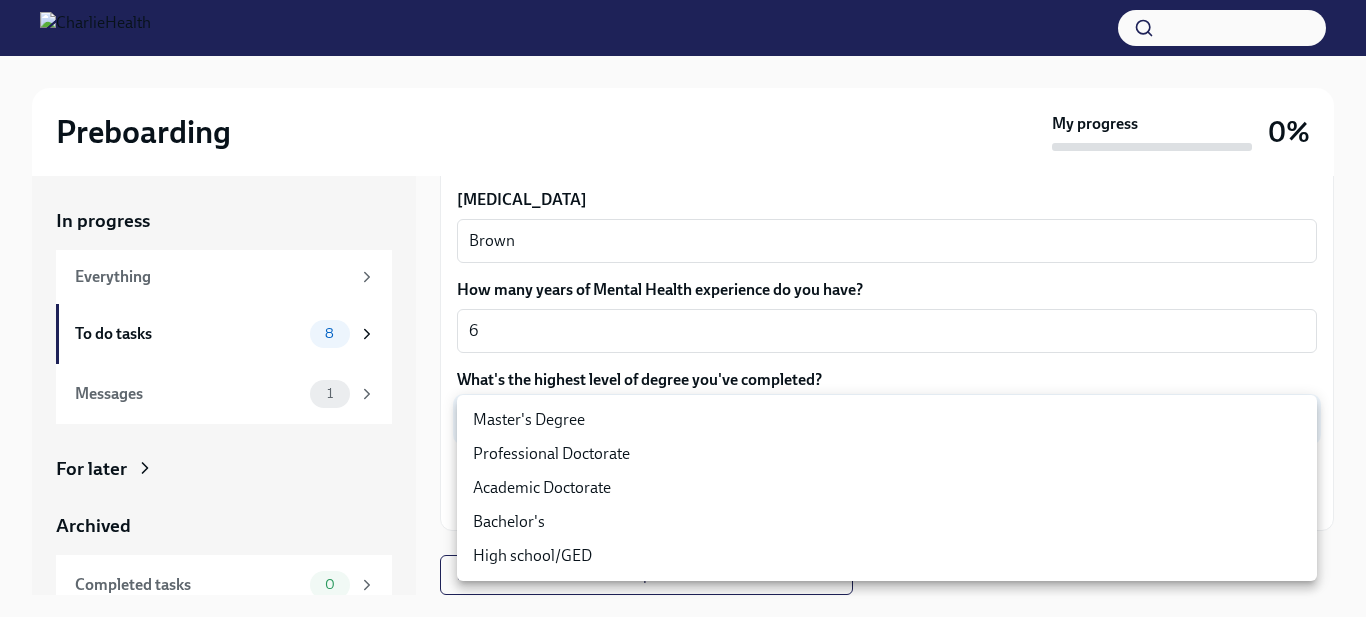 type on "2vBr-ghkD" 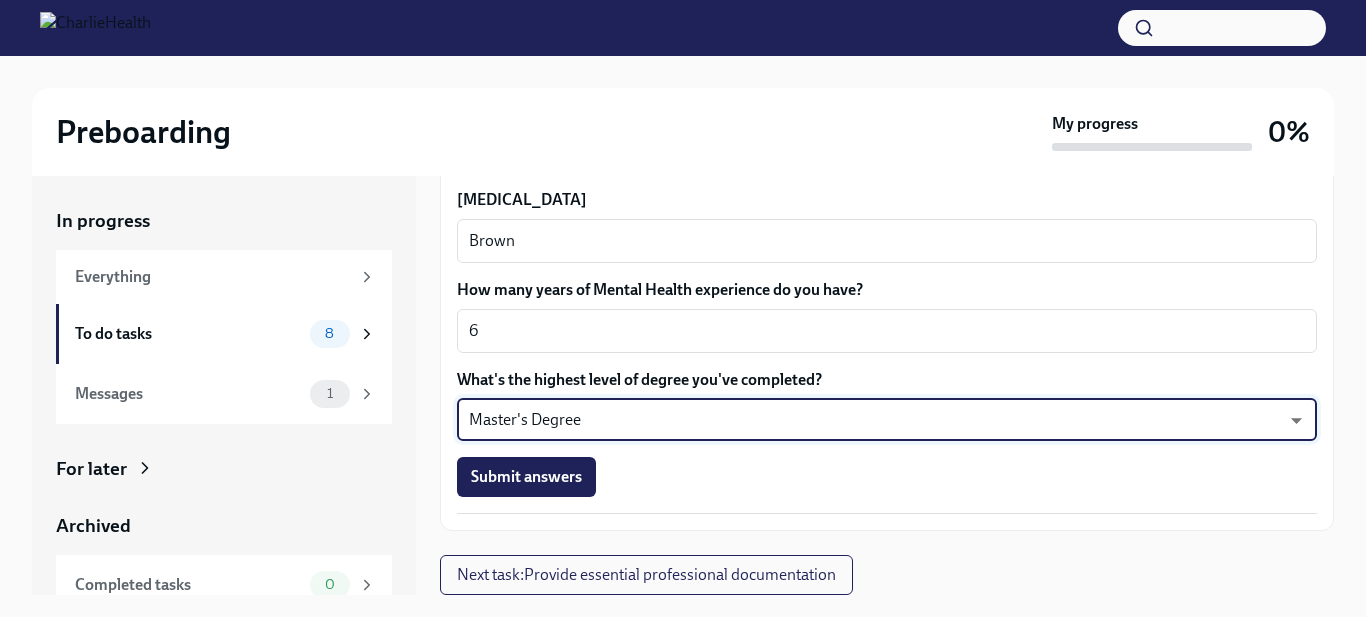 click on "Submit answers" at bounding box center [526, 477] 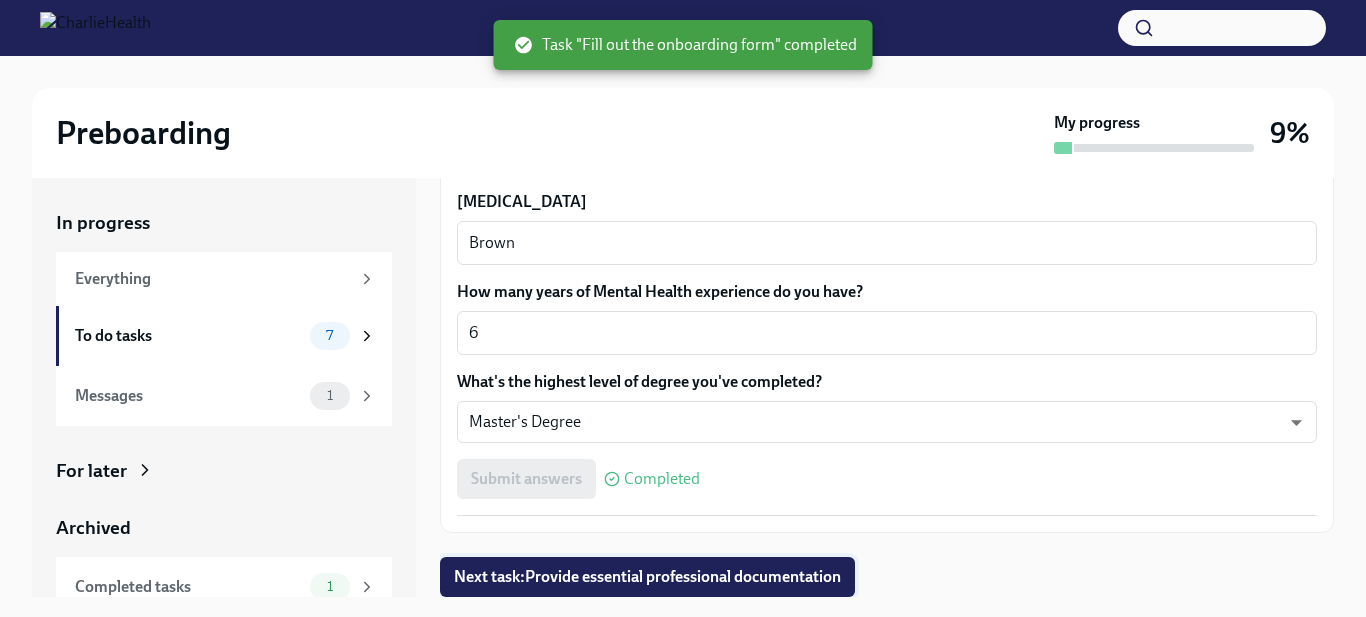 click on "Next task :  Provide essential professional documentation" at bounding box center [647, 577] 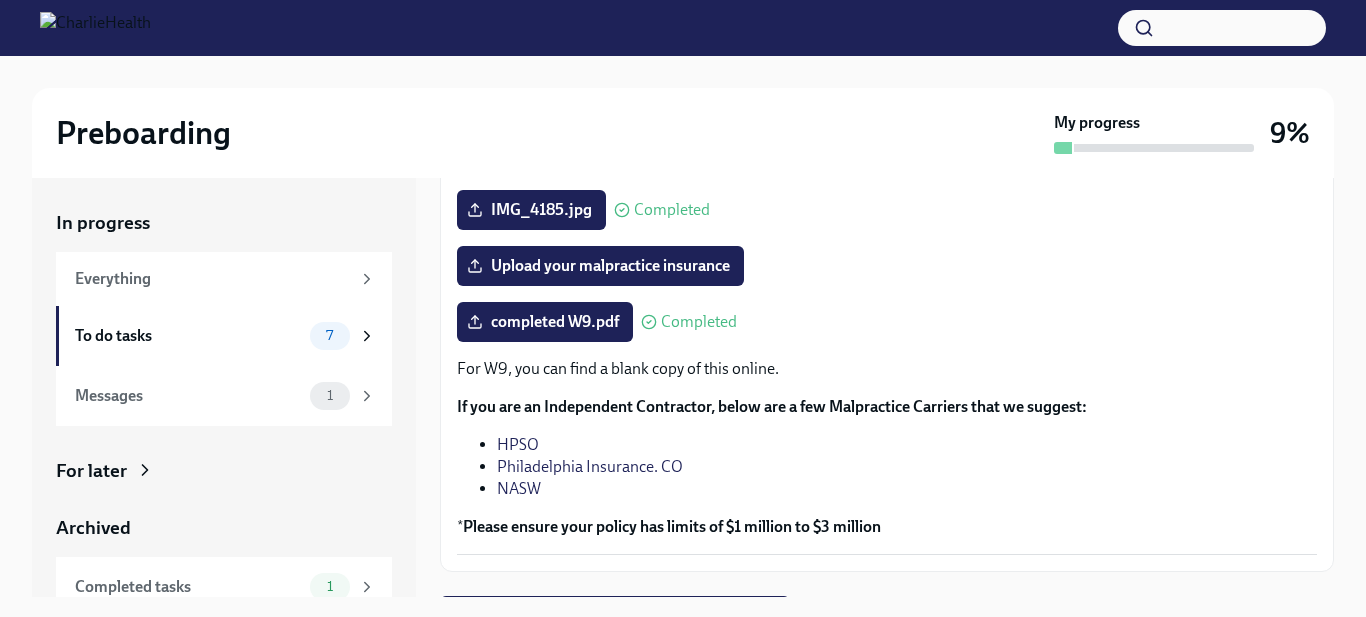 scroll, scrollTop: 484, scrollLeft: 0, axis: vertical 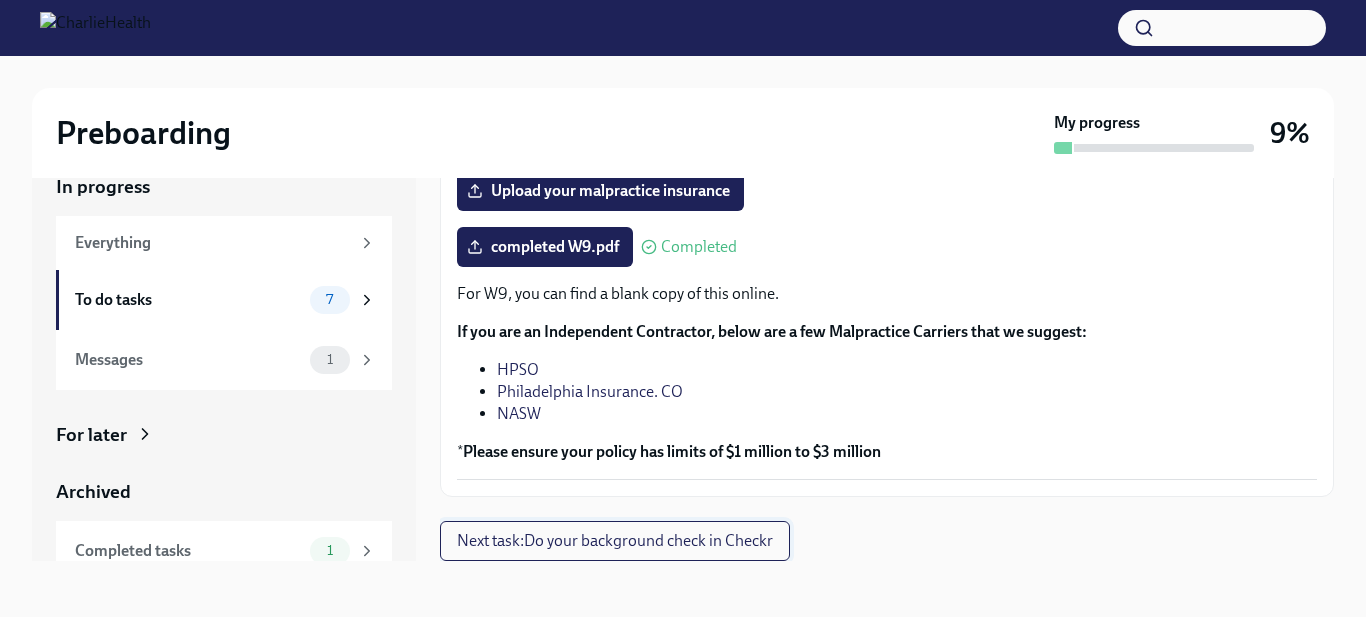 click on "Next task :  Do your background check in Checkr" at bounding box center (615, 541) 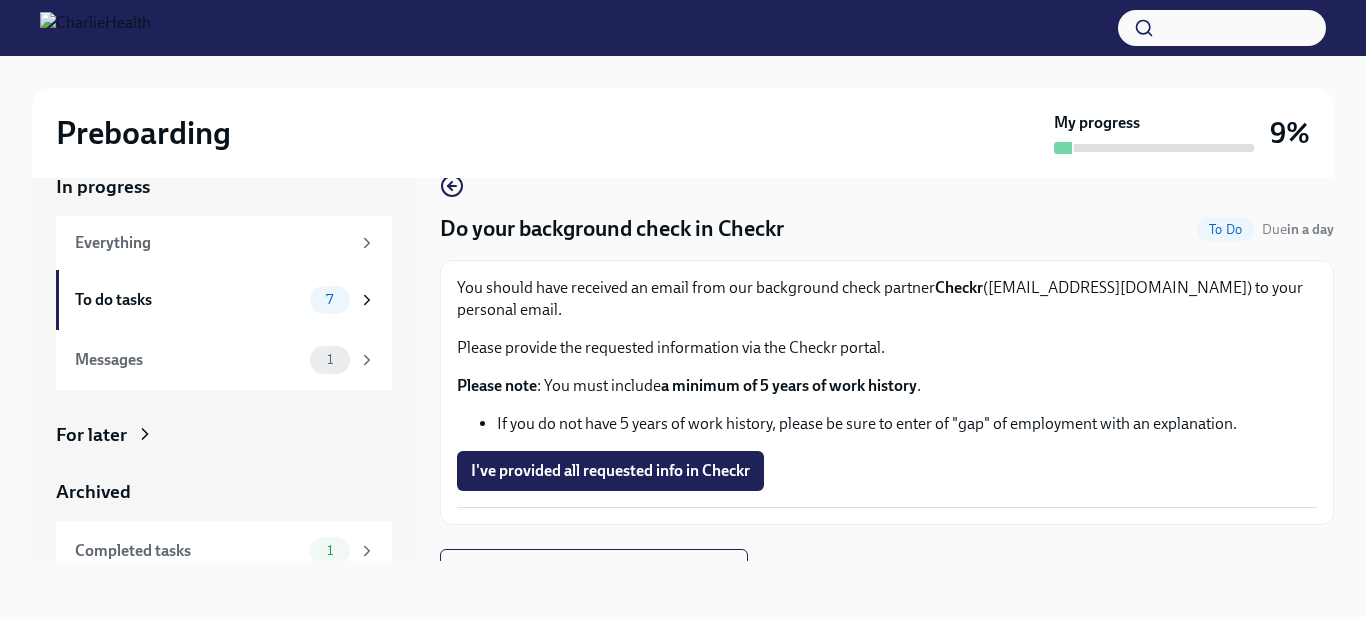 scroll, scrollTop: 6, scrollLeft: 0, axis: vertical 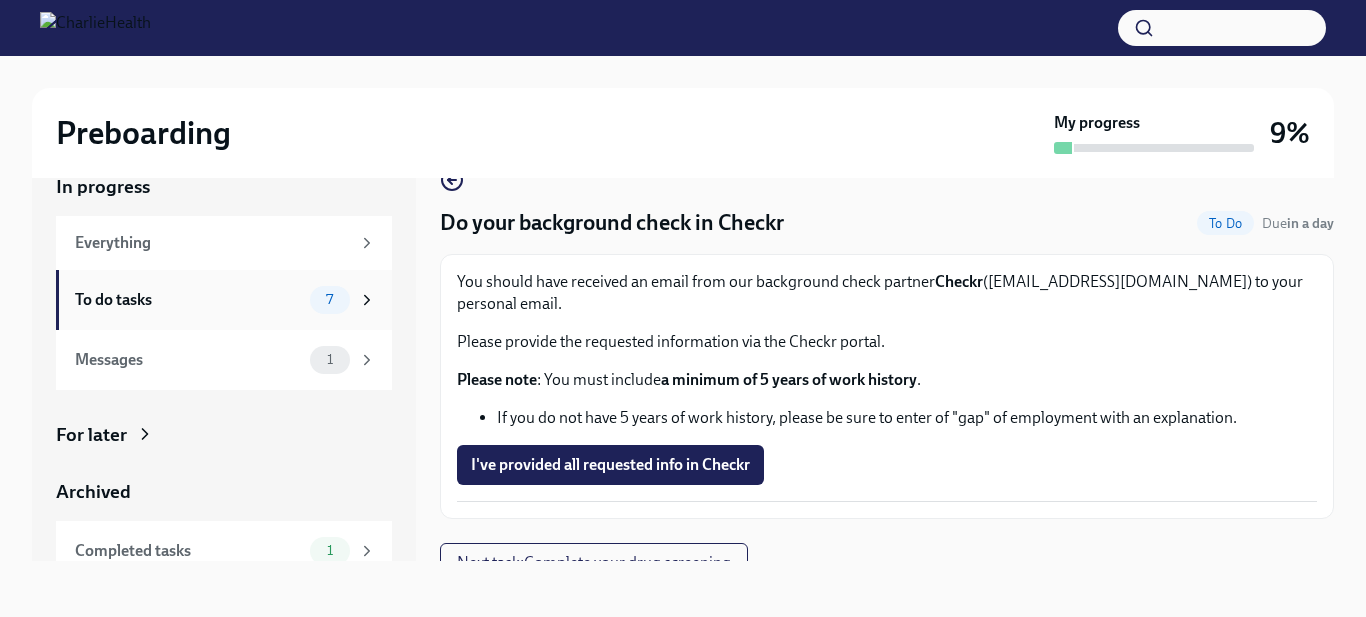 click on "To do tasks" at bounding box center [188, 300] 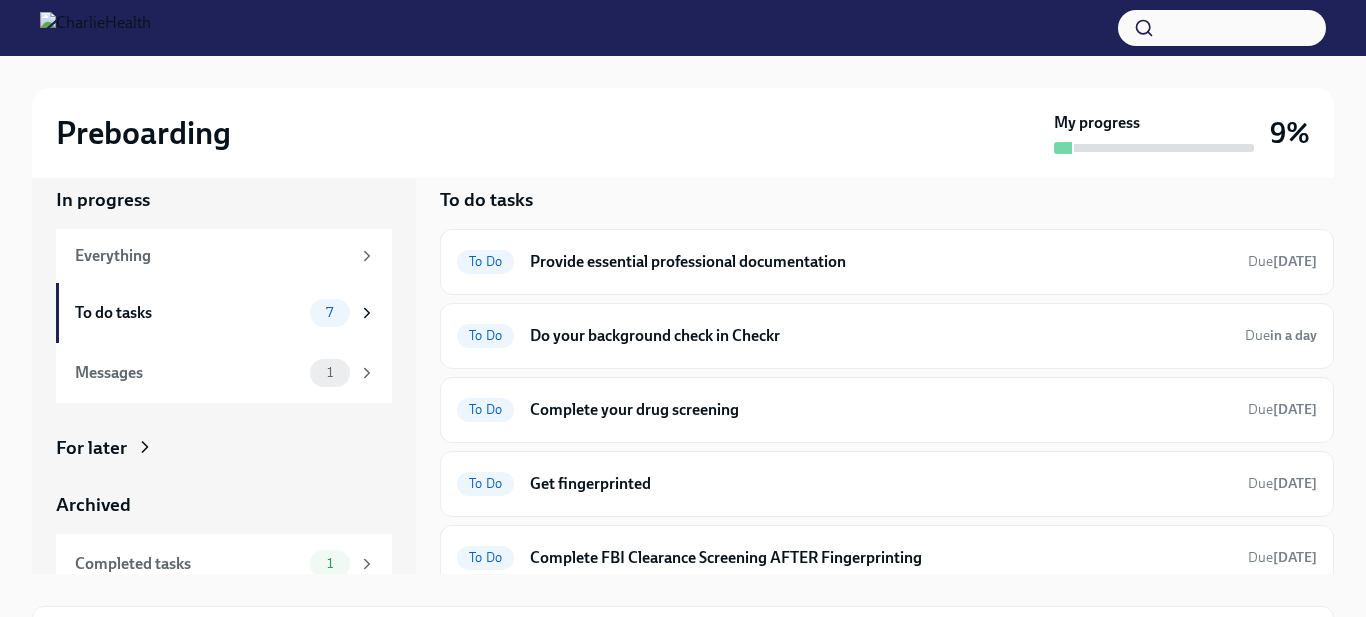 scroll, scrollTop: 0, scrollLeft: 0, axis: both 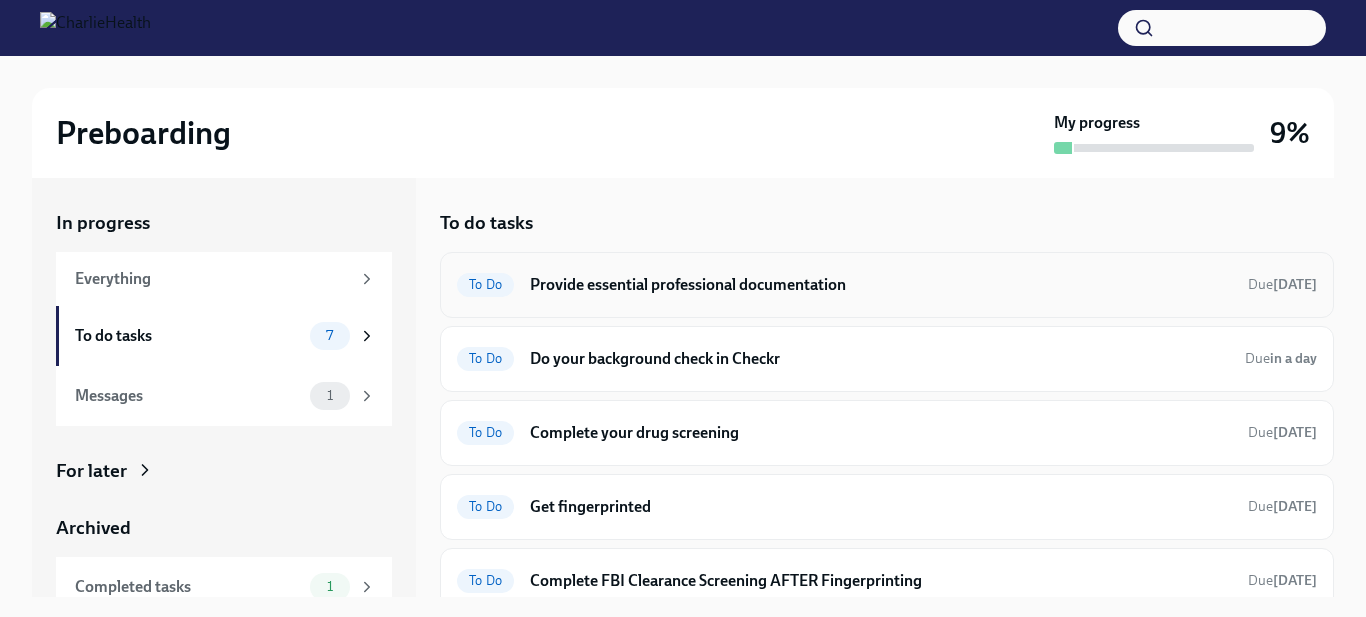 click on "Provide essential professional documentation" at bounding box center [881, 285] 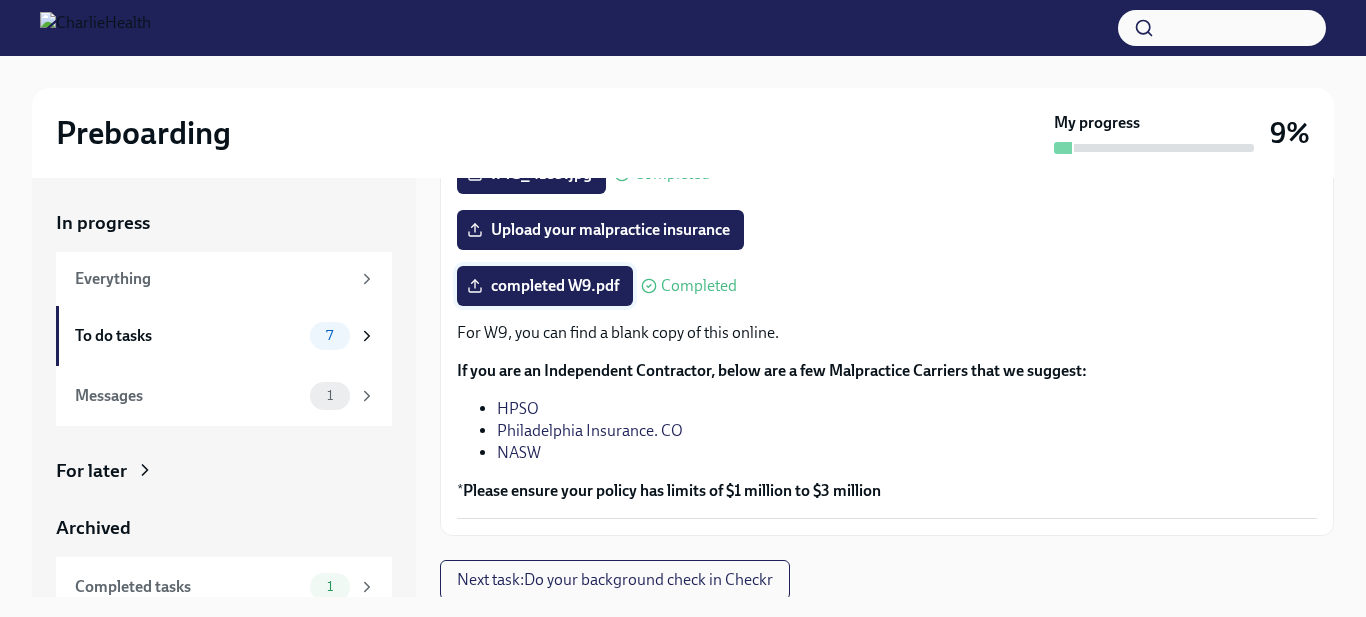 scroll, scrollTop: 484, scrollLeft: 0, axis: vertical 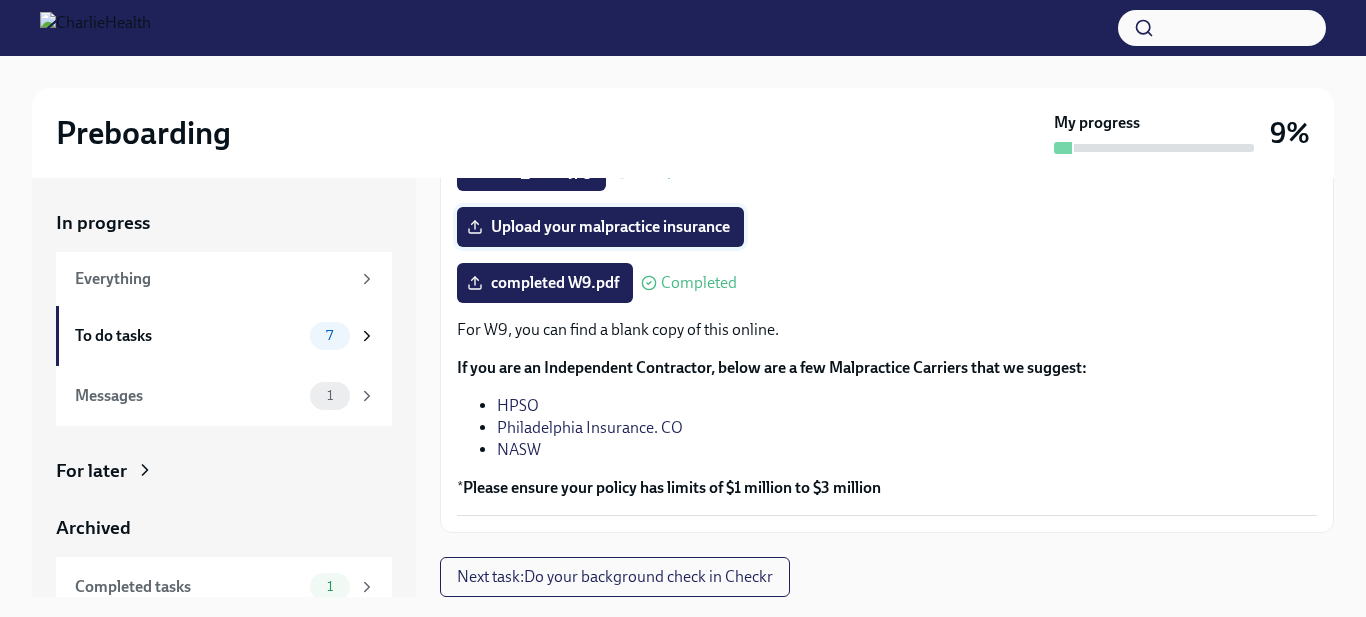 click on "Upload your malpractice insurance" at bounding box center [600, 227] 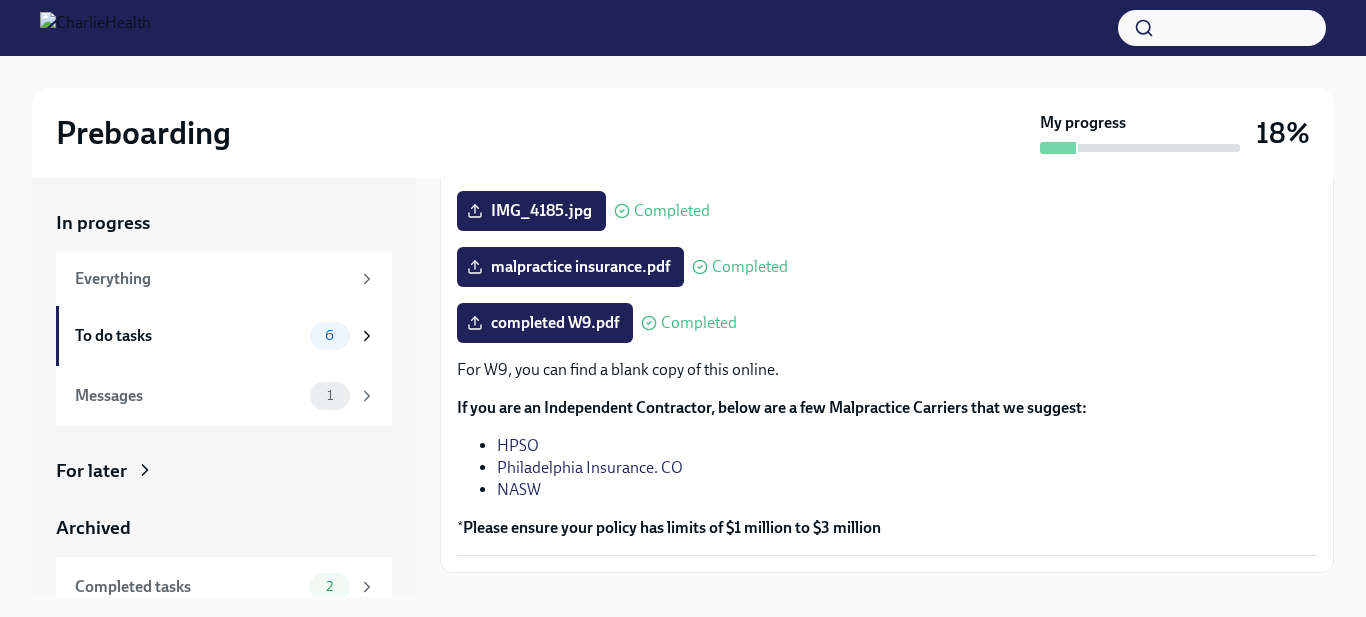 scroll, scrollTop: 484, scrollLeft: 0, axis: vertical 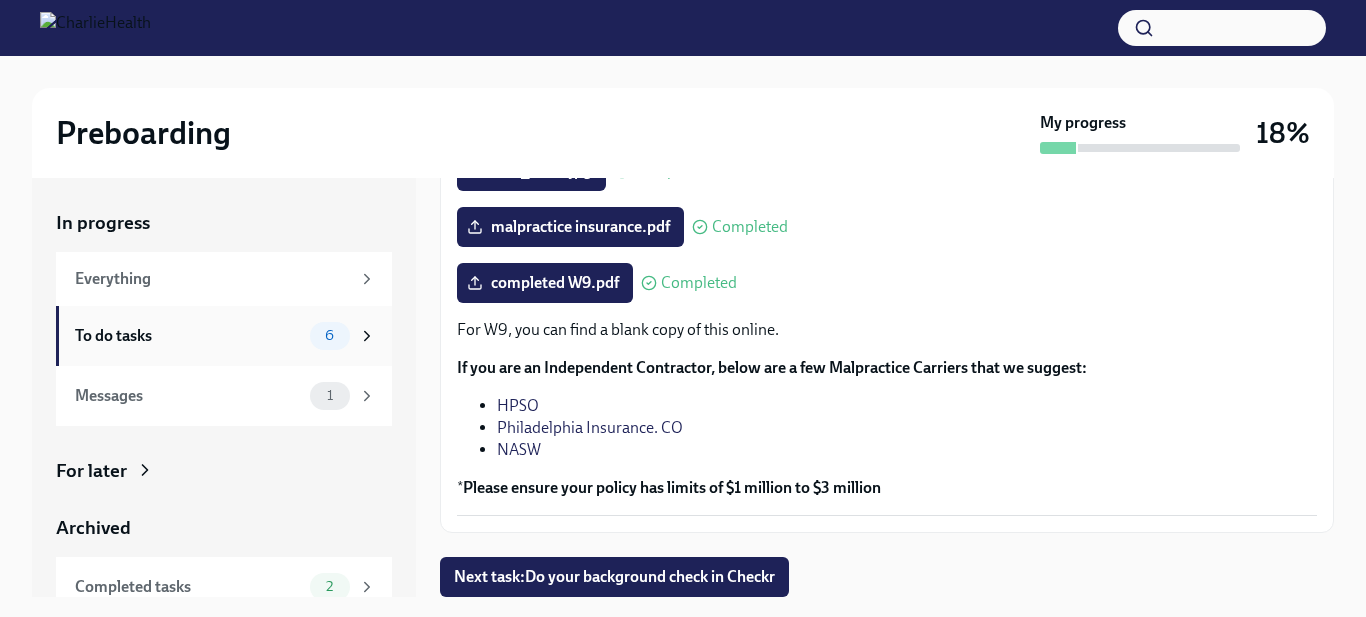 click on "To do tasks" at bounding box center (188, 336) 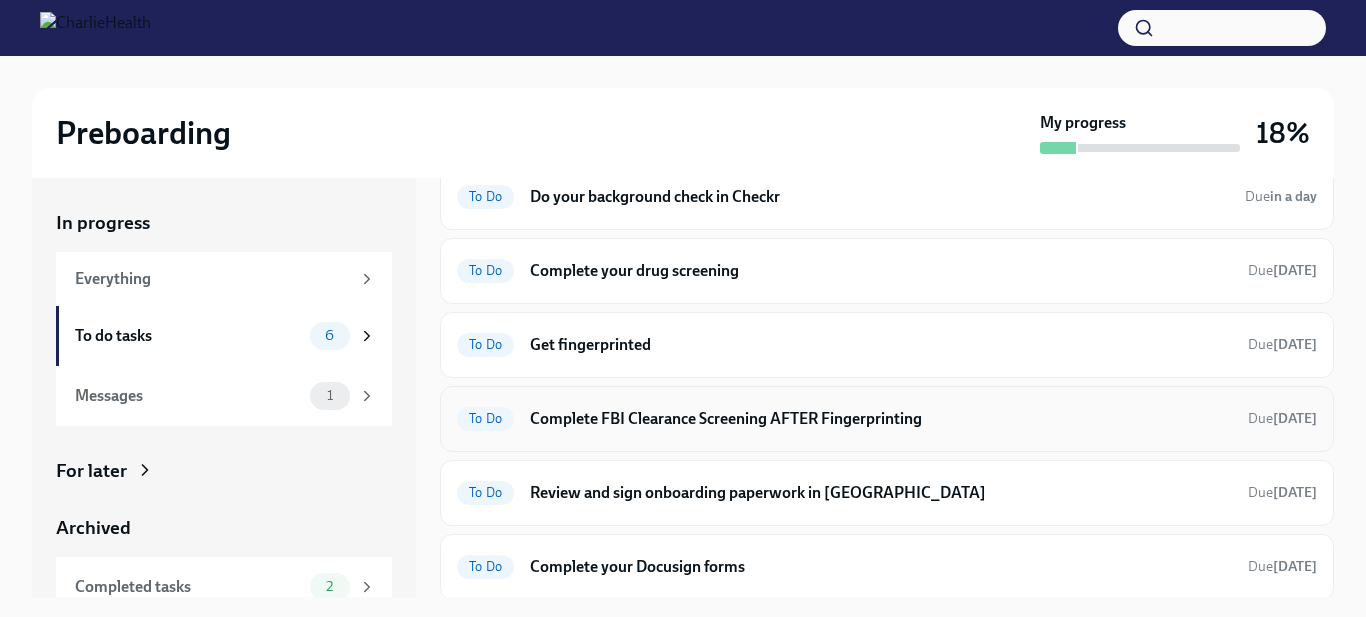 scroll, scrollTop: 91, scrollLeft: 0, axis: vertical 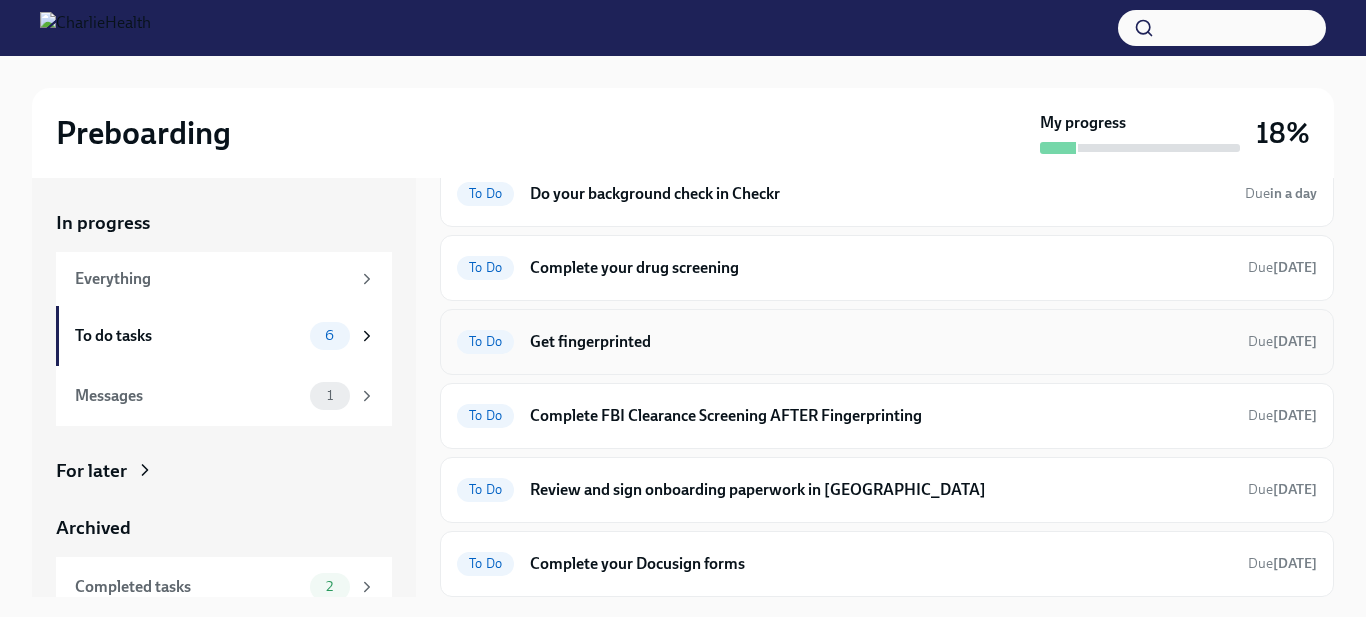 click on "Get fingerprinted" at bounding box center [881, 342] 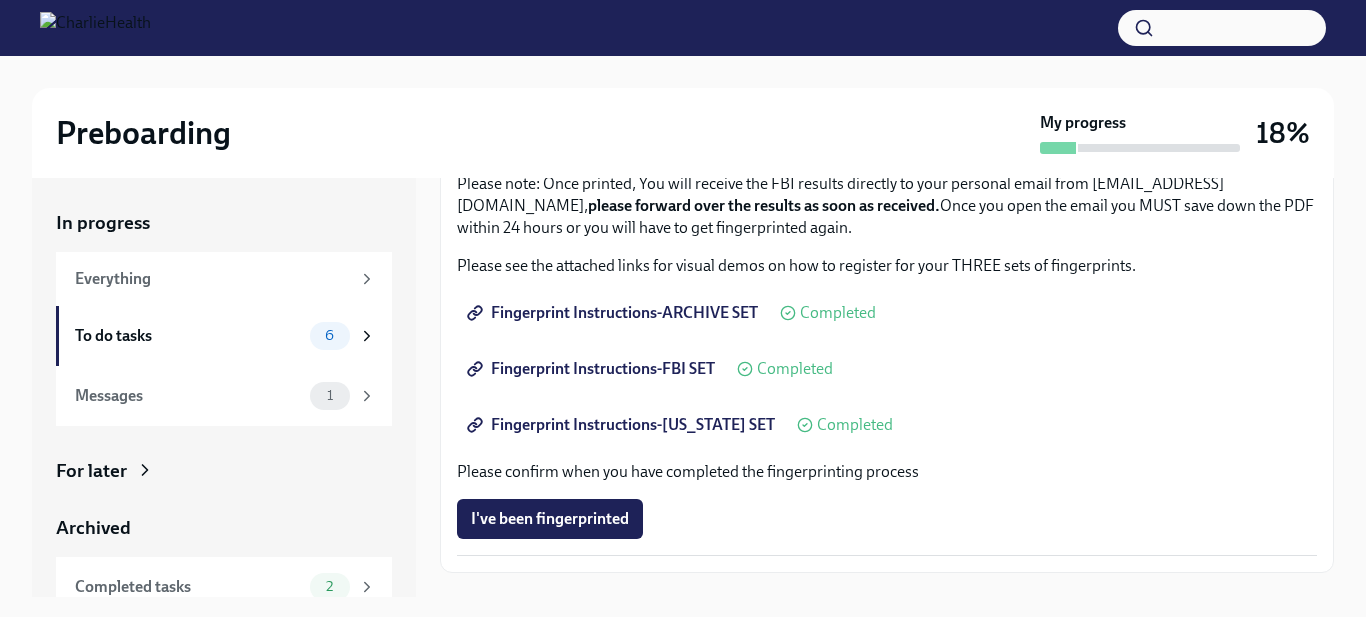 scroll, scrollTop: 245, scrollLeft: 0, axis: vertical 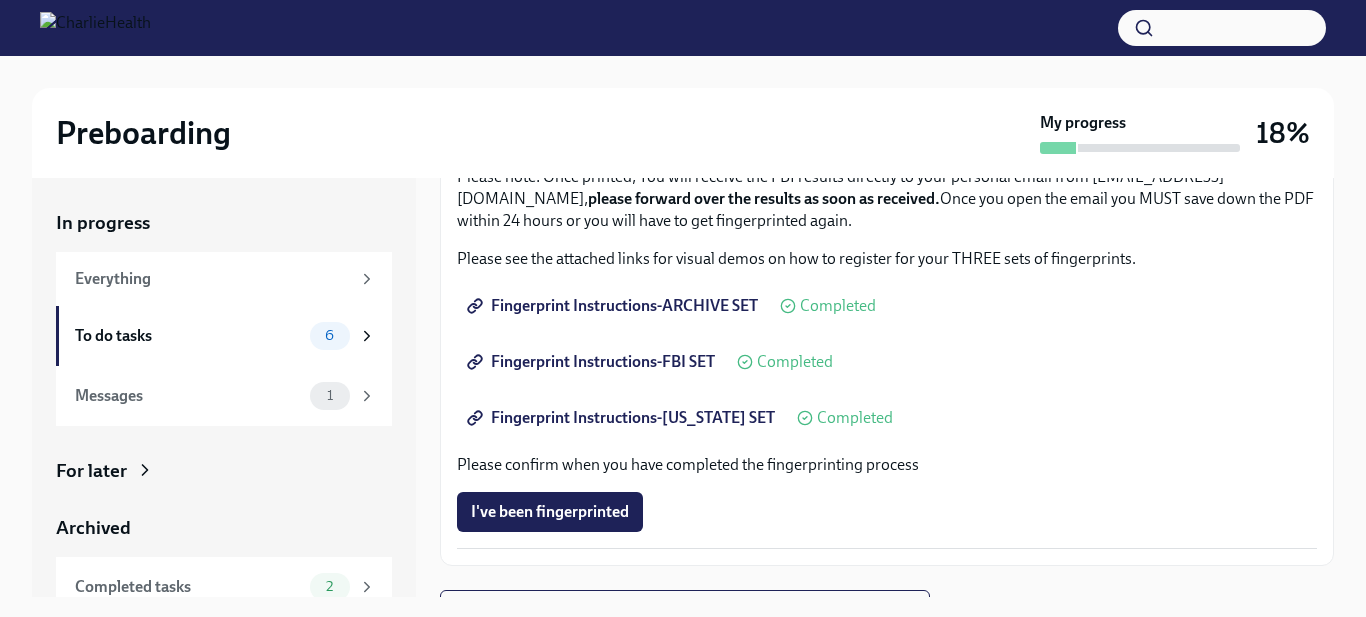 click on "Fingerprint Instructions-FBI SET" at bounding box center [593, 362] 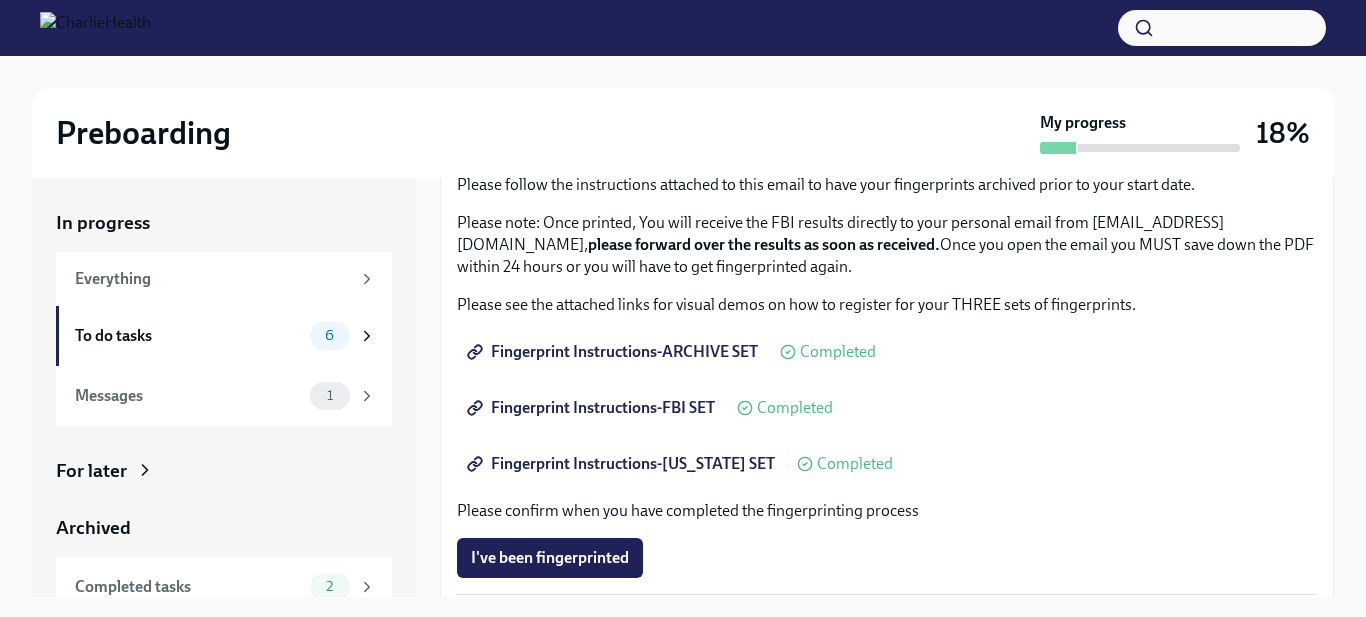 scroll, scrollTop: 56, scrollLeft: 0, axis: vertical 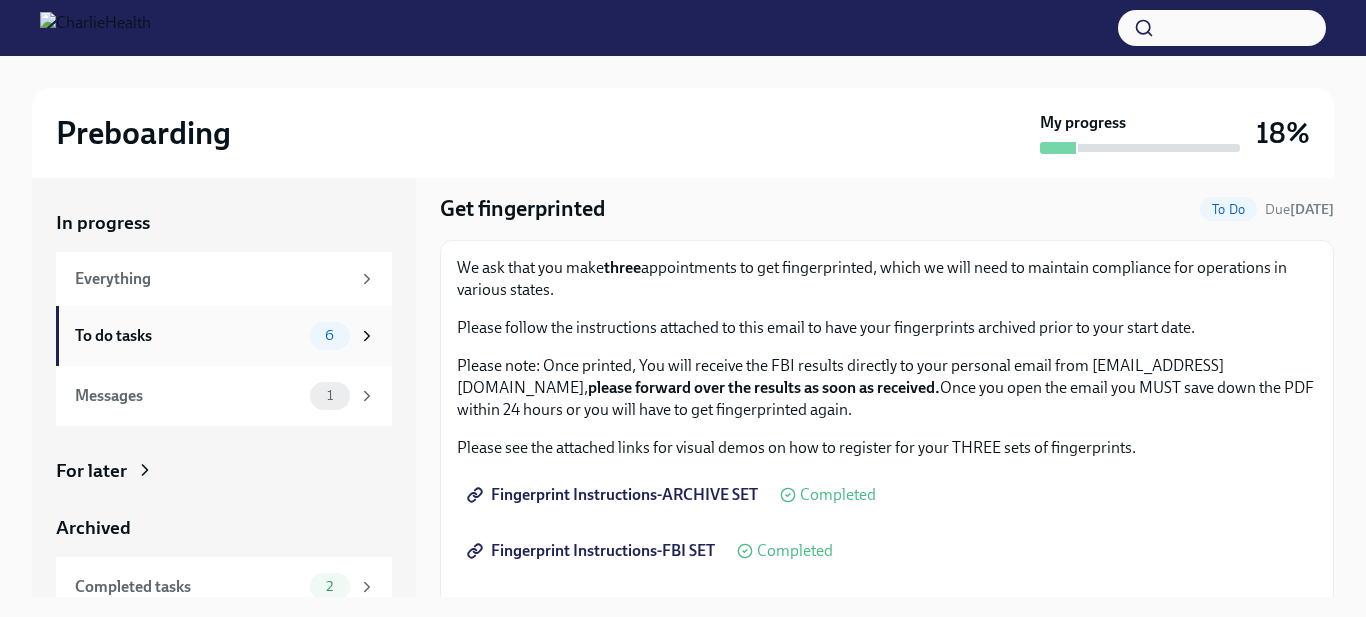 click on "To do tasks" at bounding box center [188, 336] 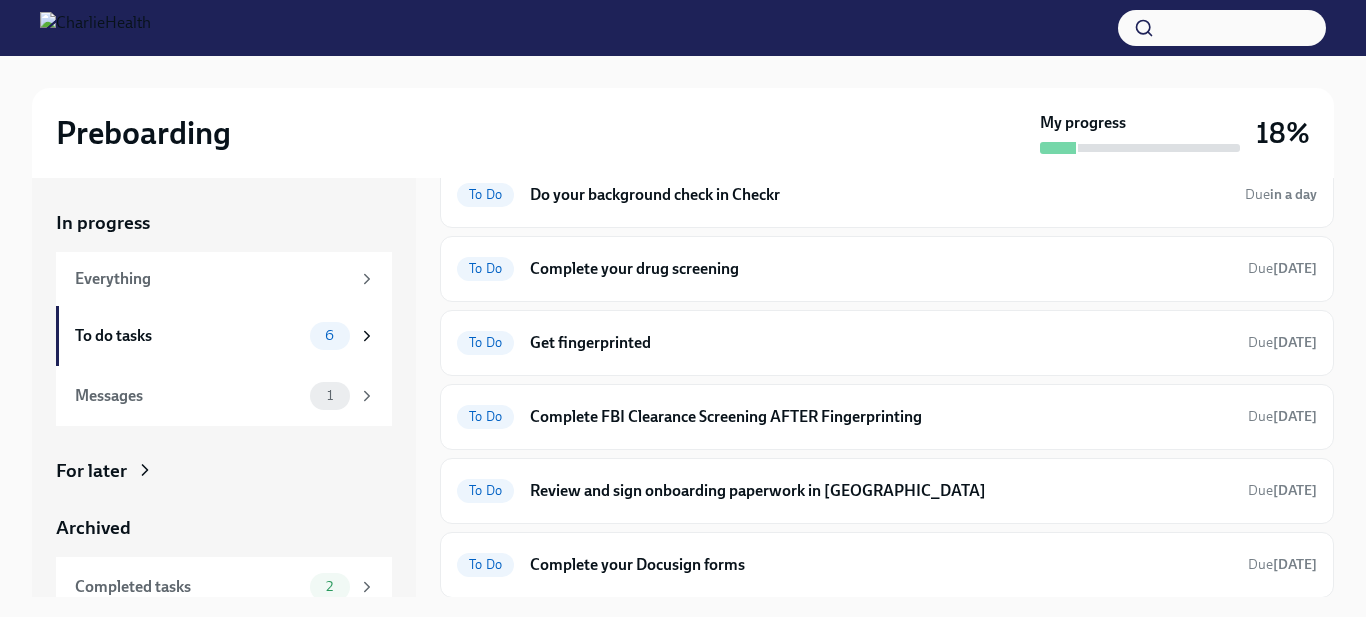 scroll, scrollTop: 91, scrollLeft: 0, axis: vertical 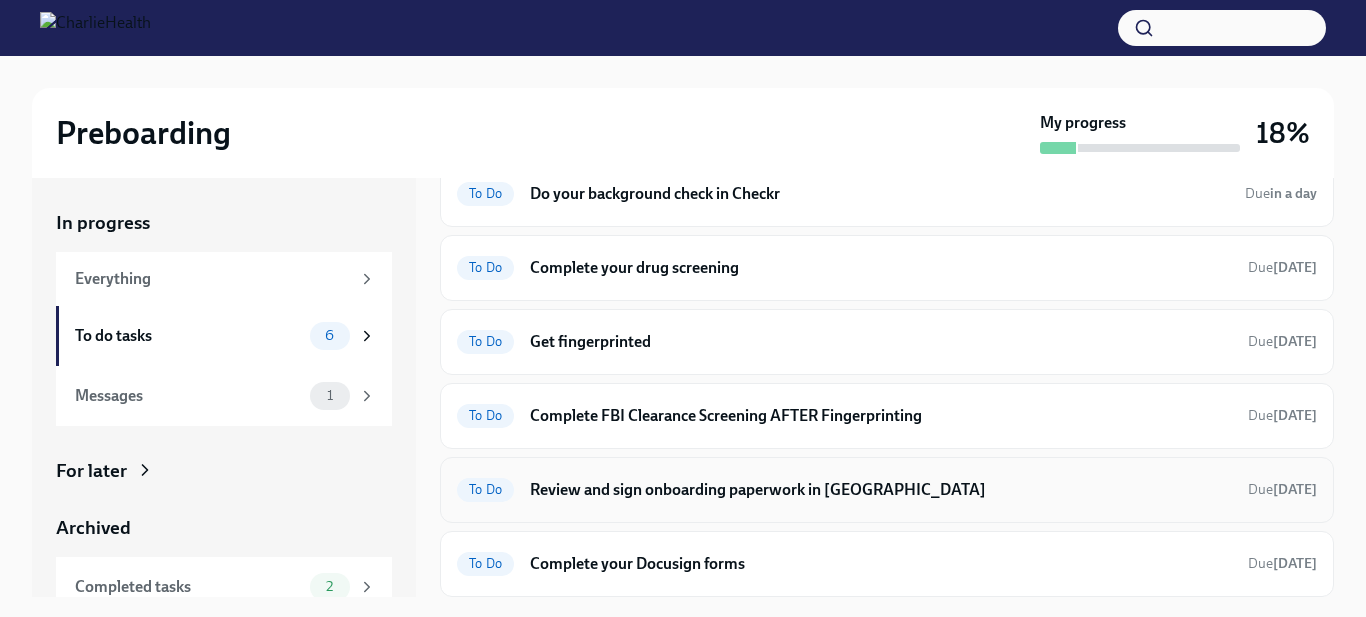 click on "Review and sign onboarding paperwork in [GEOGRAPHIC_DATA]" at bounding box center [881, 490] 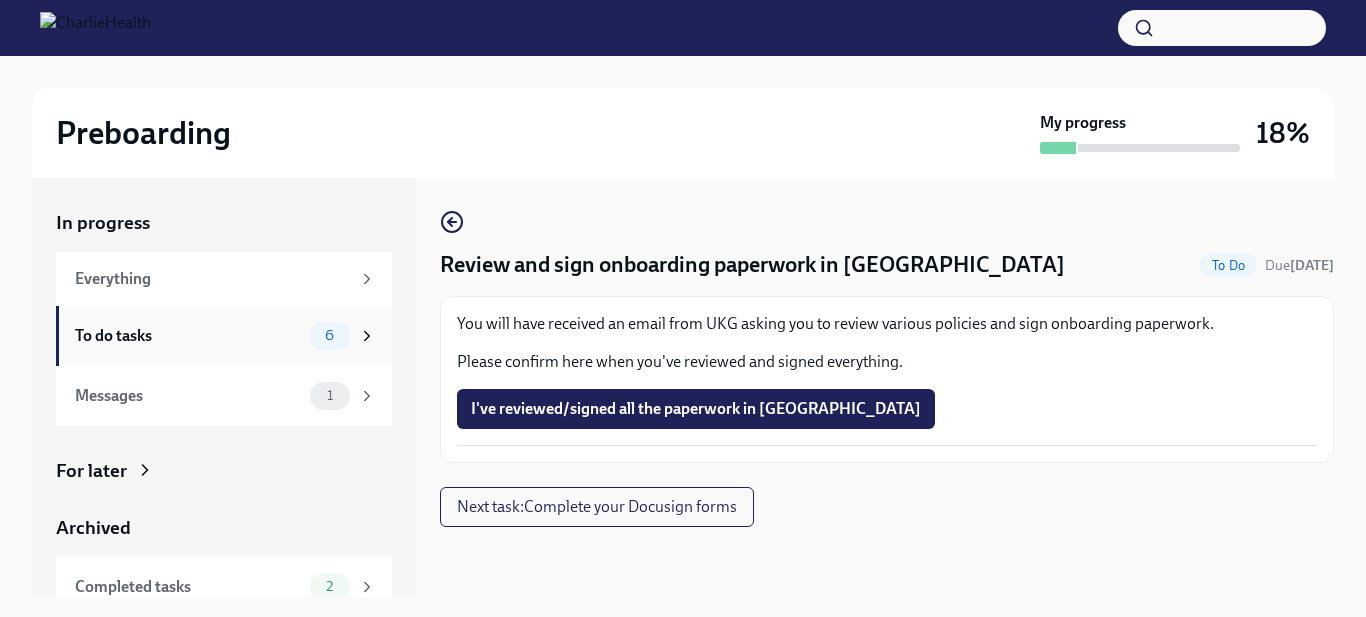 click on "To do tasks" at bounding box center [188, 336] 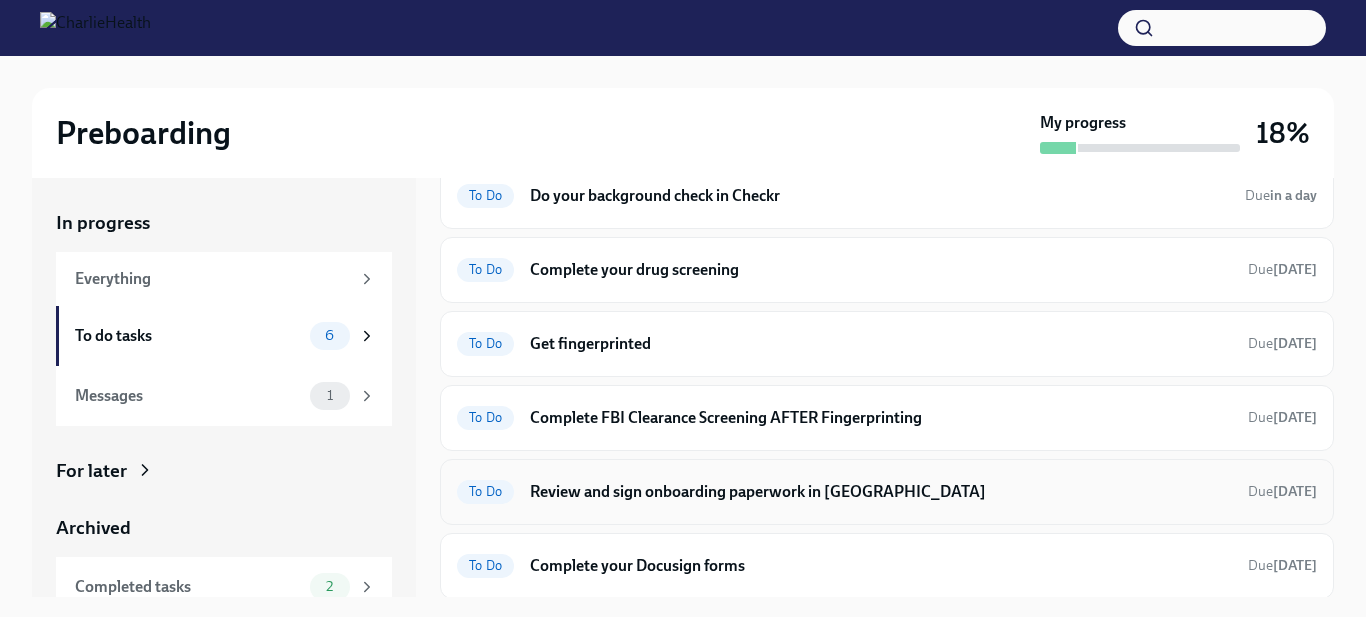 scroll, scrollTop: 91, scrollLeft: 0, axis: vertical 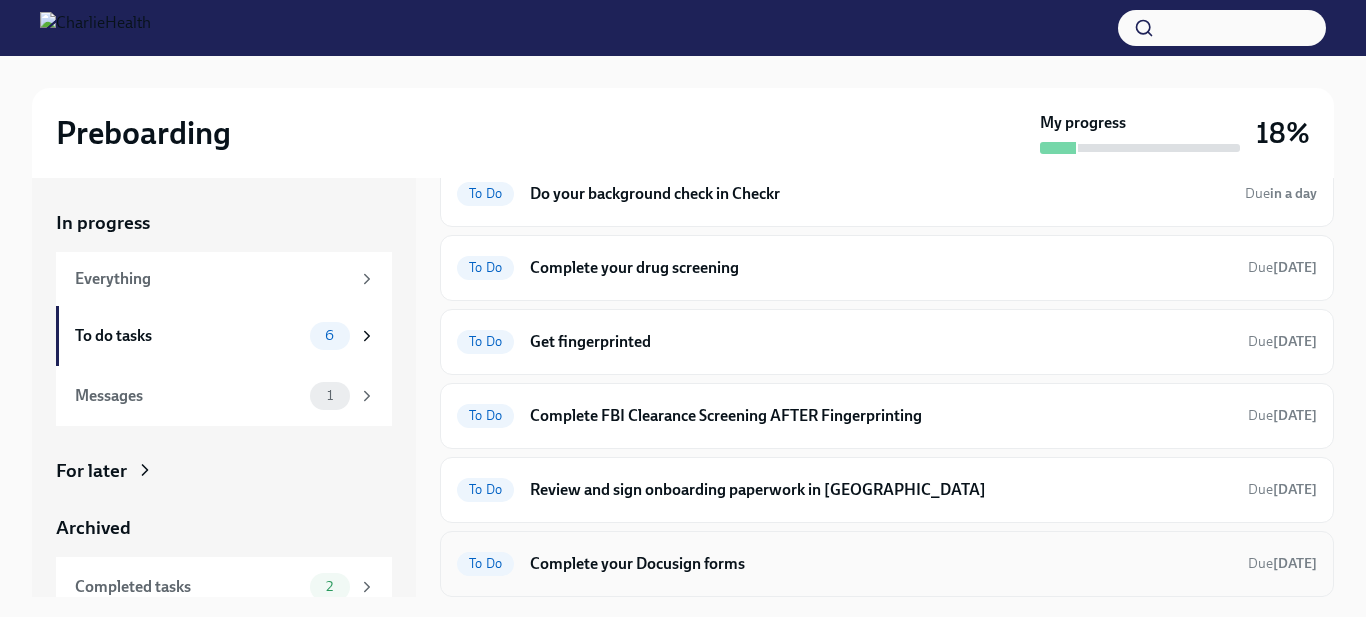 click on "Complete your Docusign forms" at bounding box center (881, 564) 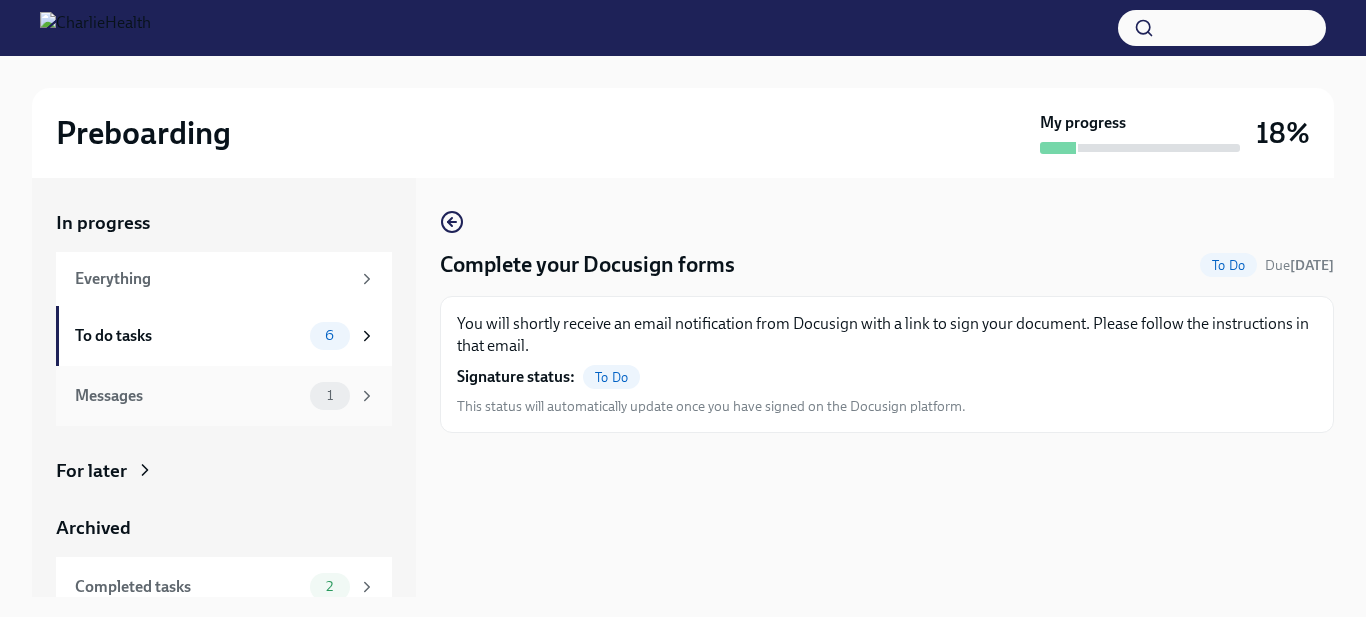click on "Messages" at bounding box center [188, 396] 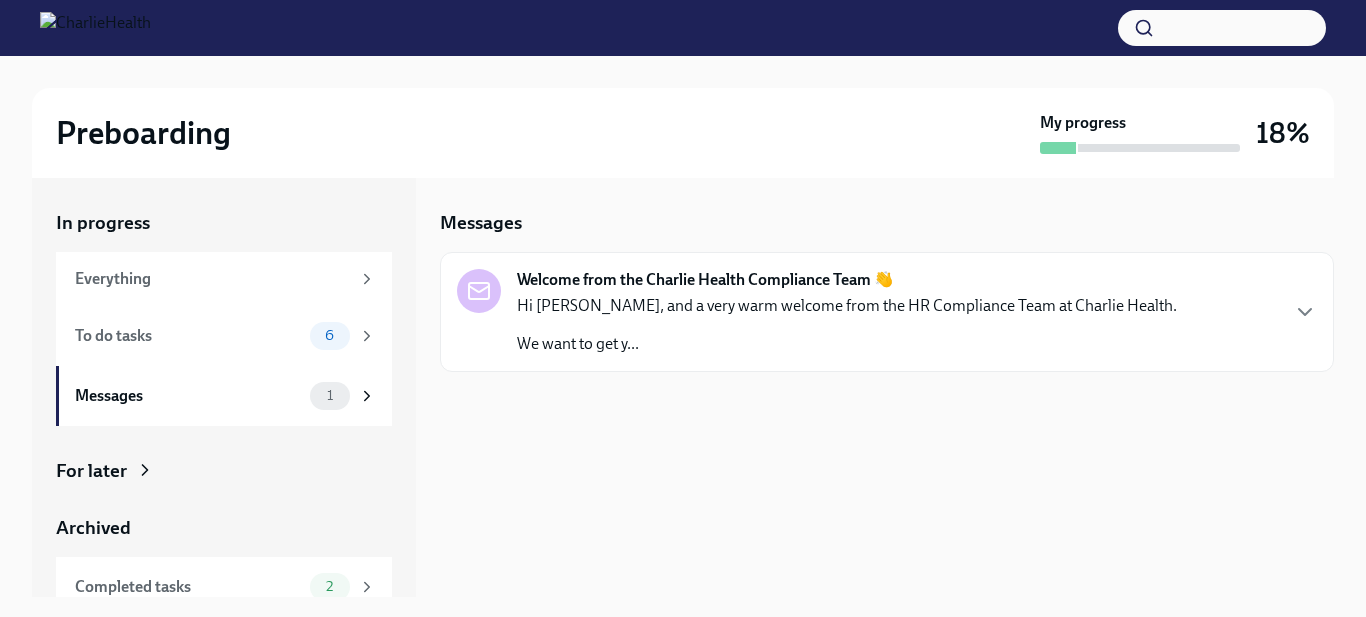 click on "We want to get y..." at bounding box center [847, 344] 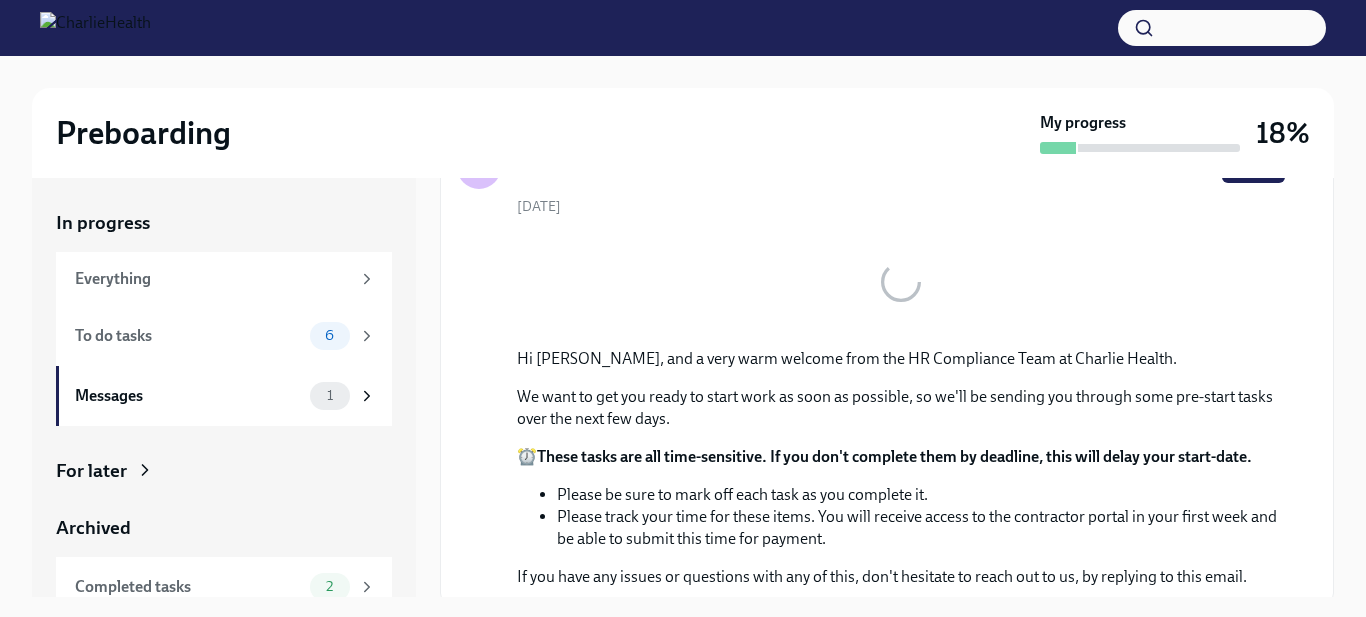 scroll, scrollTop: 132, scrollLeft: 0, axis: vertical 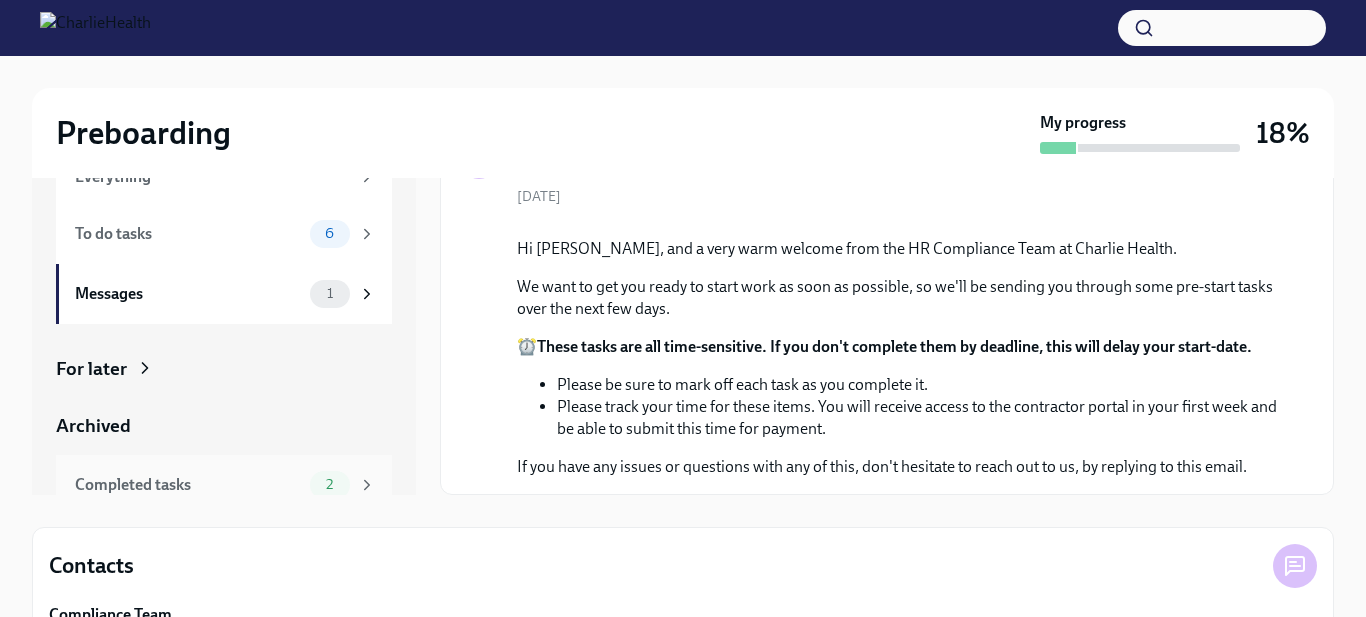 click on "Completed tasks" at bounding box center (188, 485) 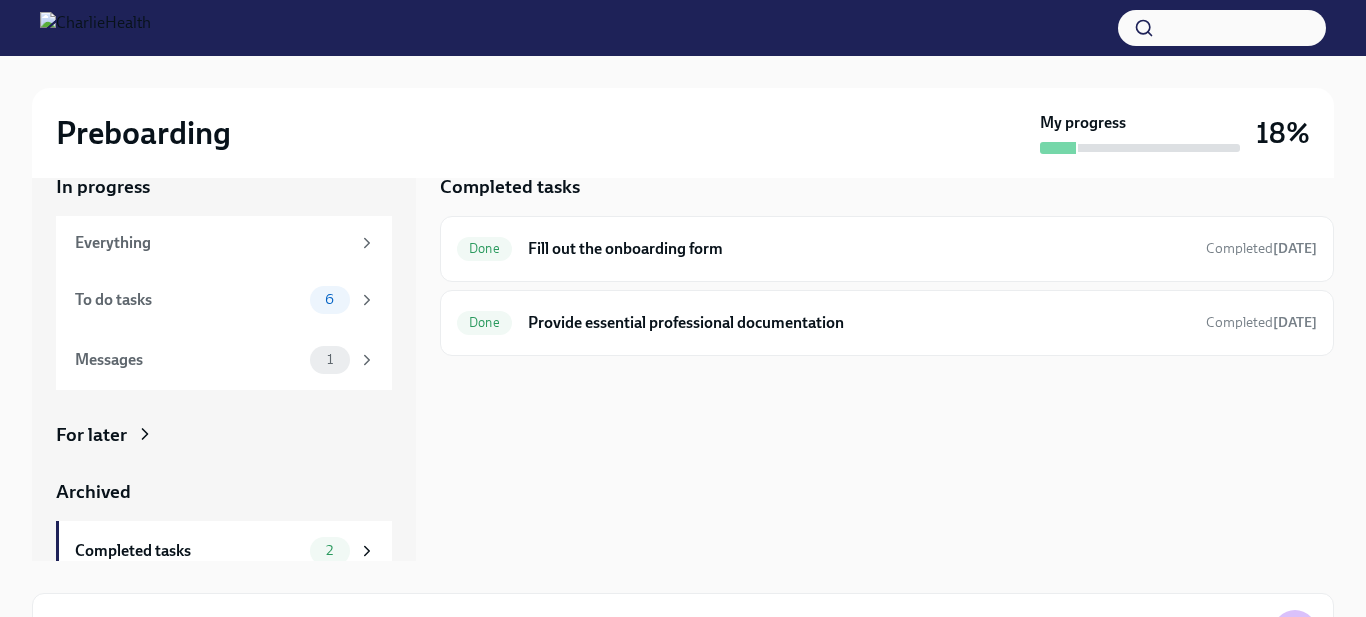 scroll, scrollTop: 27, scrollLeft: 0, axis: vertical 